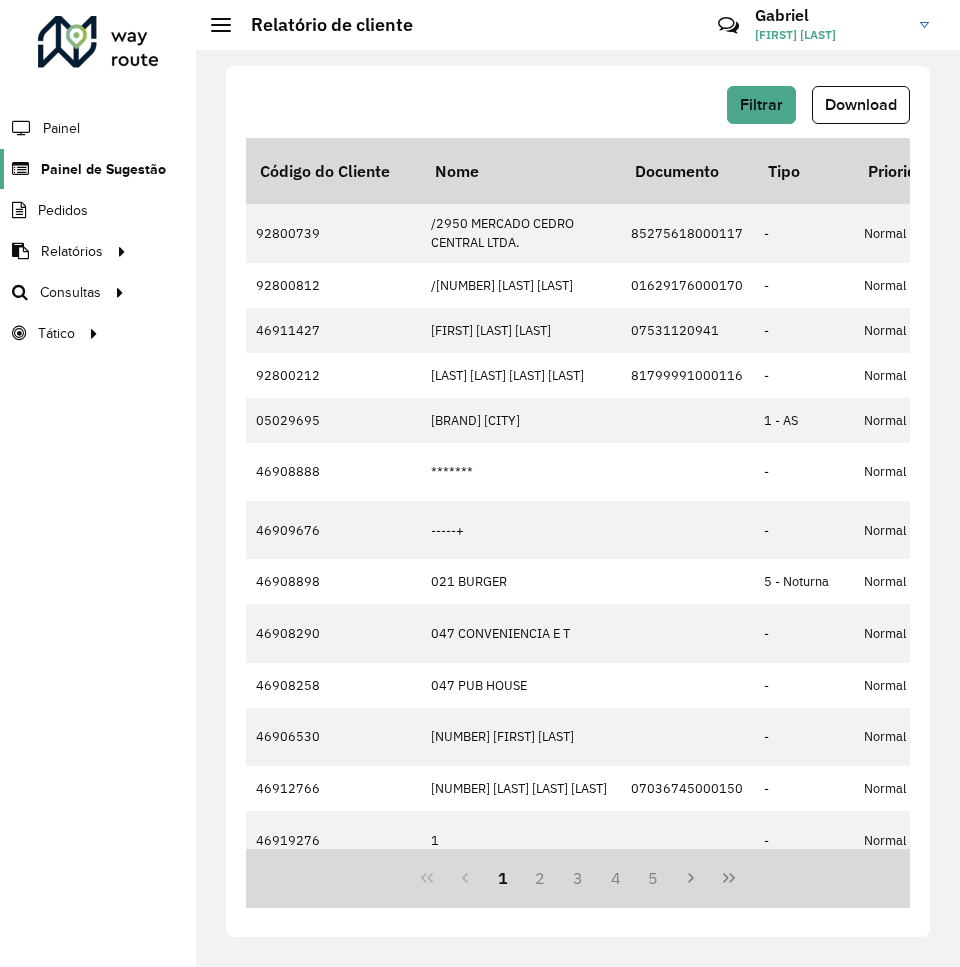 scroll, scrollTop: 0, scrollLeft: 0, axis: both 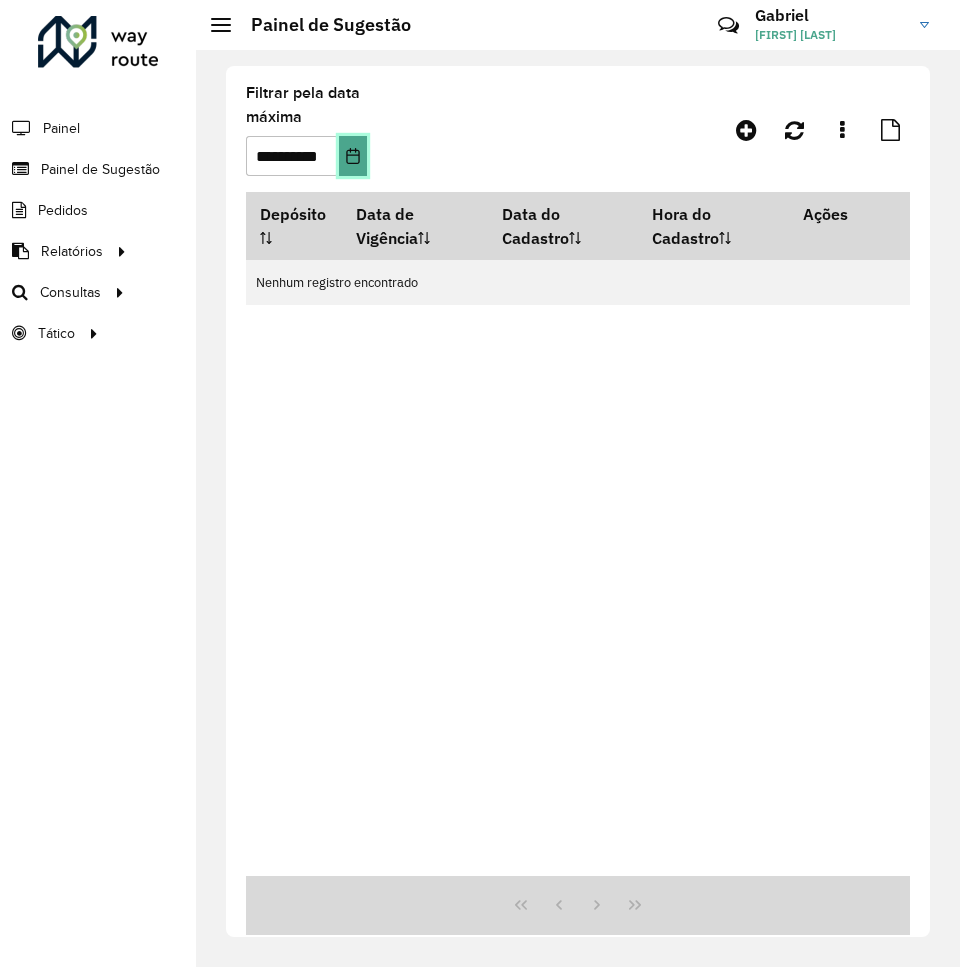 click 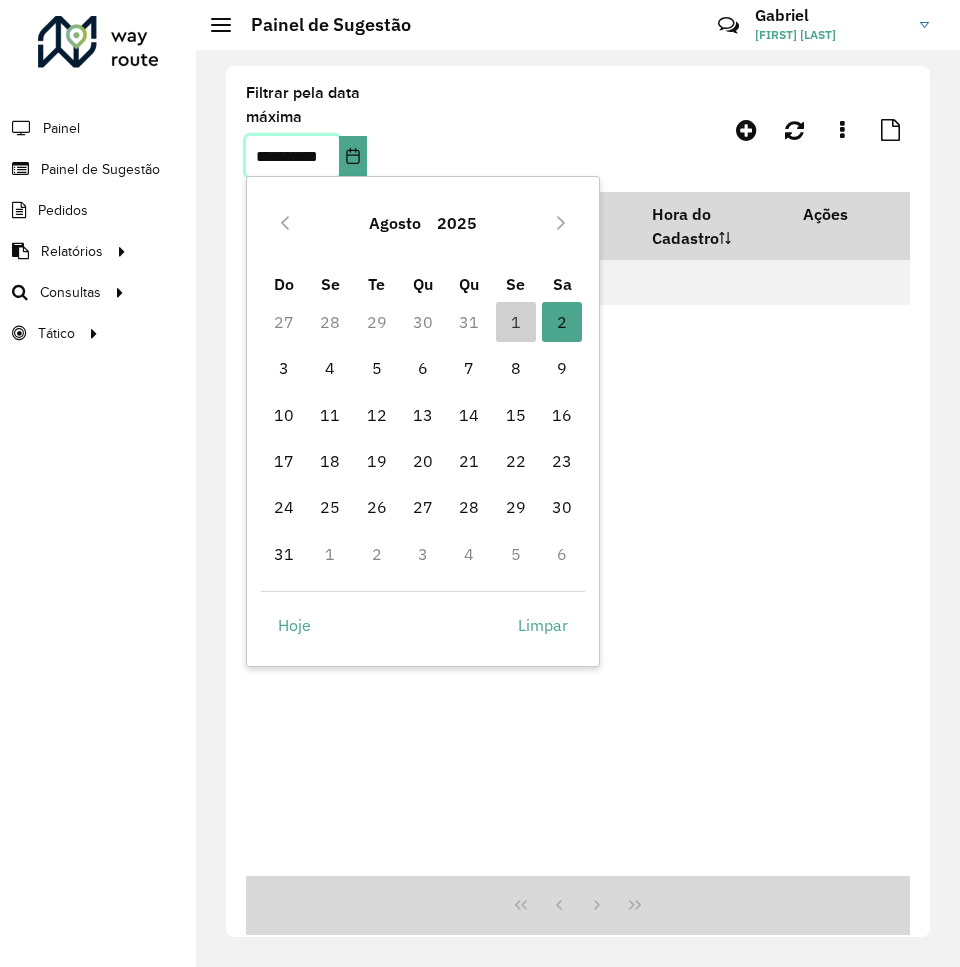 scroll, scrollTop: 0, scrollLeft: 16, axis: horizontal 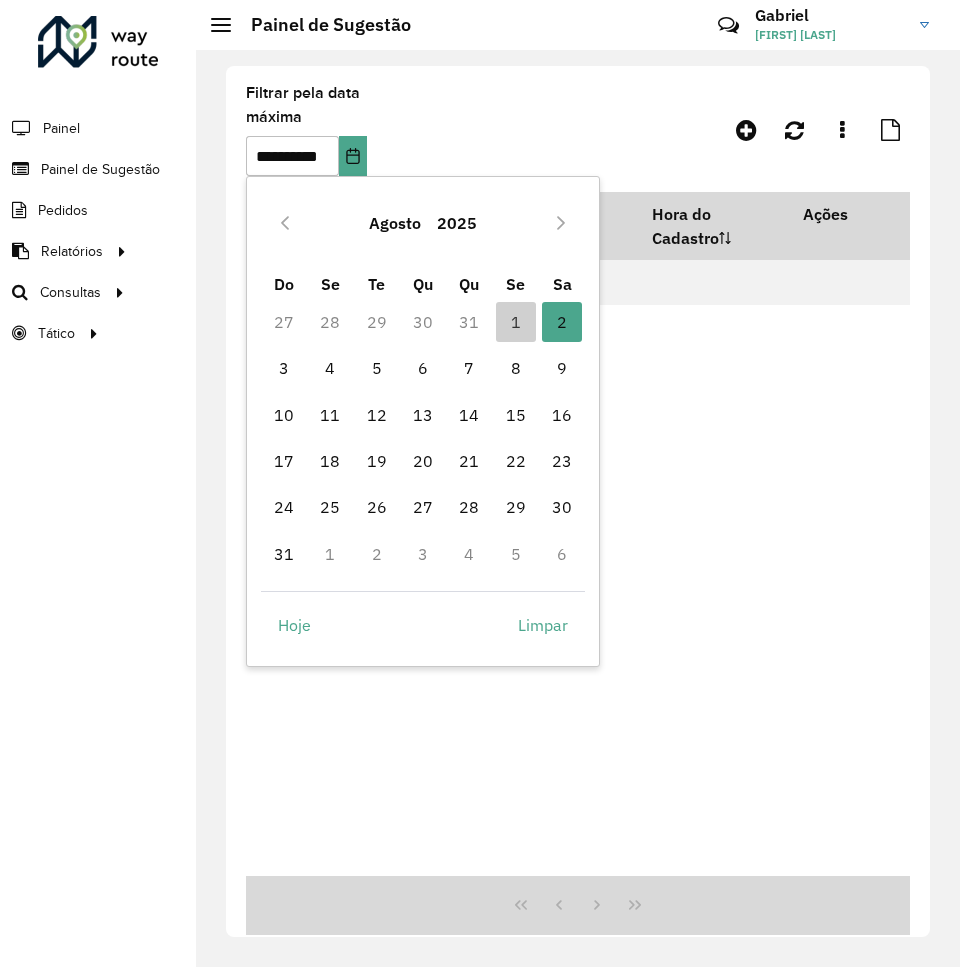 click on "**********" 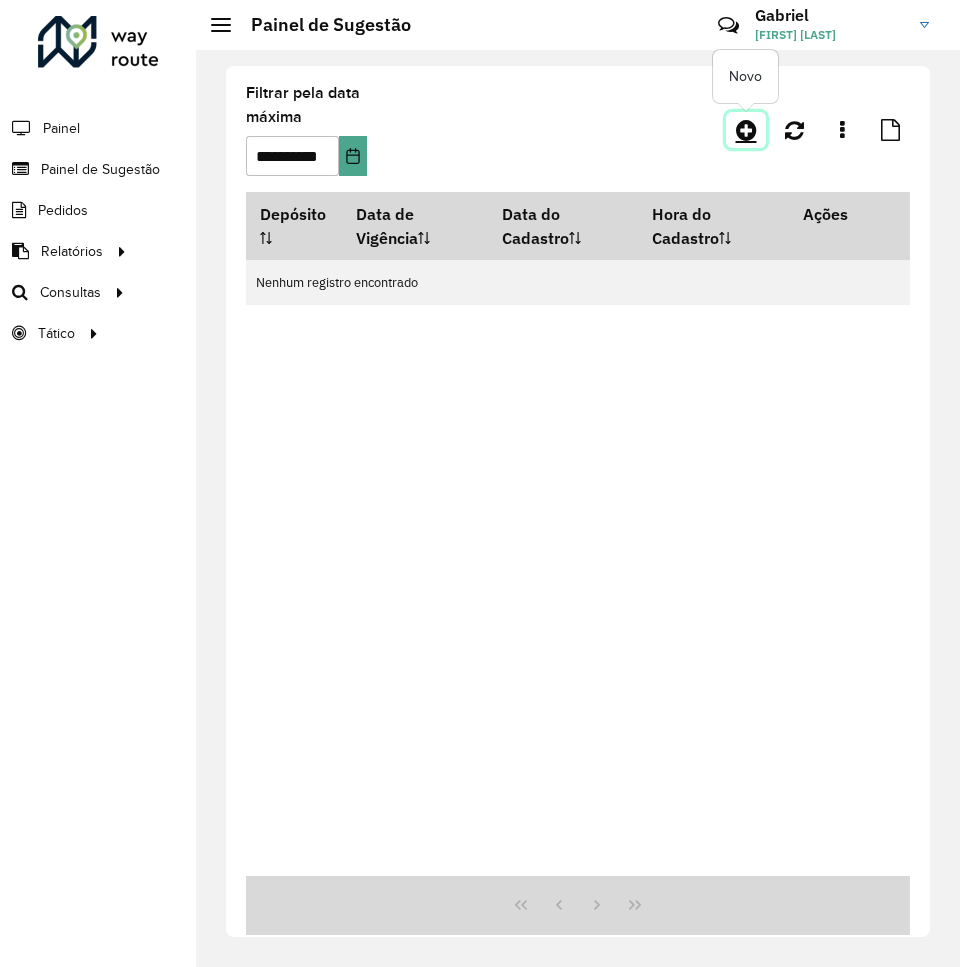 click 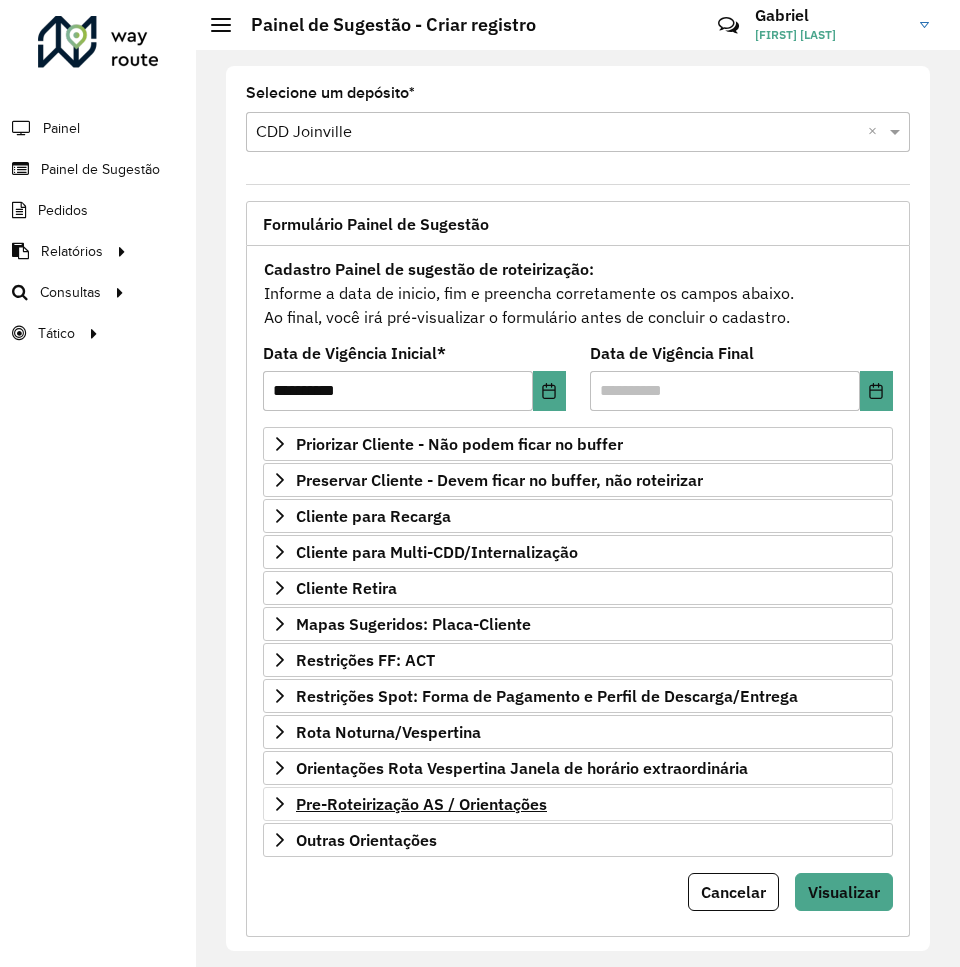 scroll, scrollTop: 30, scrollLeft: 0, axis: vertical 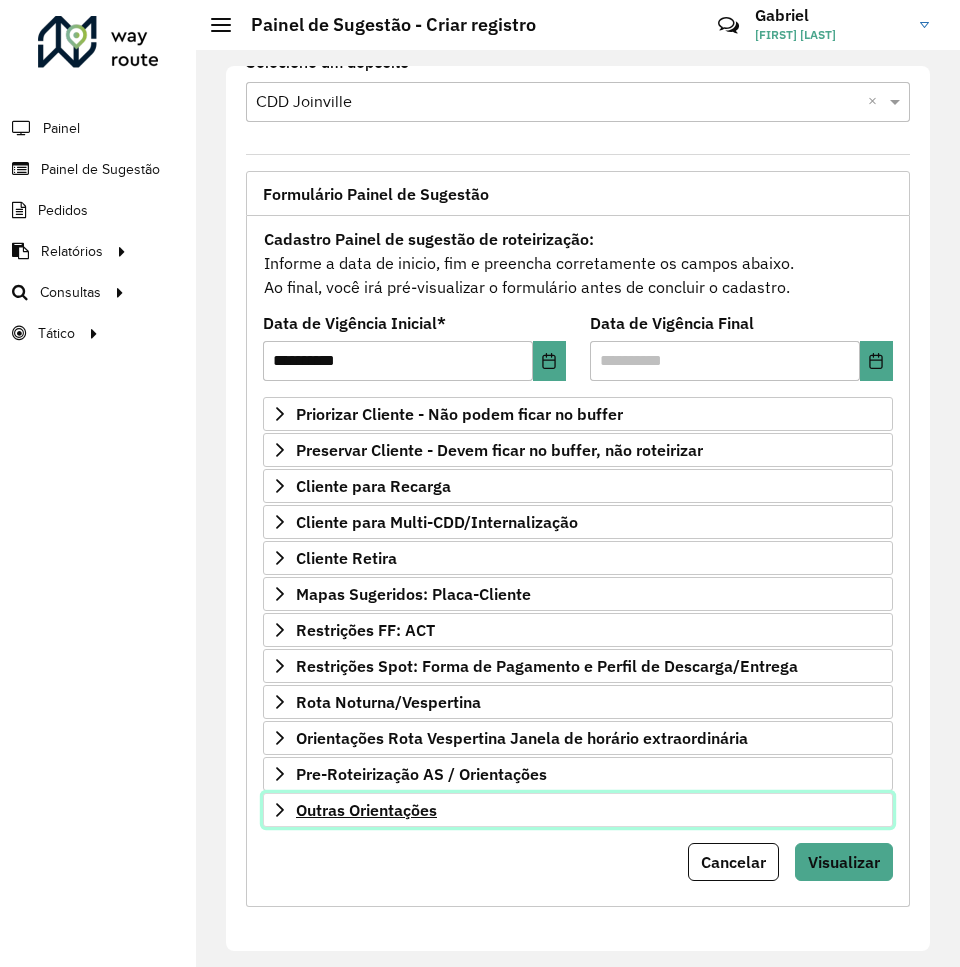 click on "Outras Orientações" at bounding box center (366, 810) 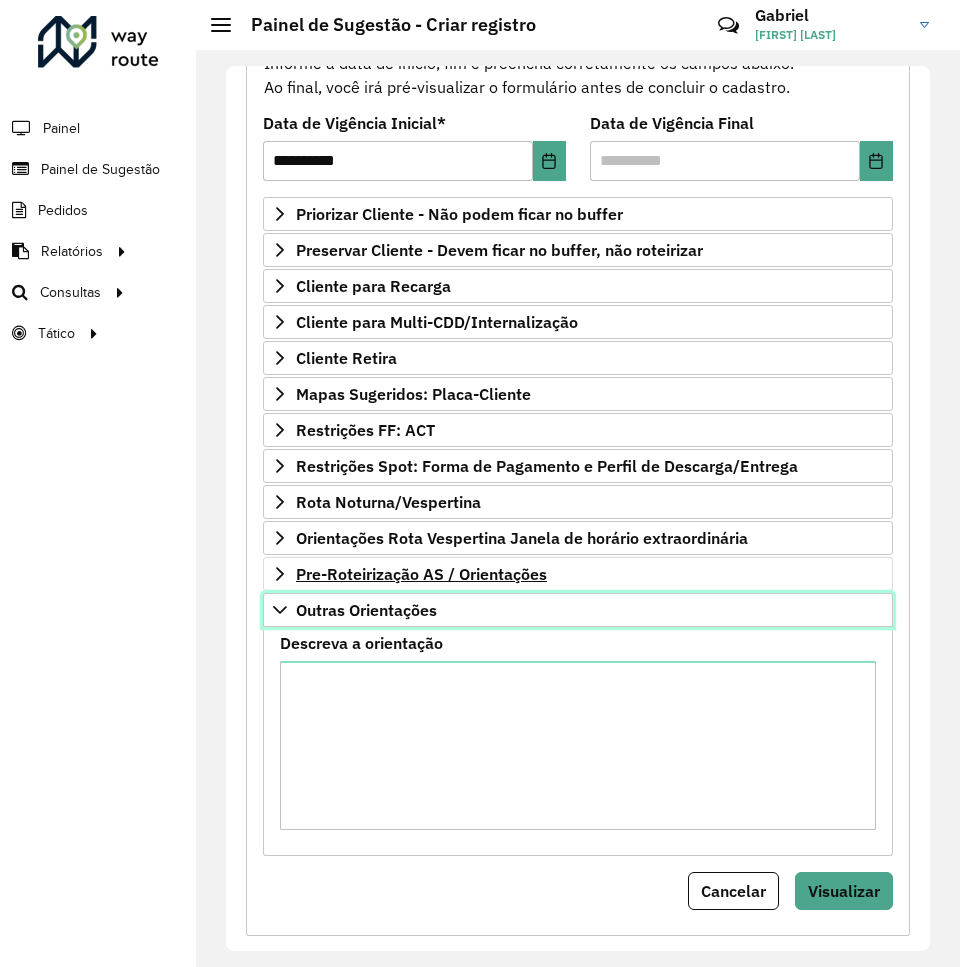 scroll, scrollTop: 259, scrollLeft: 0, axis: vertical 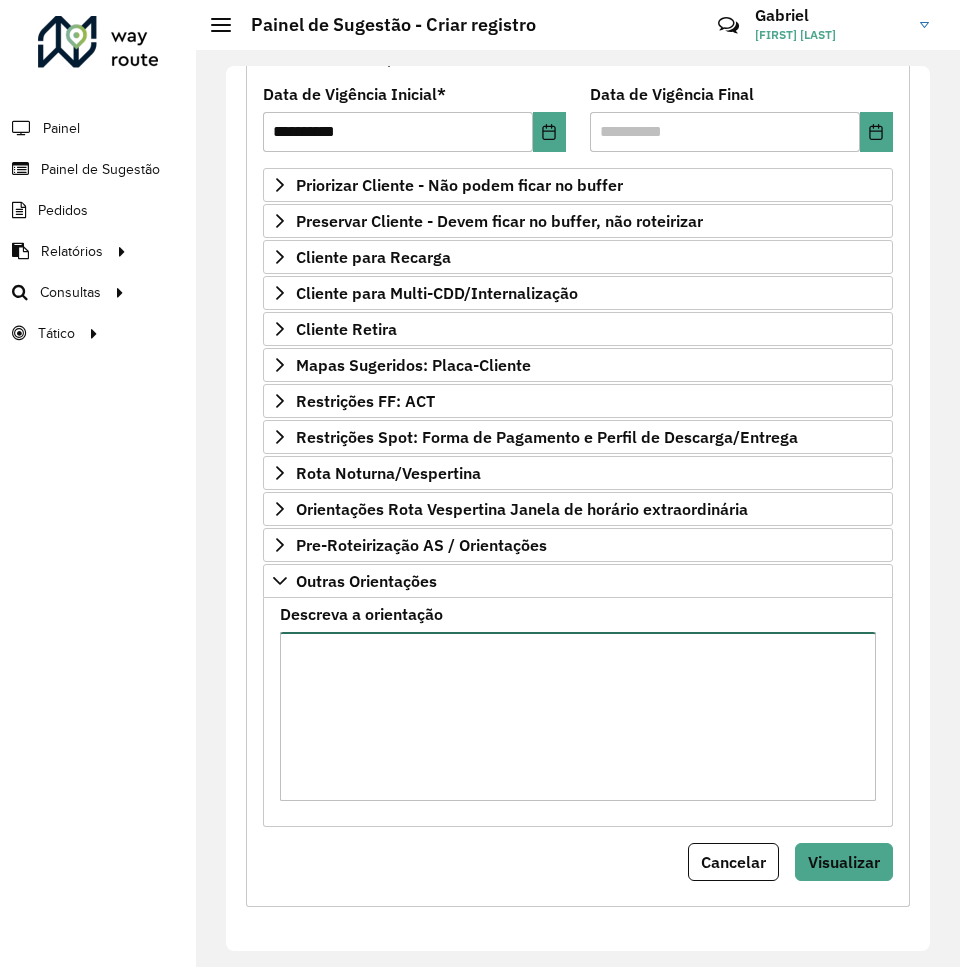 click on "Descreva a orientação" at bounding box center [578, 716] 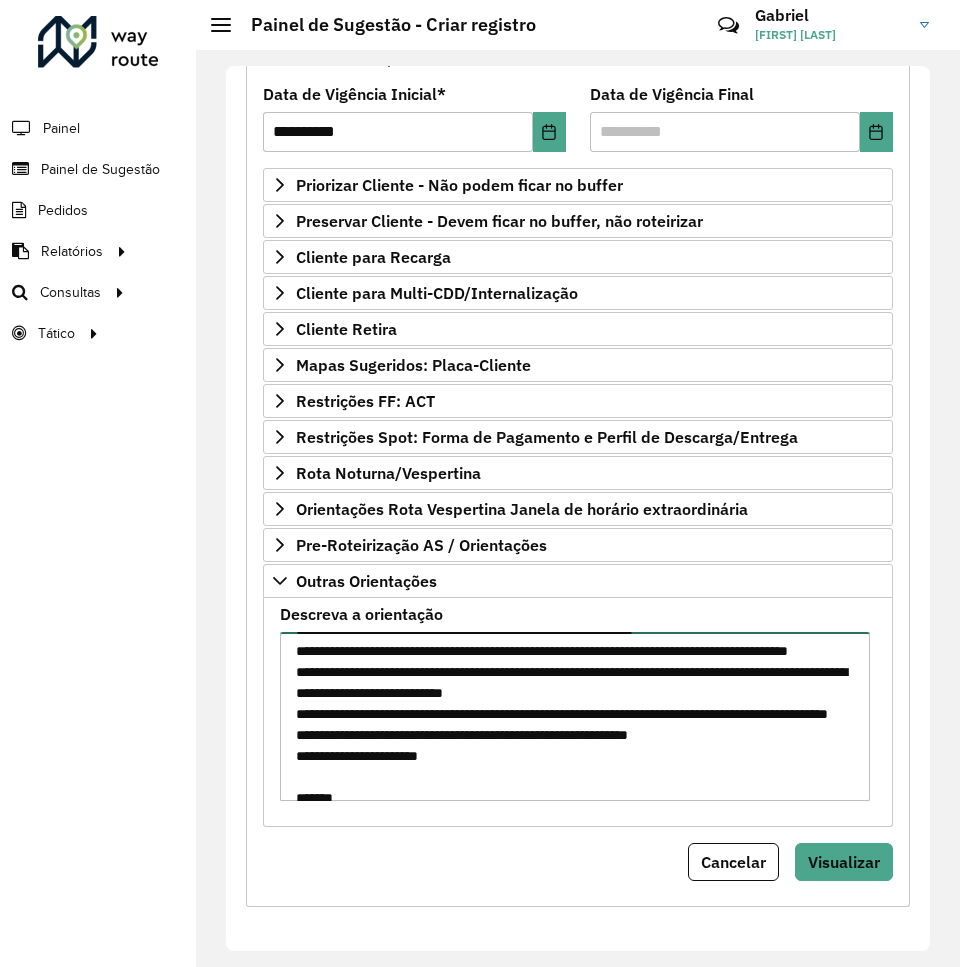 scroll, scrollTop: 0, scrollLeft: 0, axis: both 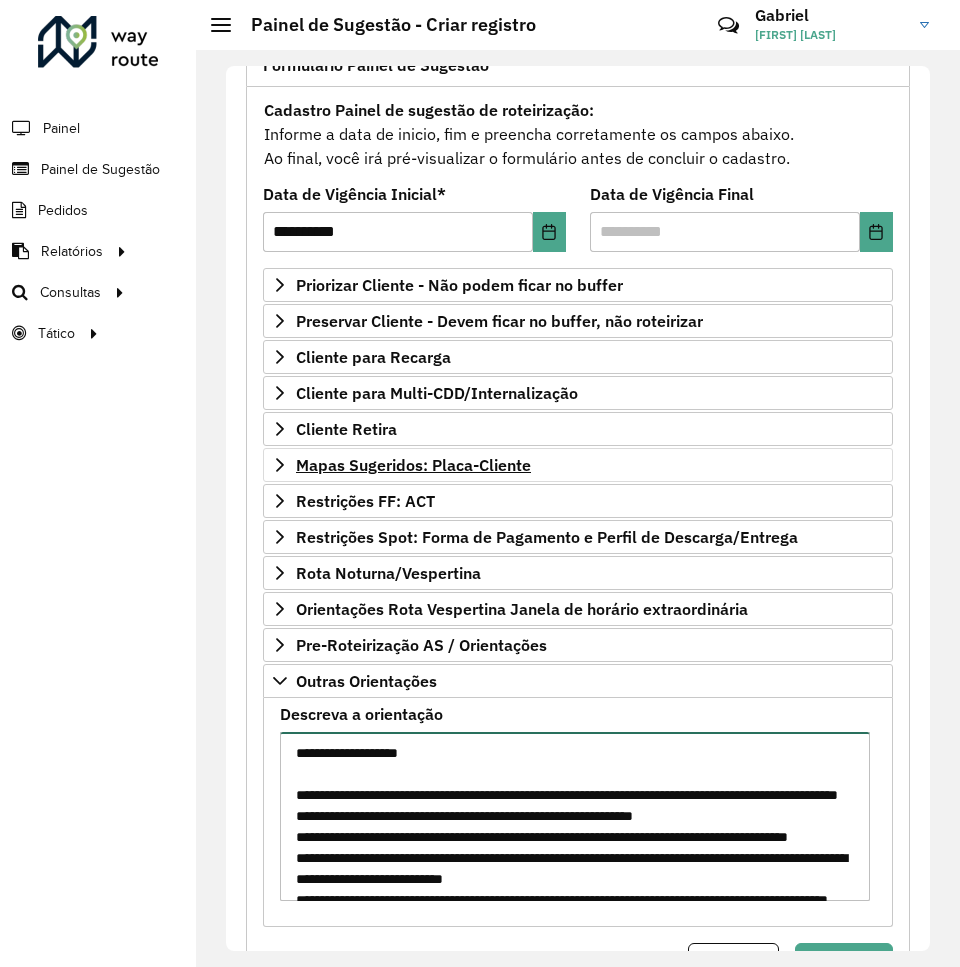 type on "**********" 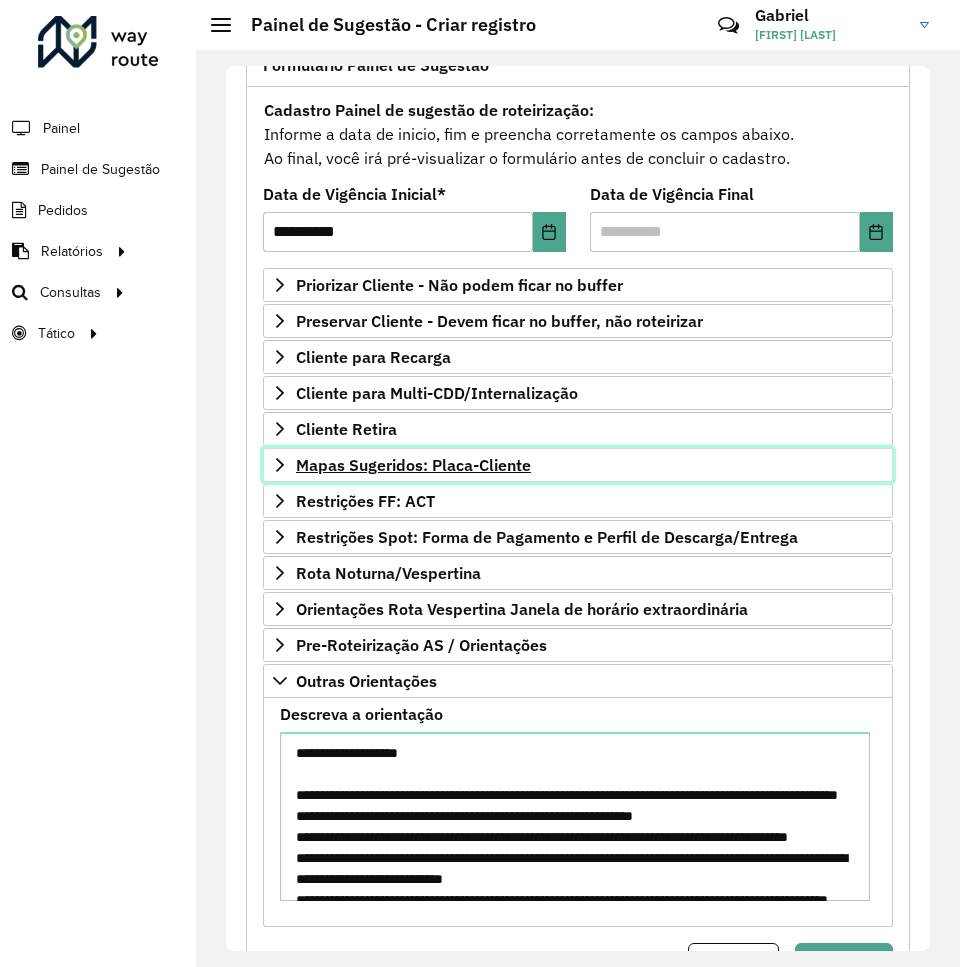 click on "Mapas Sugeridos: Placa-Cliente" at bounding box center [413, 465] 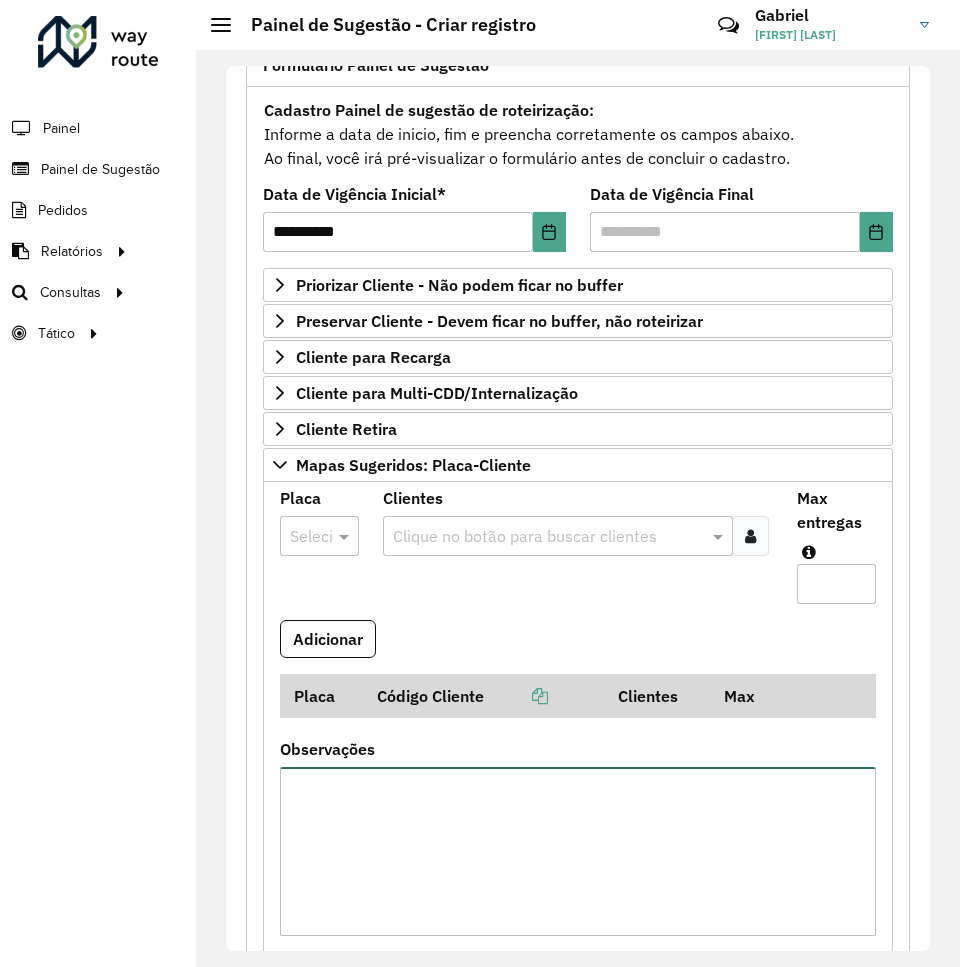 click on "Observações" at bounding box center (578, 851) 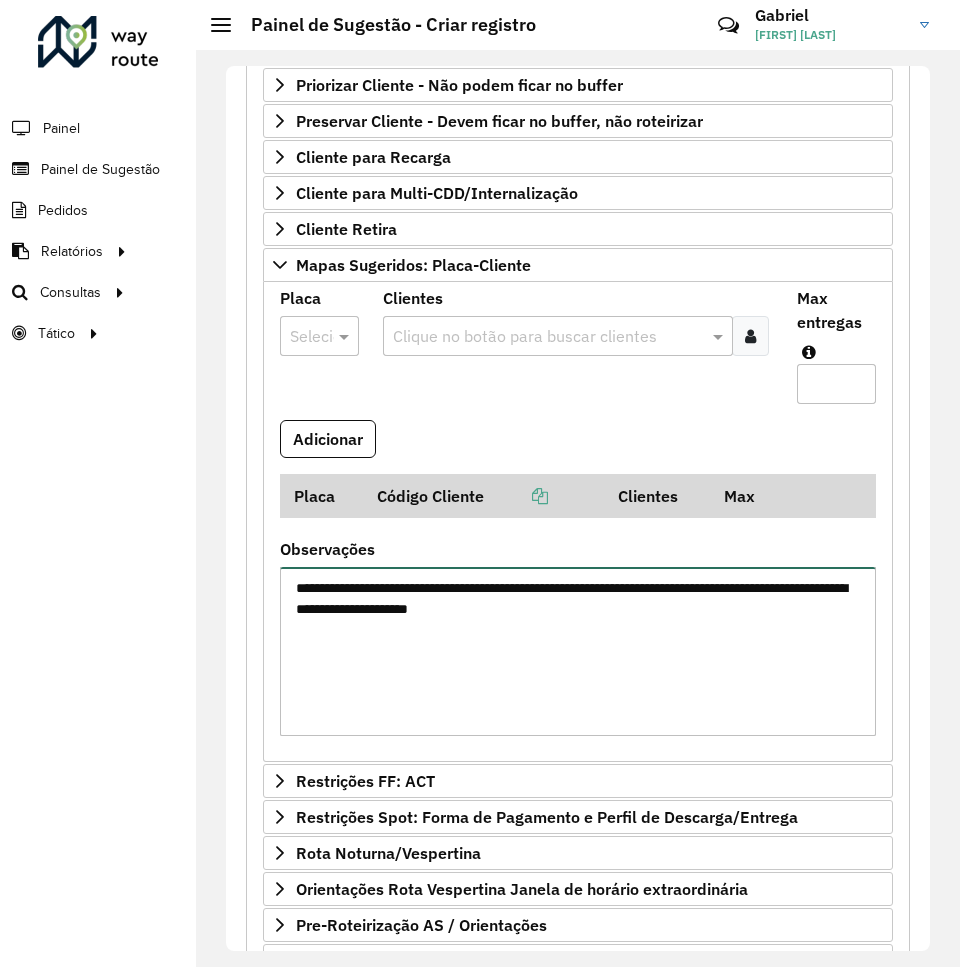 scroll, scrollTop: 659, scrollLeft: 0, axis: vertical 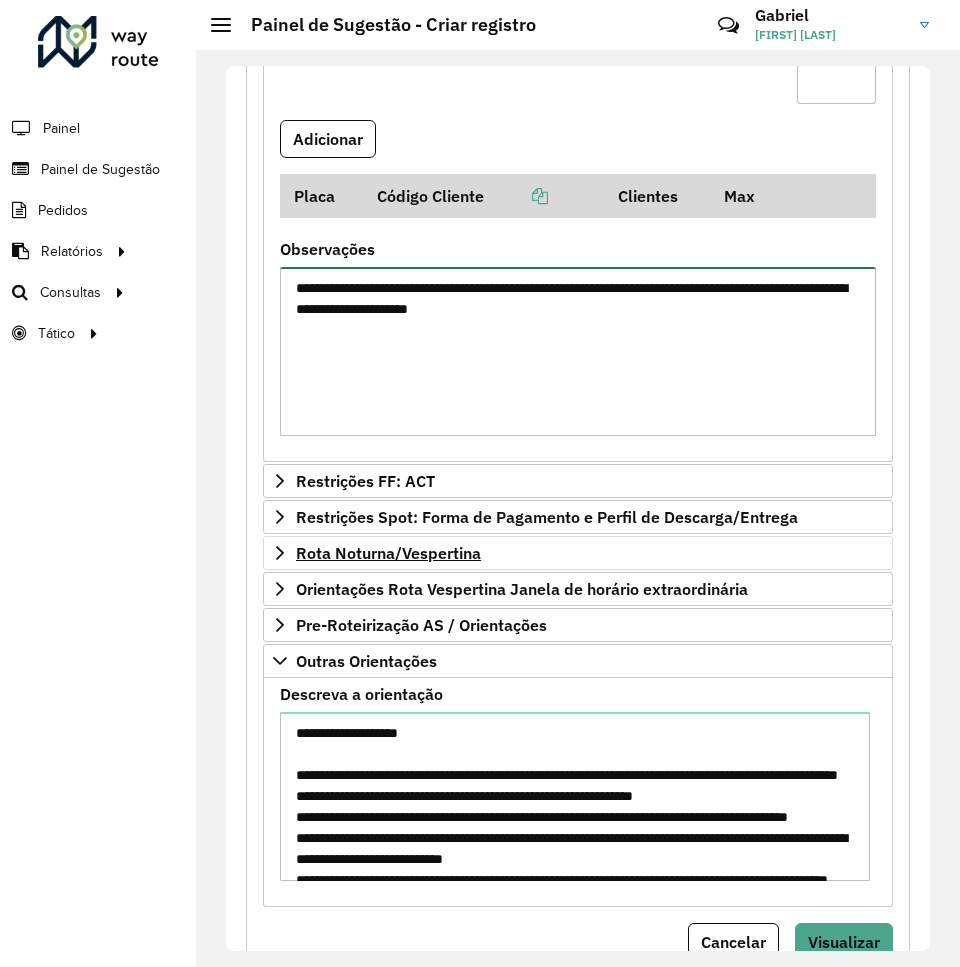 type on "**********" 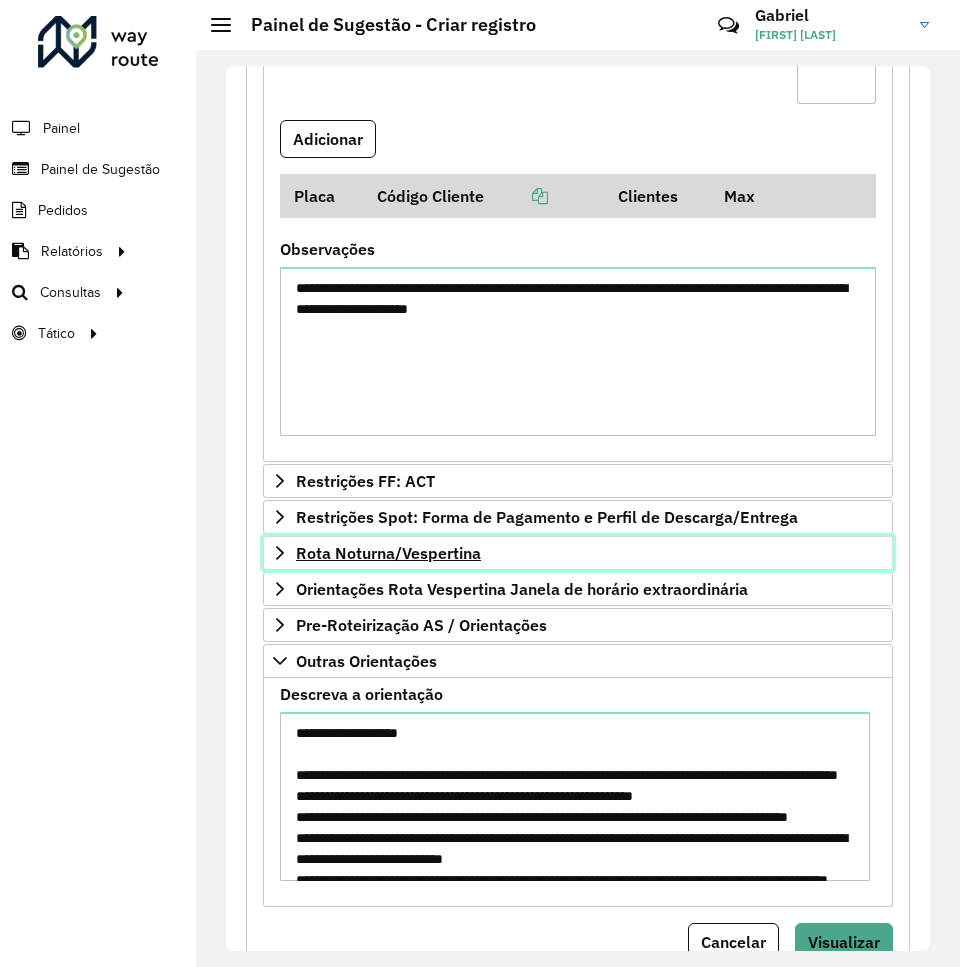 click on "Rota Noturna/Vespertina" at bounding box center [388, 553] 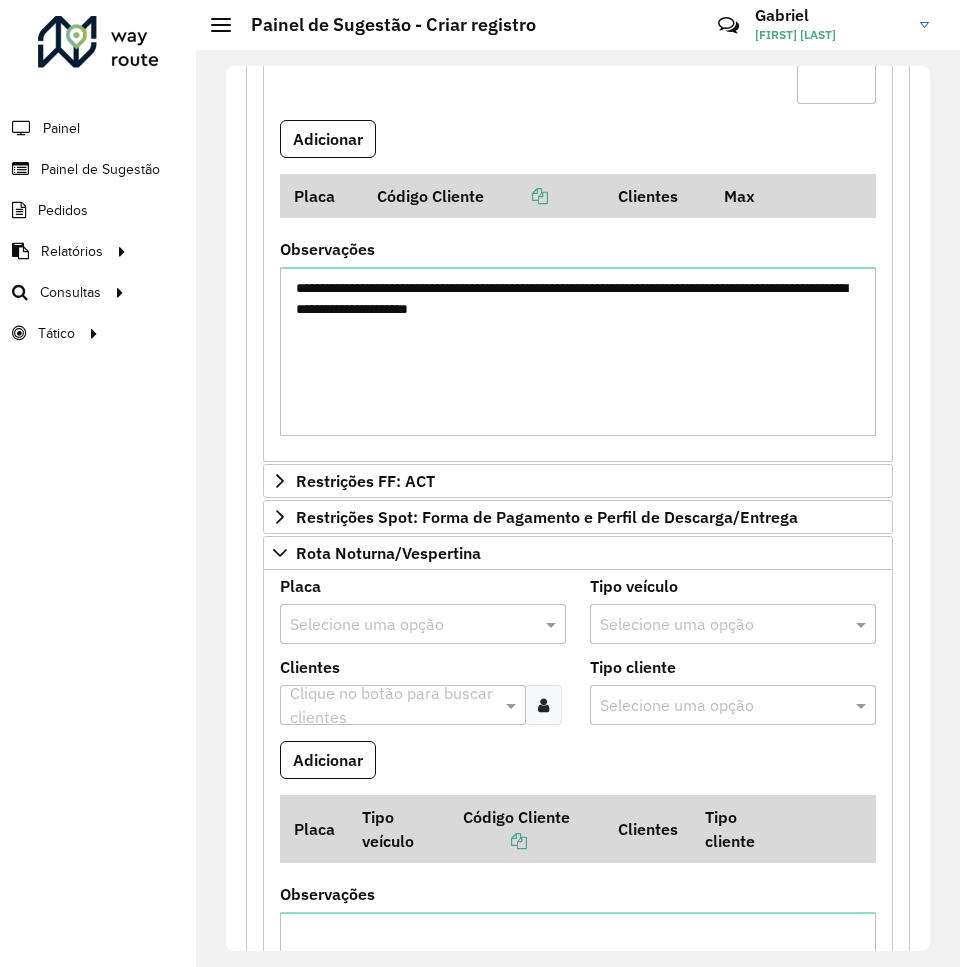 click at bounding box center [403, 625] 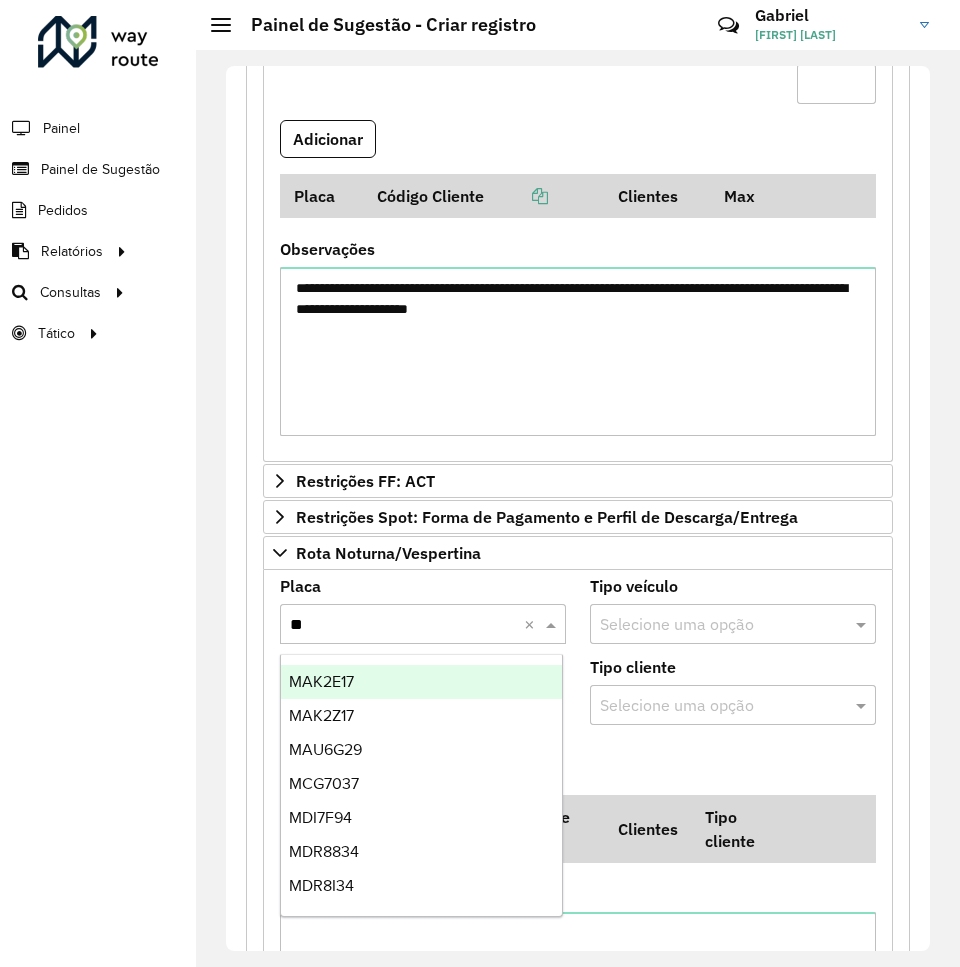type on "***" 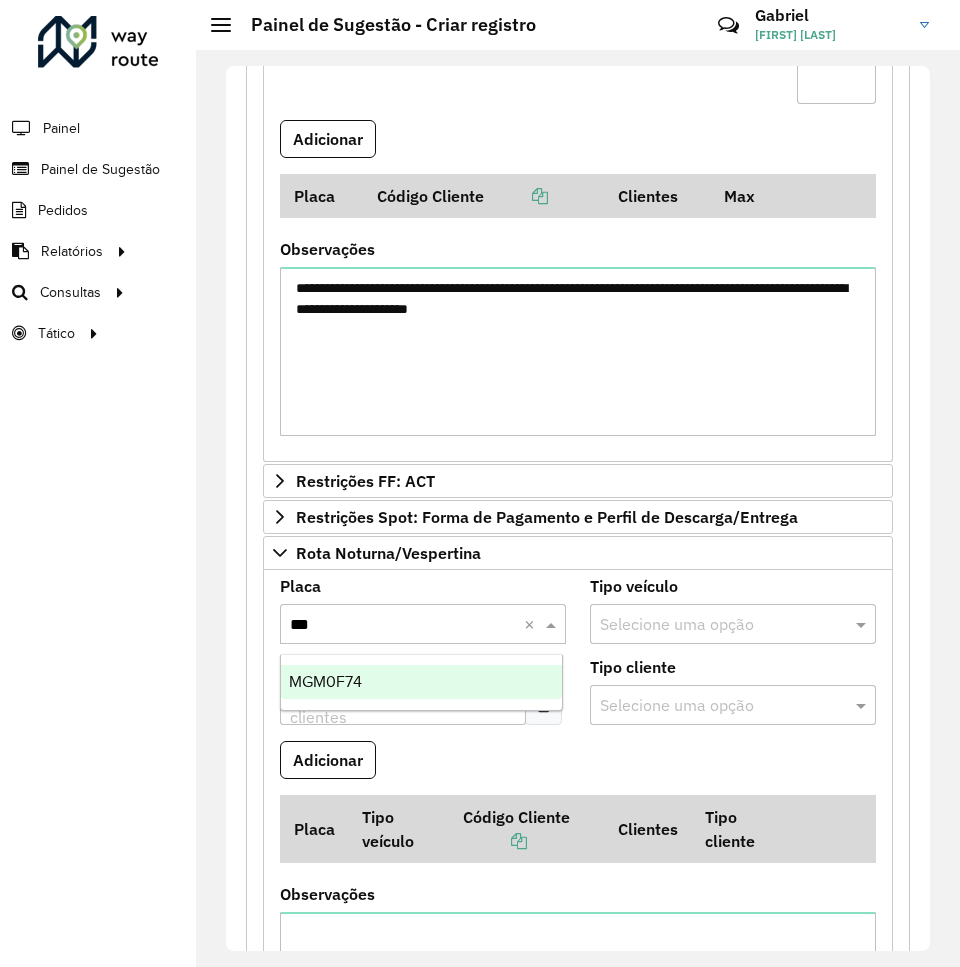 click on "MGM0F74" at bounding box center [421, 682] 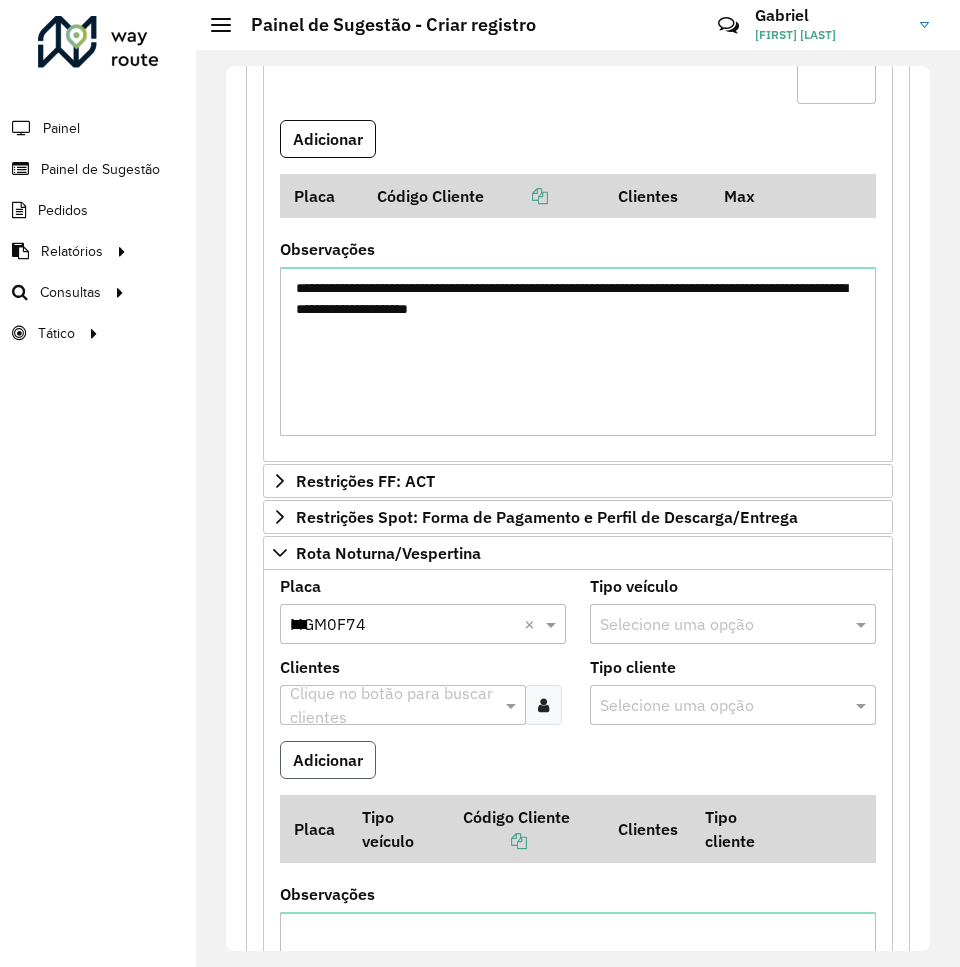 click on "Adicionar" at bounding box center [328, 760] 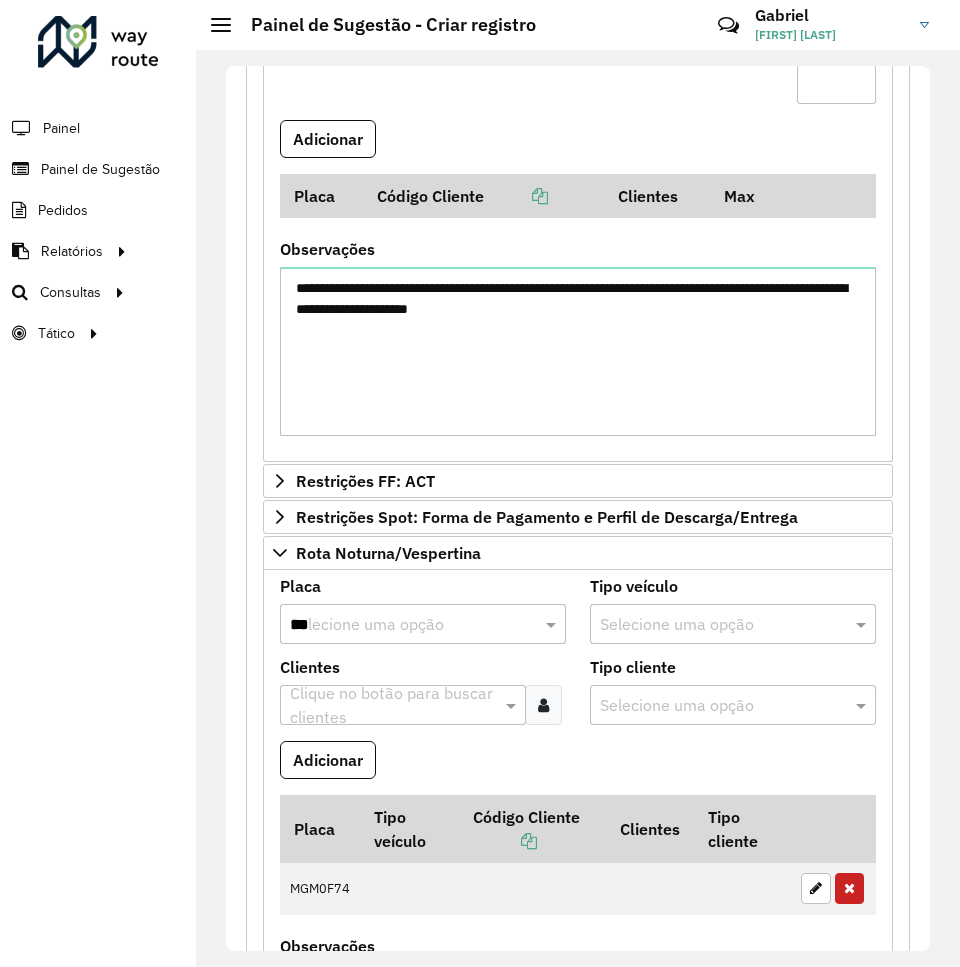 scroll, scrollTop: 959, scrollLeft: 0, axis: vertical 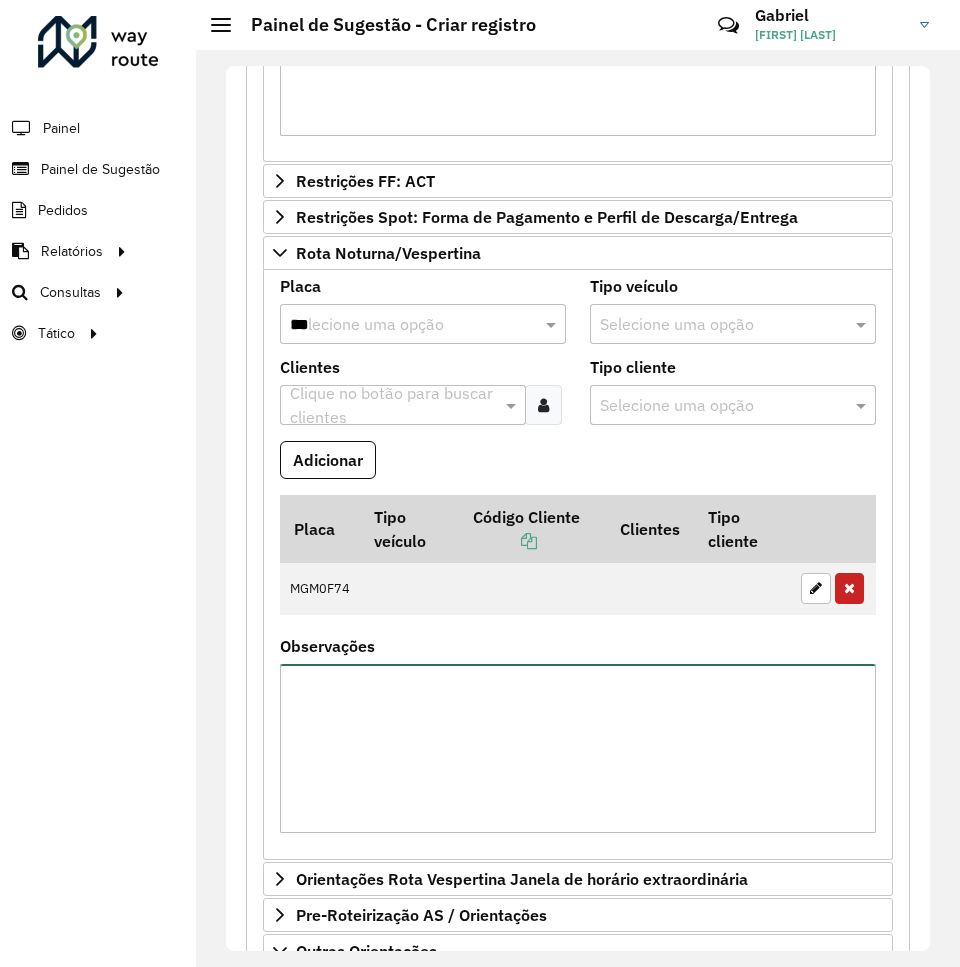 click on "Observações" at bounding box center (578, 748) 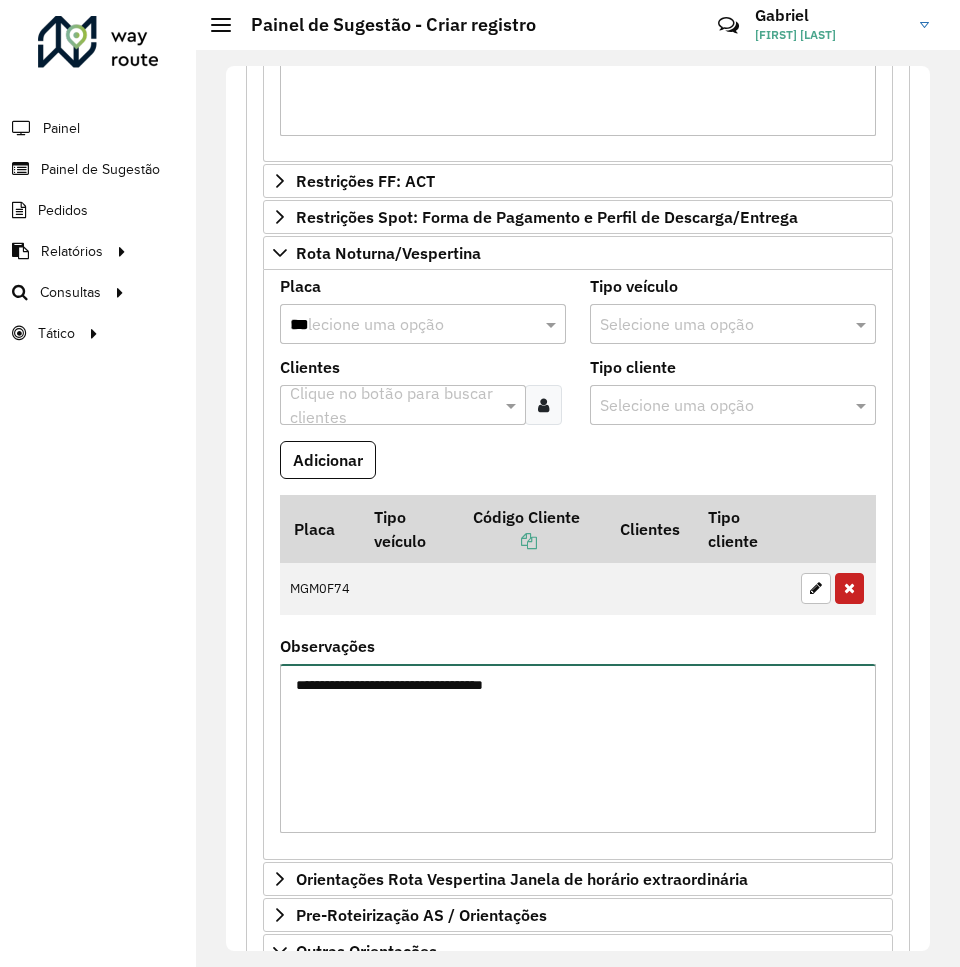 click on "**********" at bounding box center (578, 748) 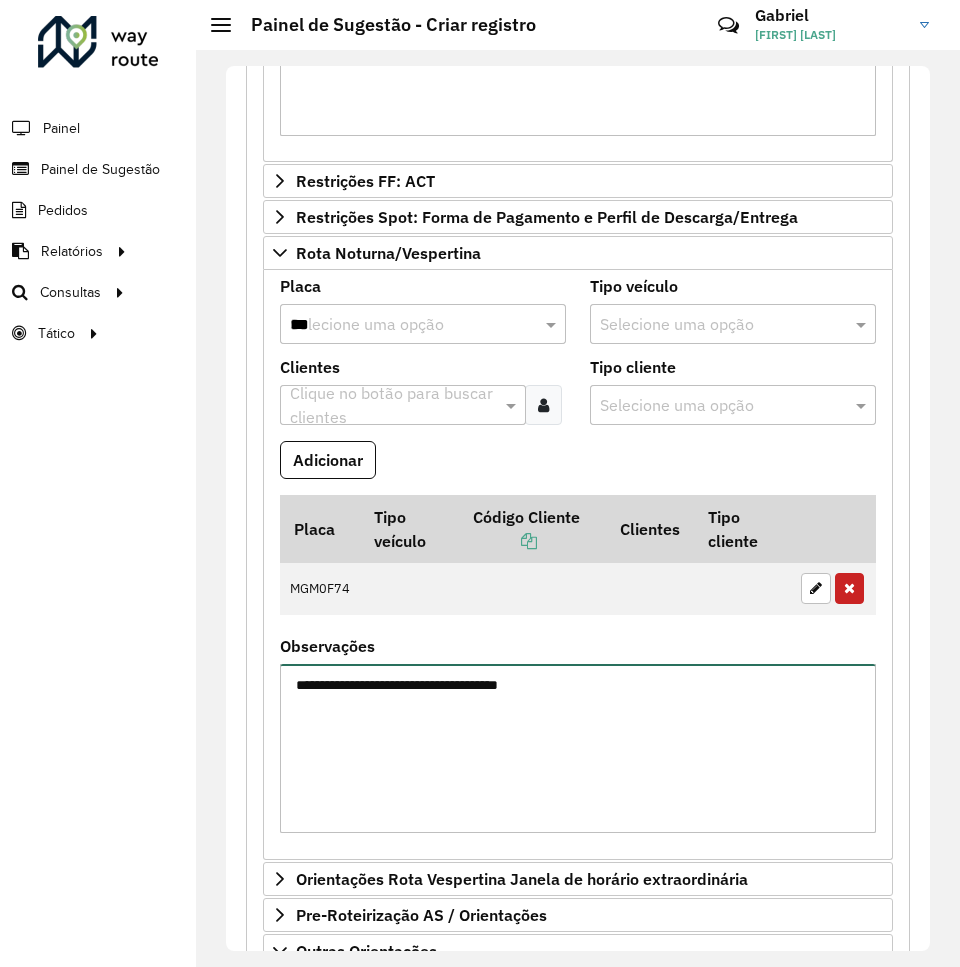 drag, startPoint x: 471, startPoint y: 685, endPoint x: 524, endPoint y: 699, distance: 54.81788 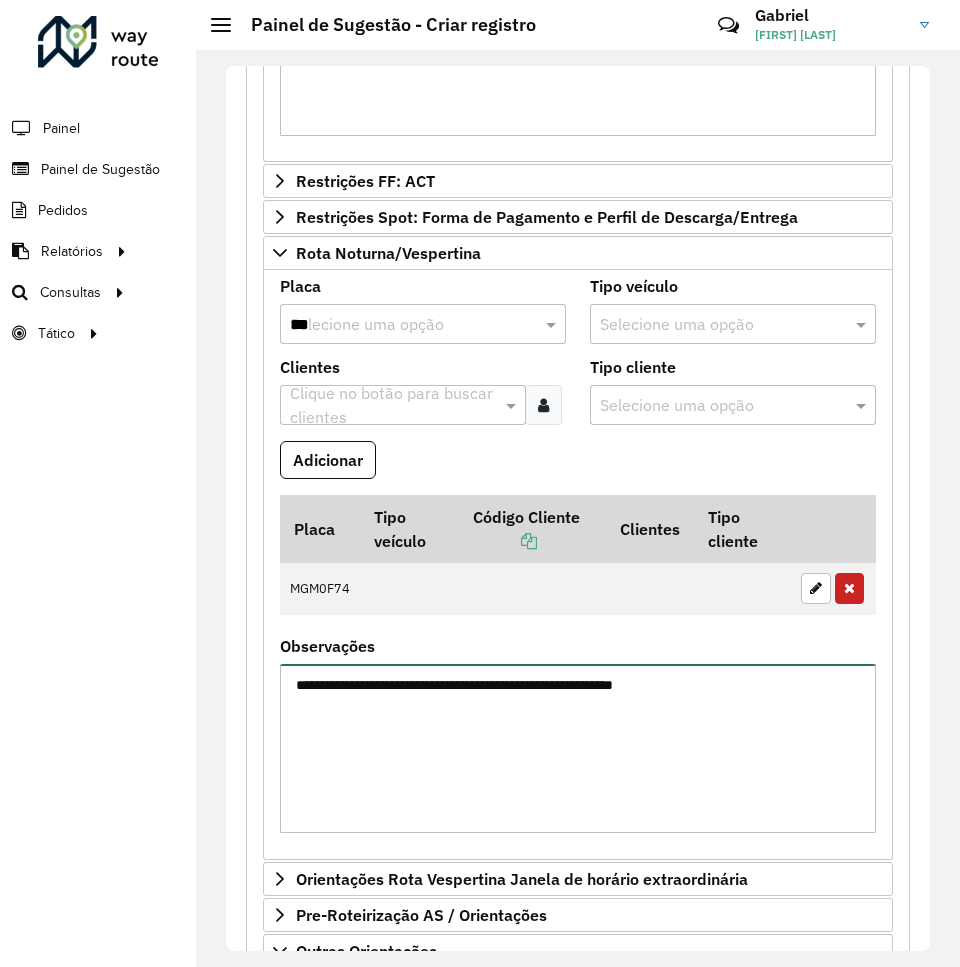 click on "**********" at bounding box center [578, 748] 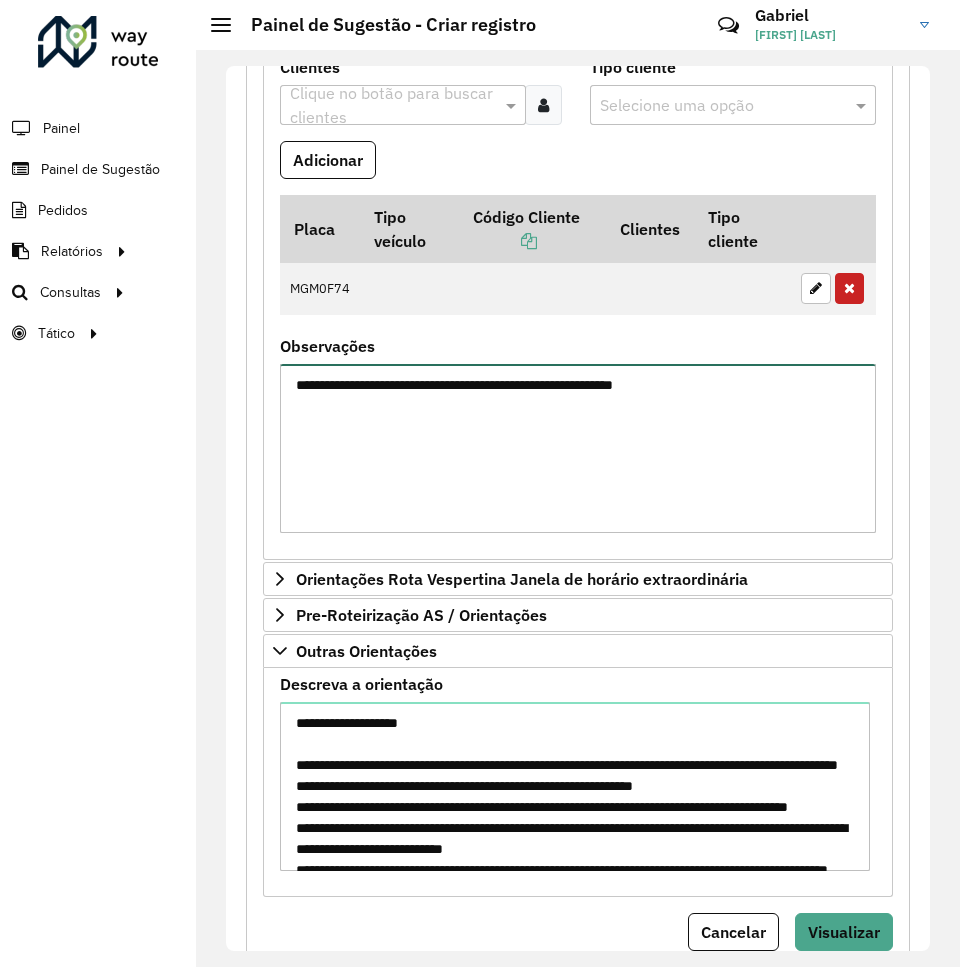 scroll, scrollTop: 1329, scrollLeft: 0, axis: vertical 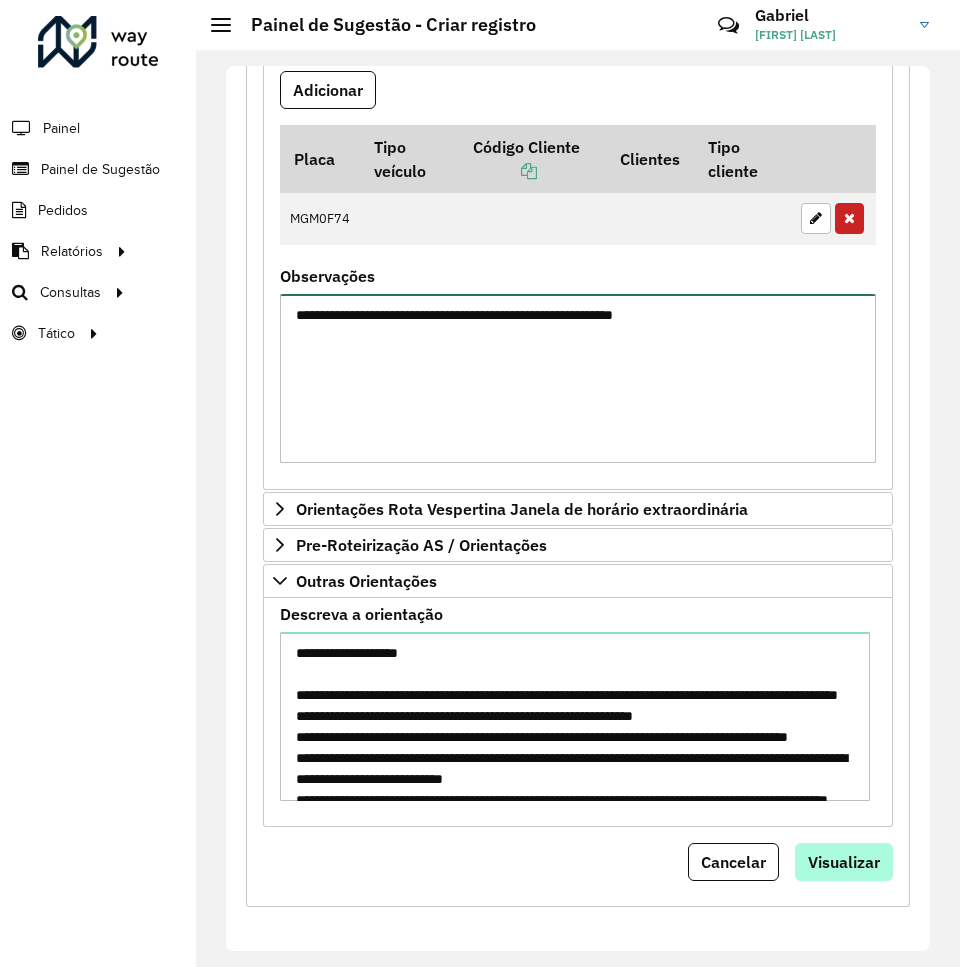 type on "**********" 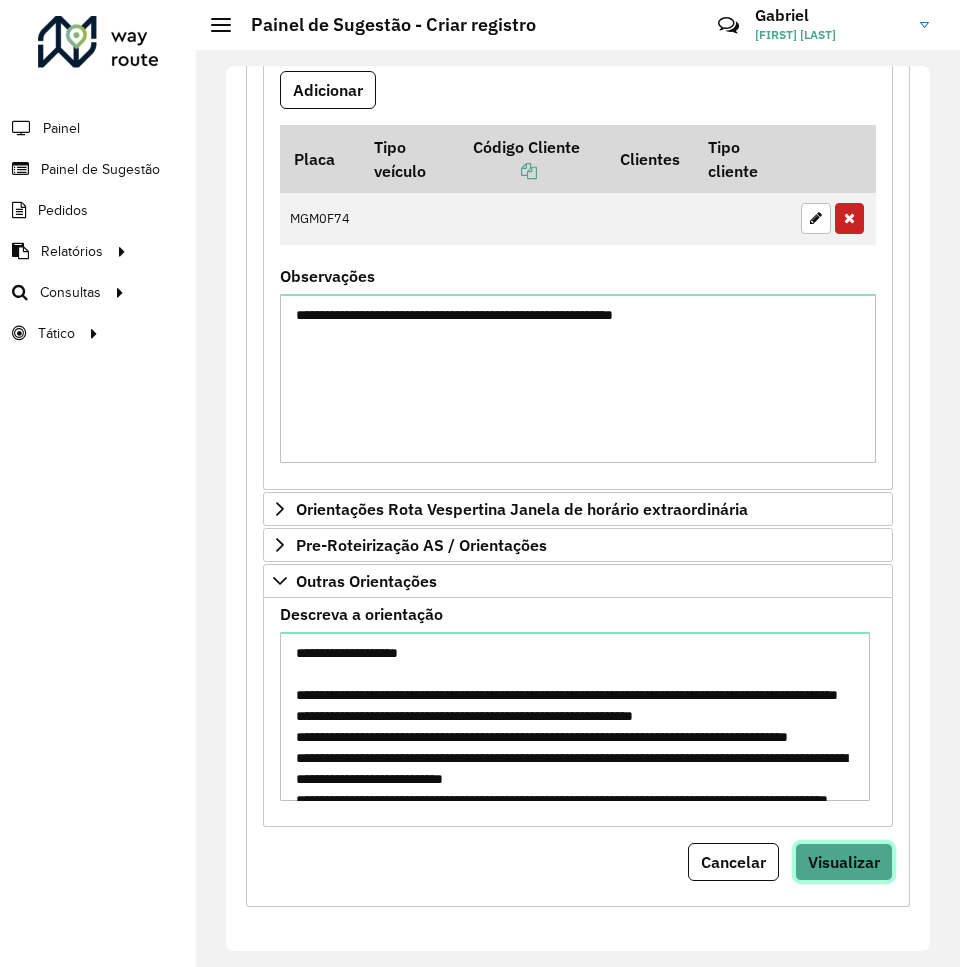 click on "Visualizar" at bounding box center (844, 862) 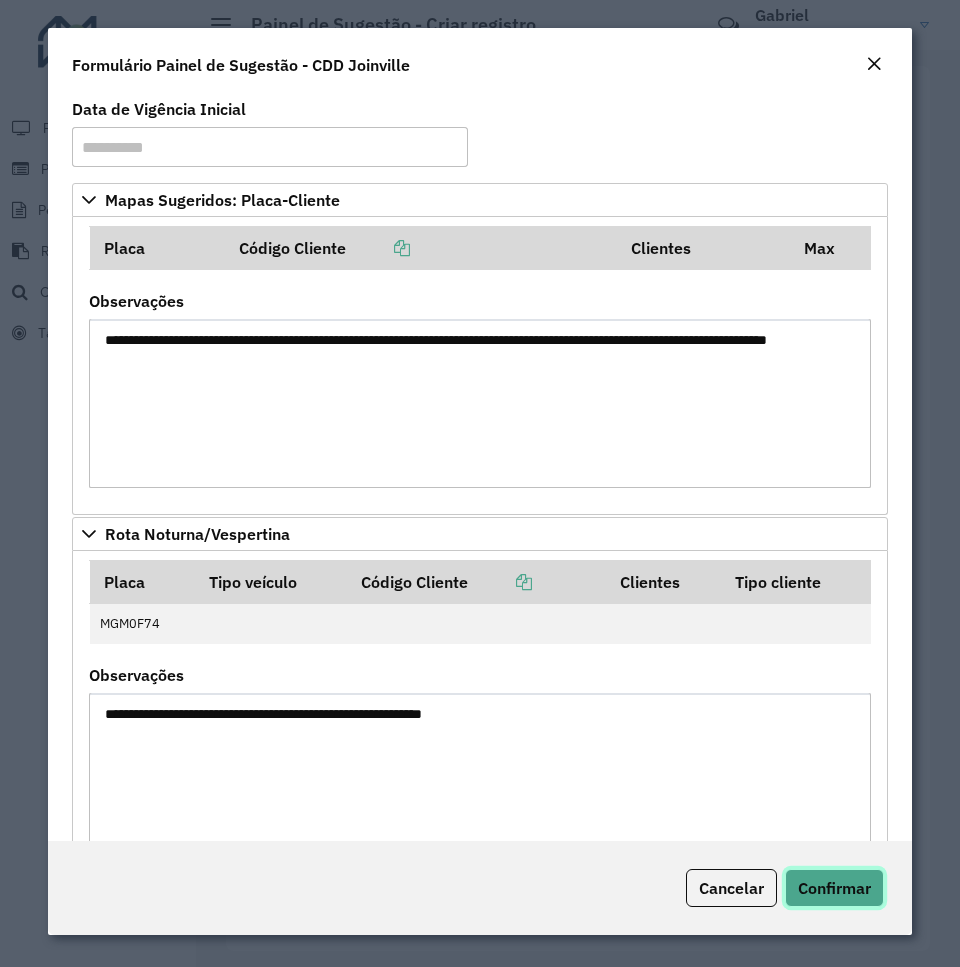 click on "Confirmar" 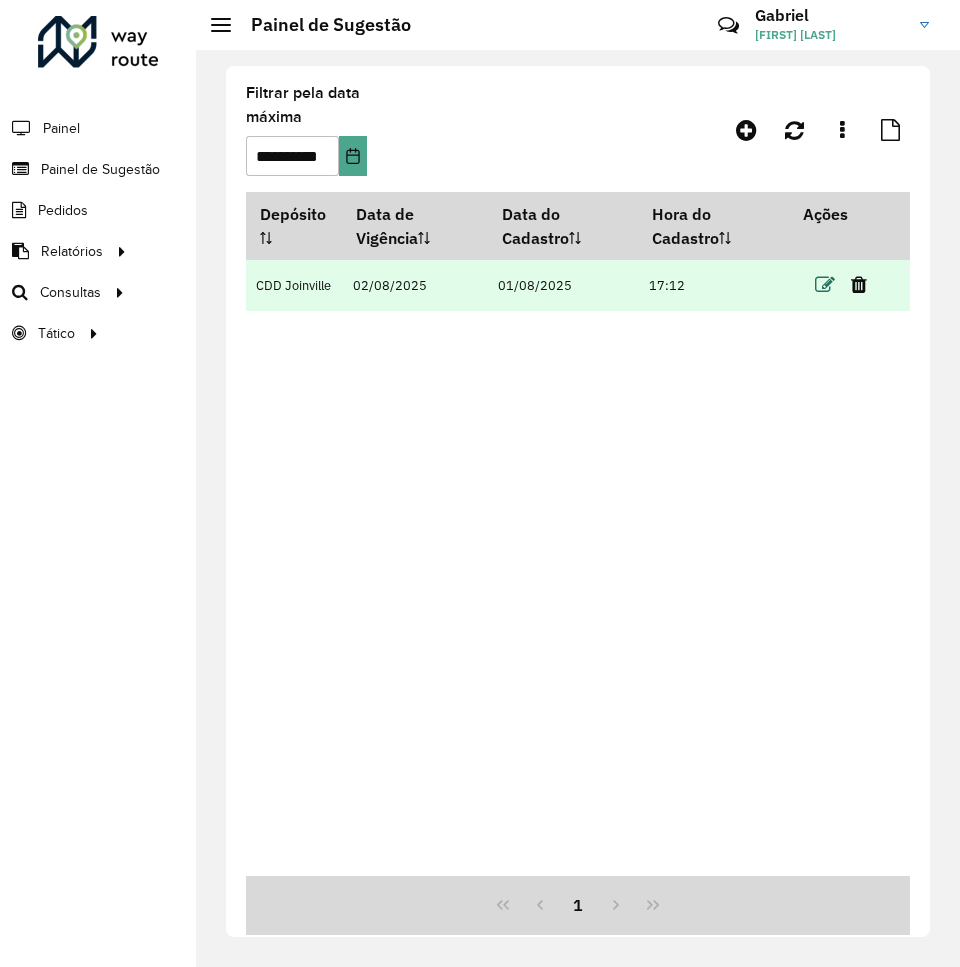 click at bounding box center [825, 285] 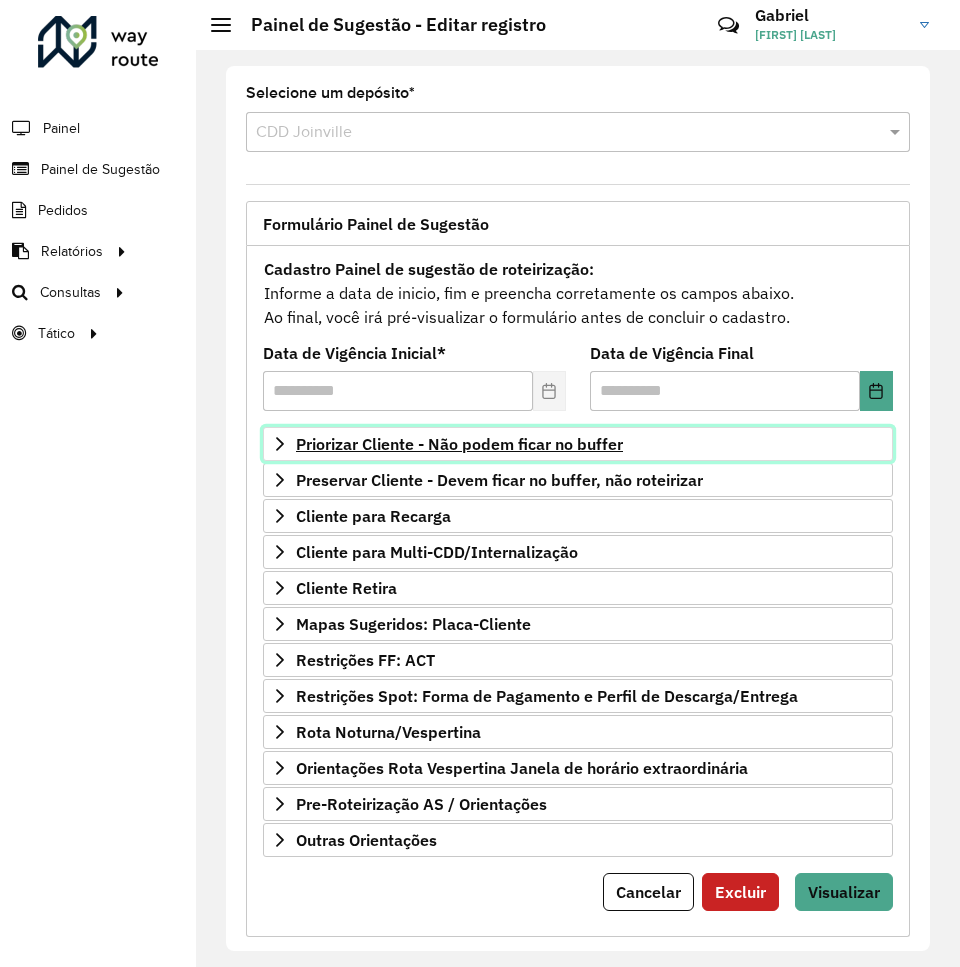 click on "Priorizar Cliente - Não podem ficar no buffer" at bounding box center [459, 444] 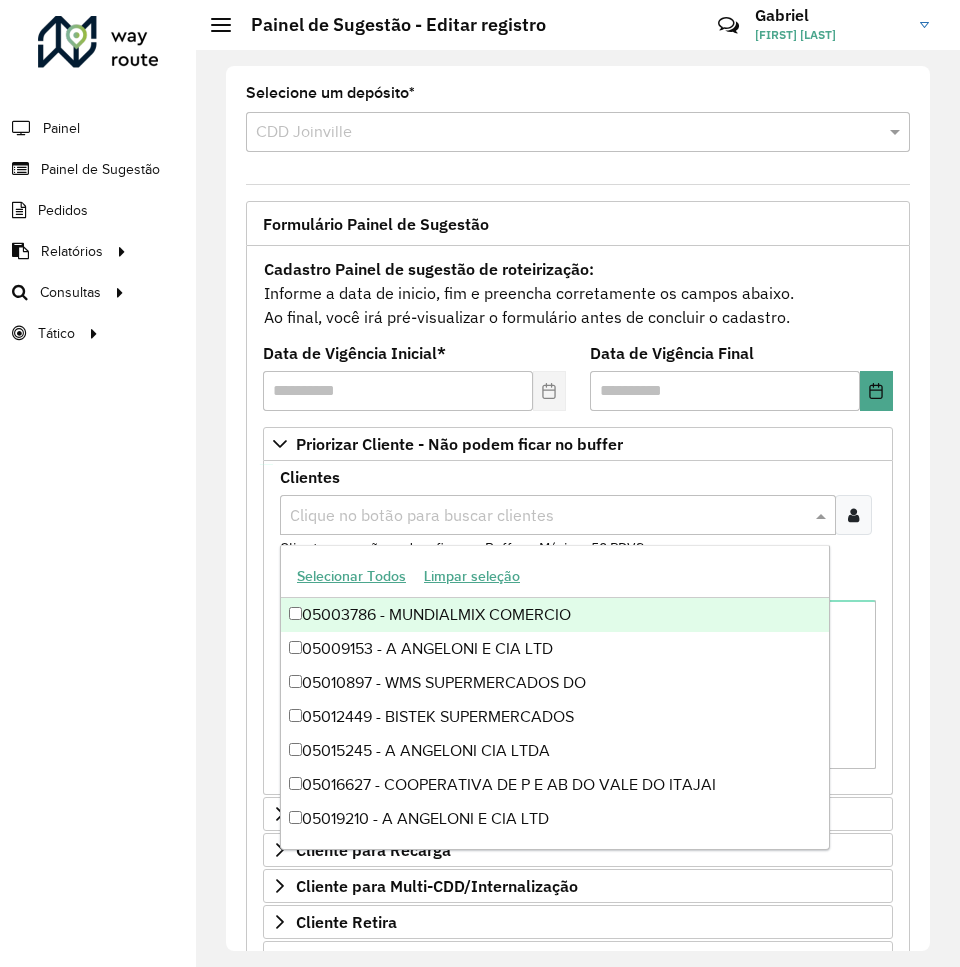 click at bounding box center [548, 516] 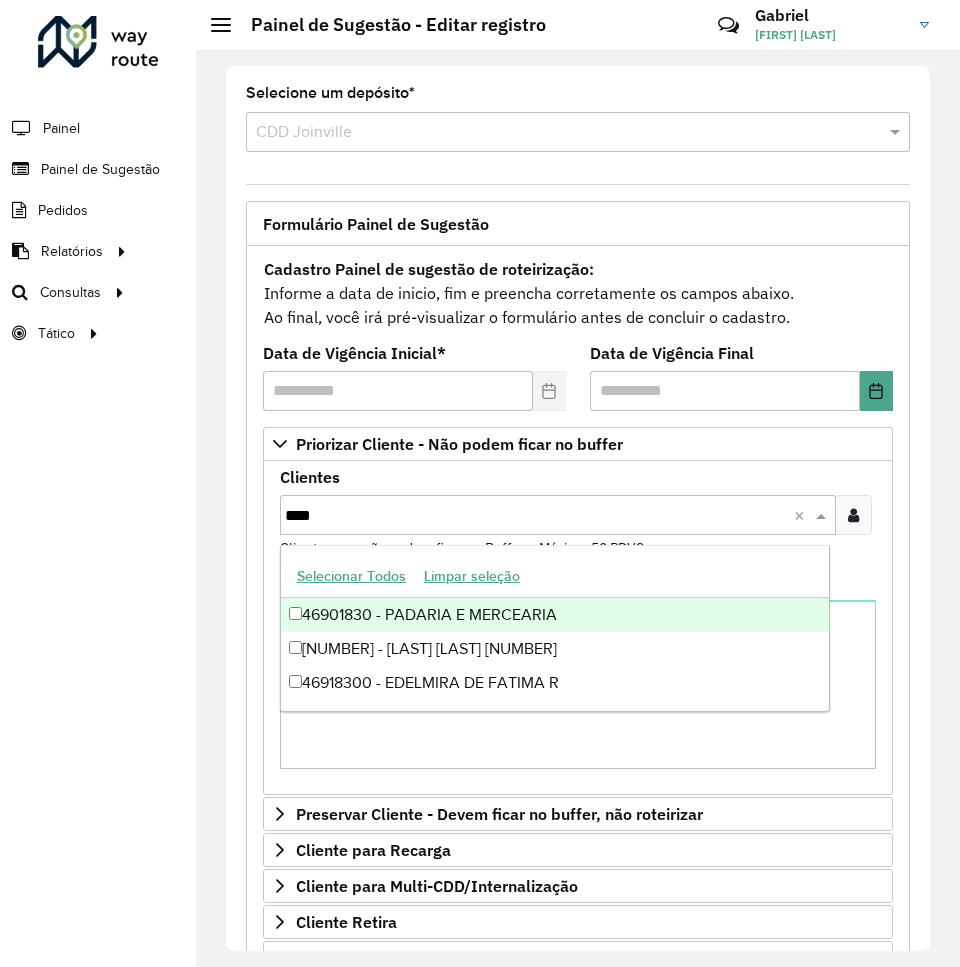 type on "*****" 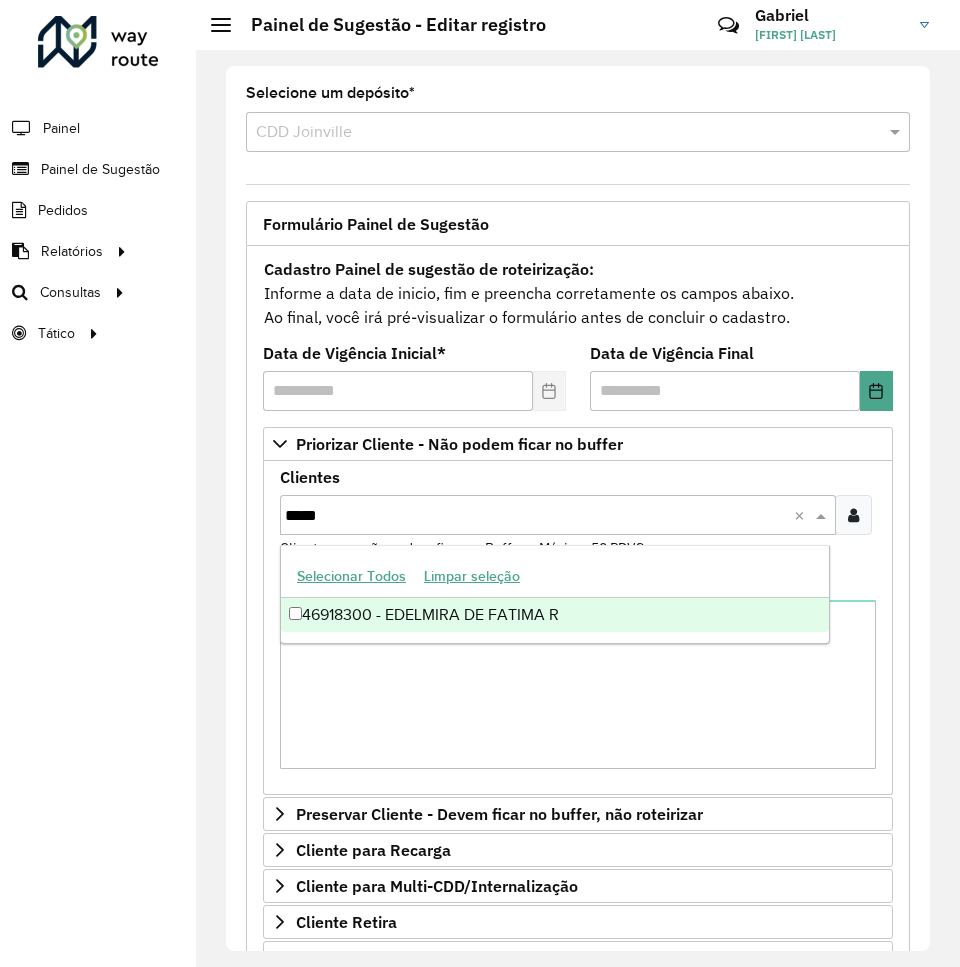 click on "46918300 - EDELMIRA DE FATIMA R" at bounding box center [555, 615] 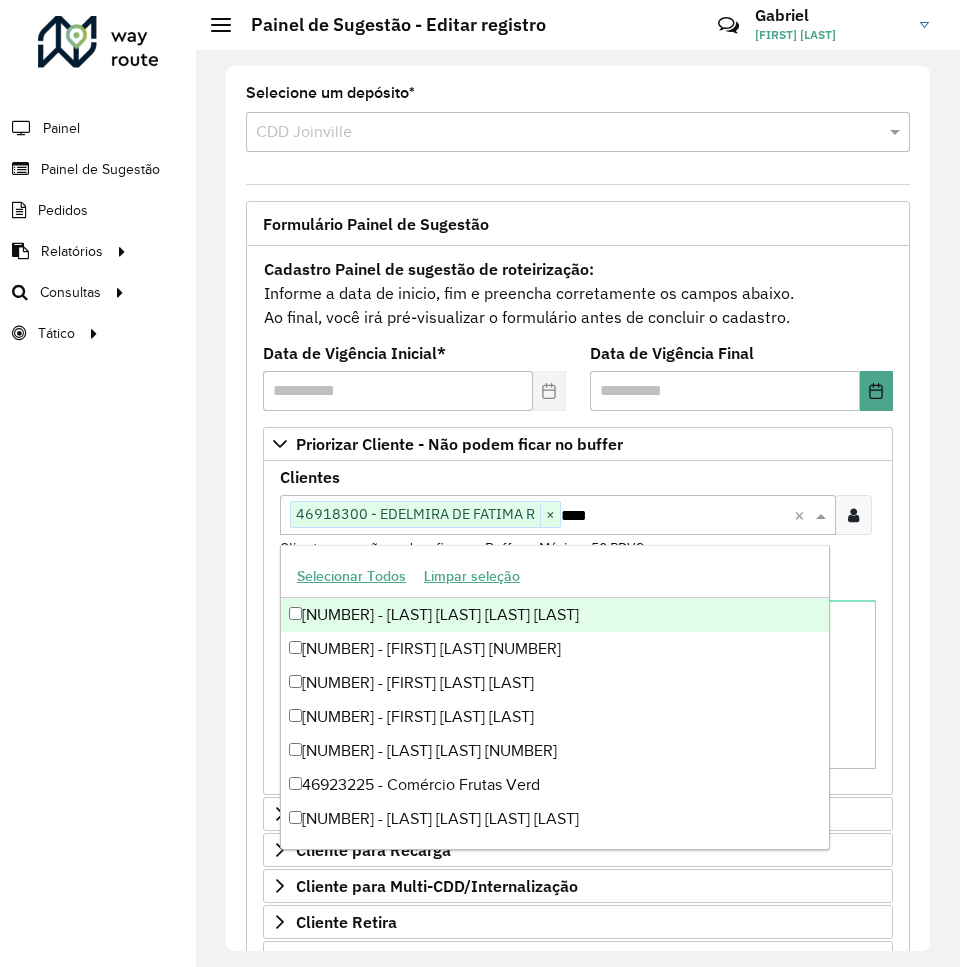 type on "****" 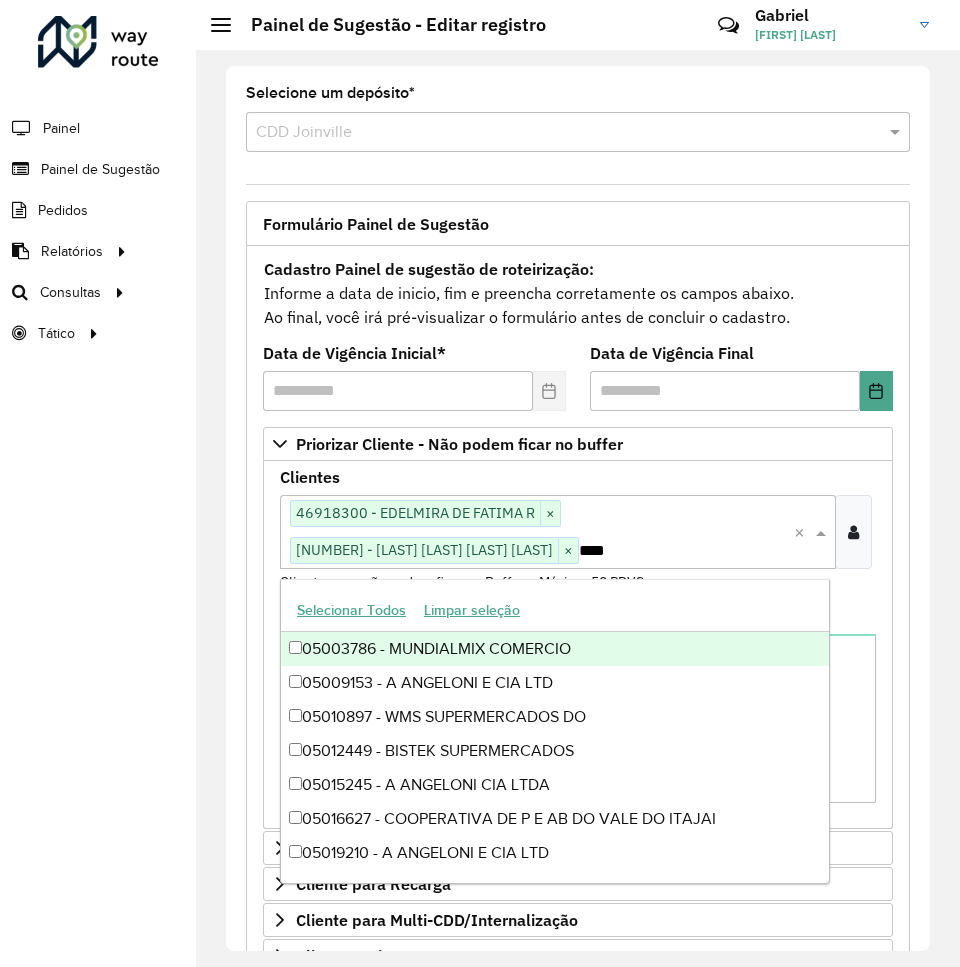 click on "****" at bounding box center [686, 551] 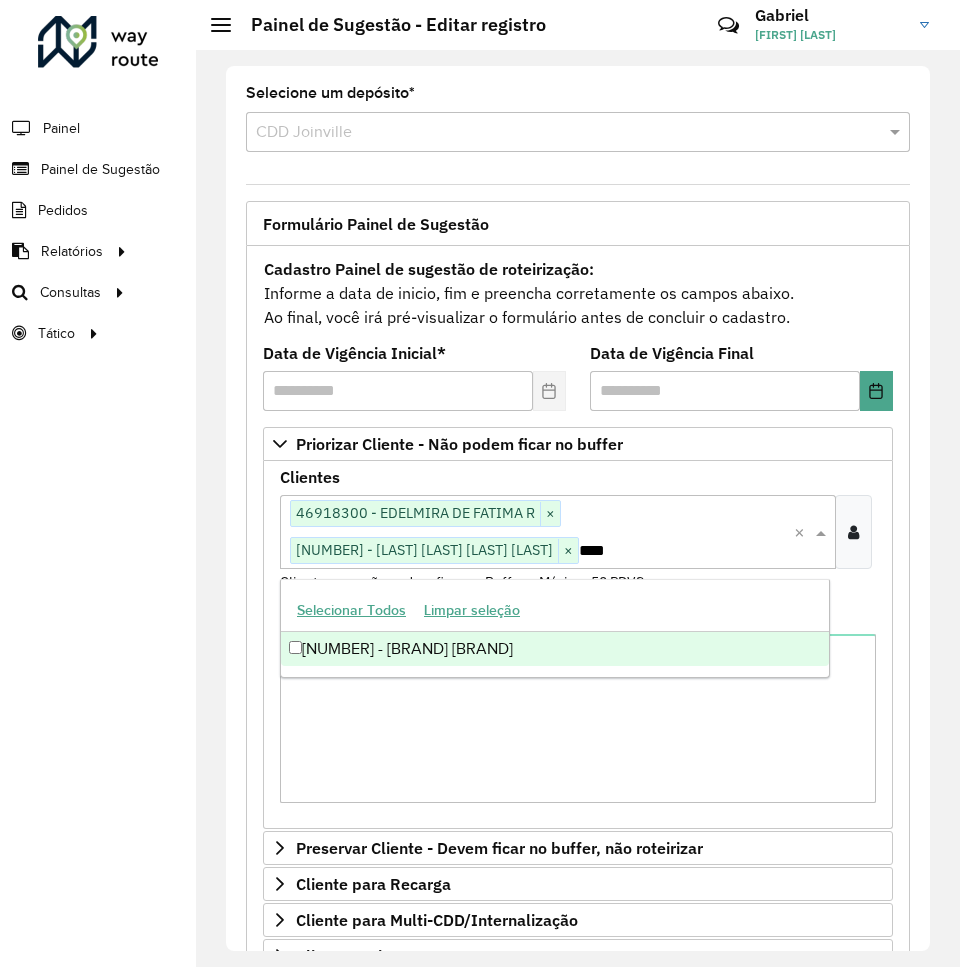 type on "****" 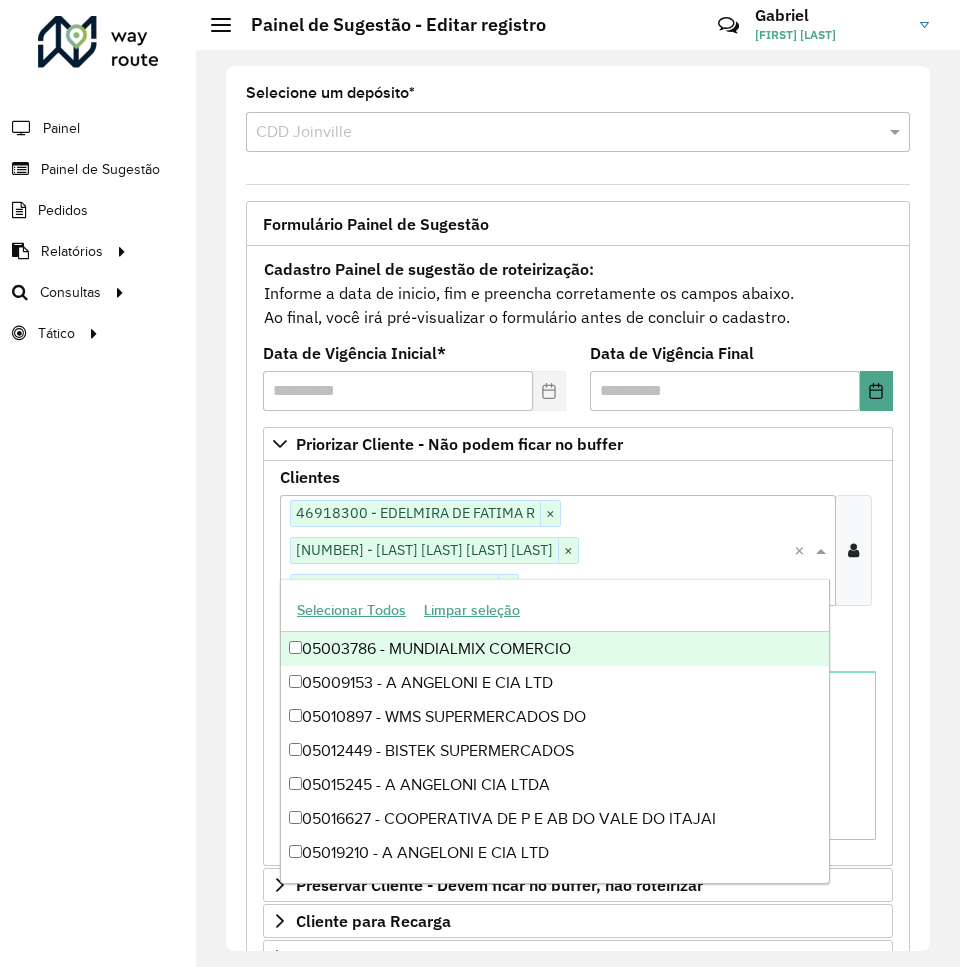 click on "Clique no botão para buscar clientes 46918300 - EDELMIRA DE FATIMA R × 46902322 - ILOIR DE JESUS B GON × 46908464 - PORTO VALENTE × **** ×" at bounding box center [558, 550] 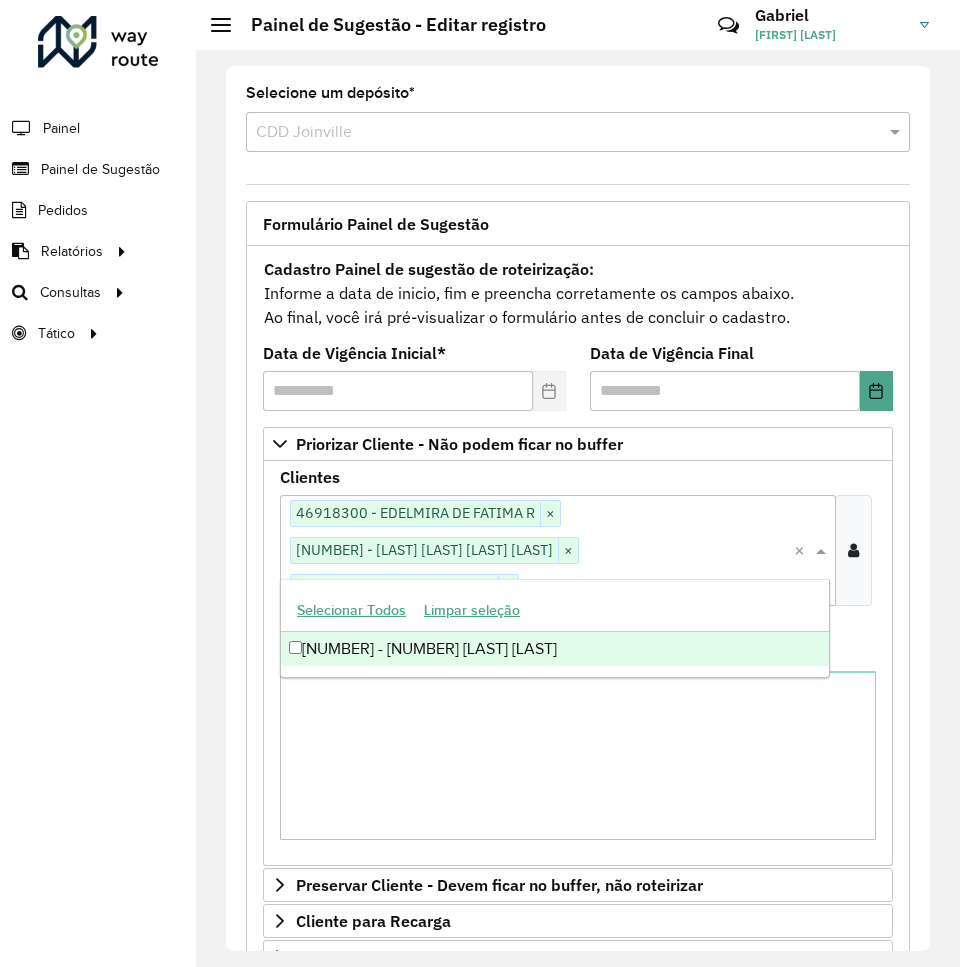 scroll, scrollTop: 0, scrollLeft: 42, axis: horizontal 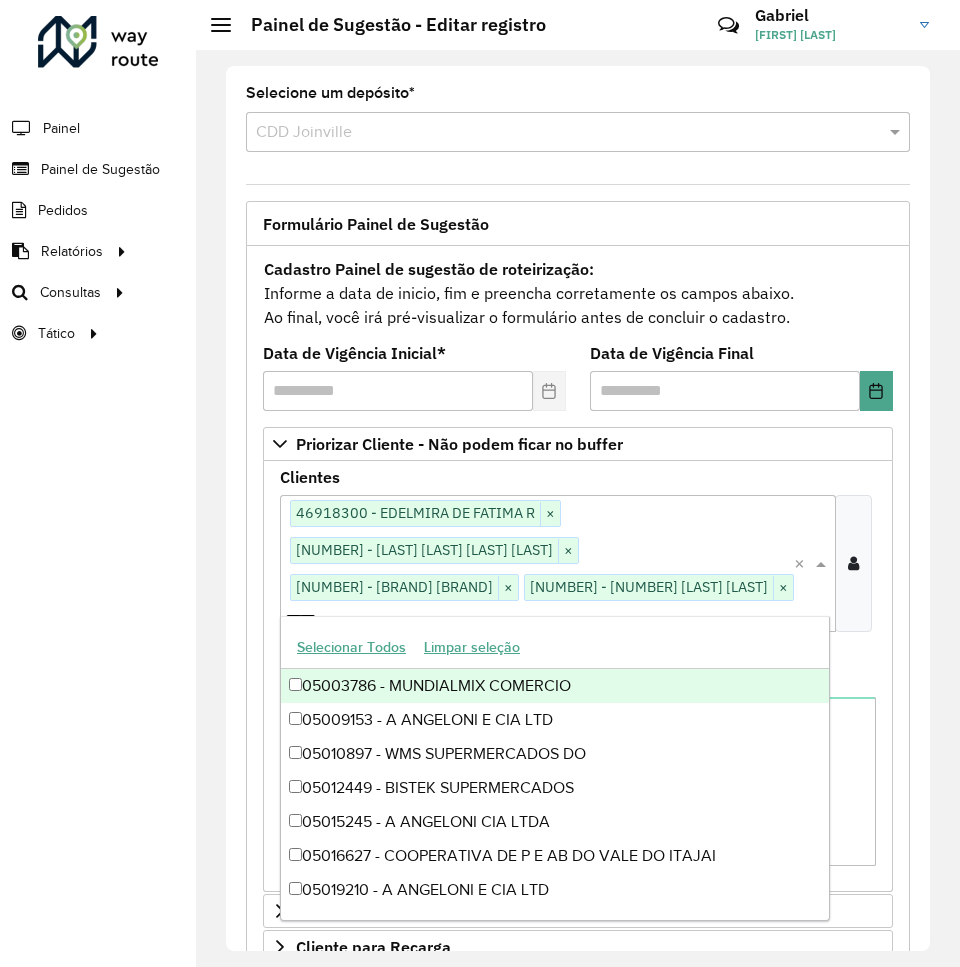 click on "*****" at bounding box center (377, 620) 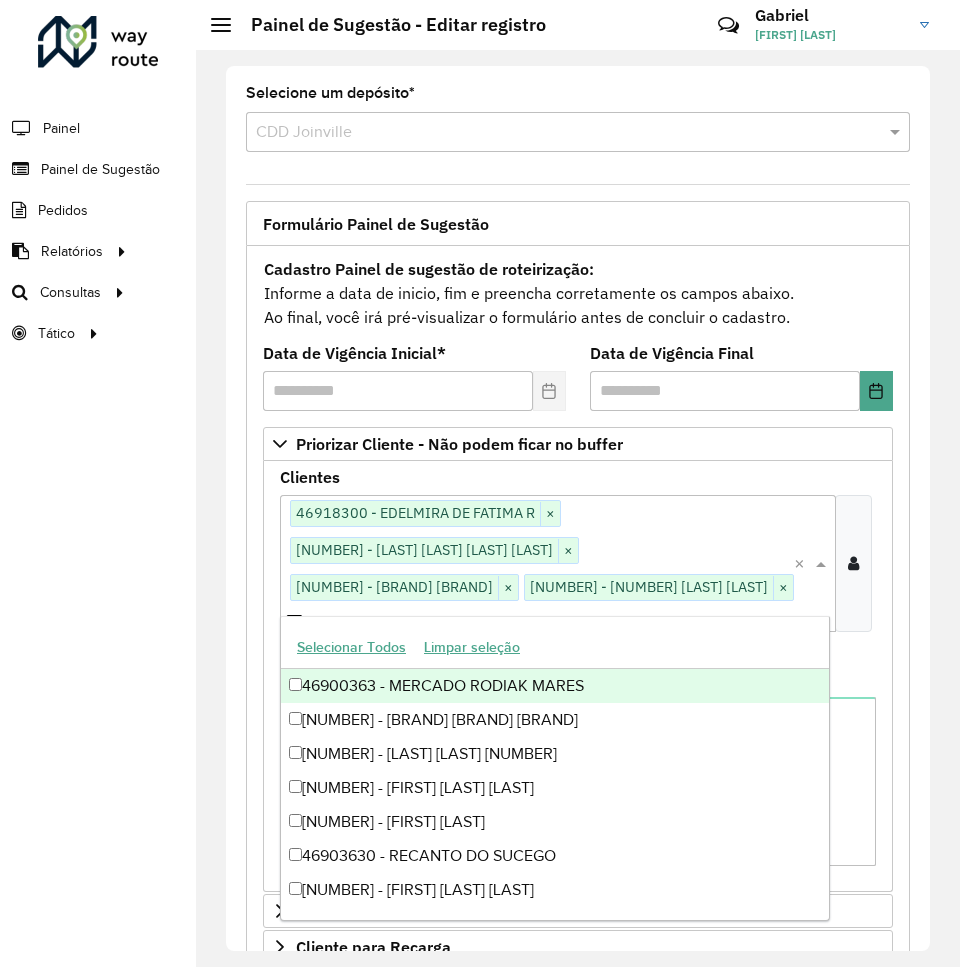 type on "****" 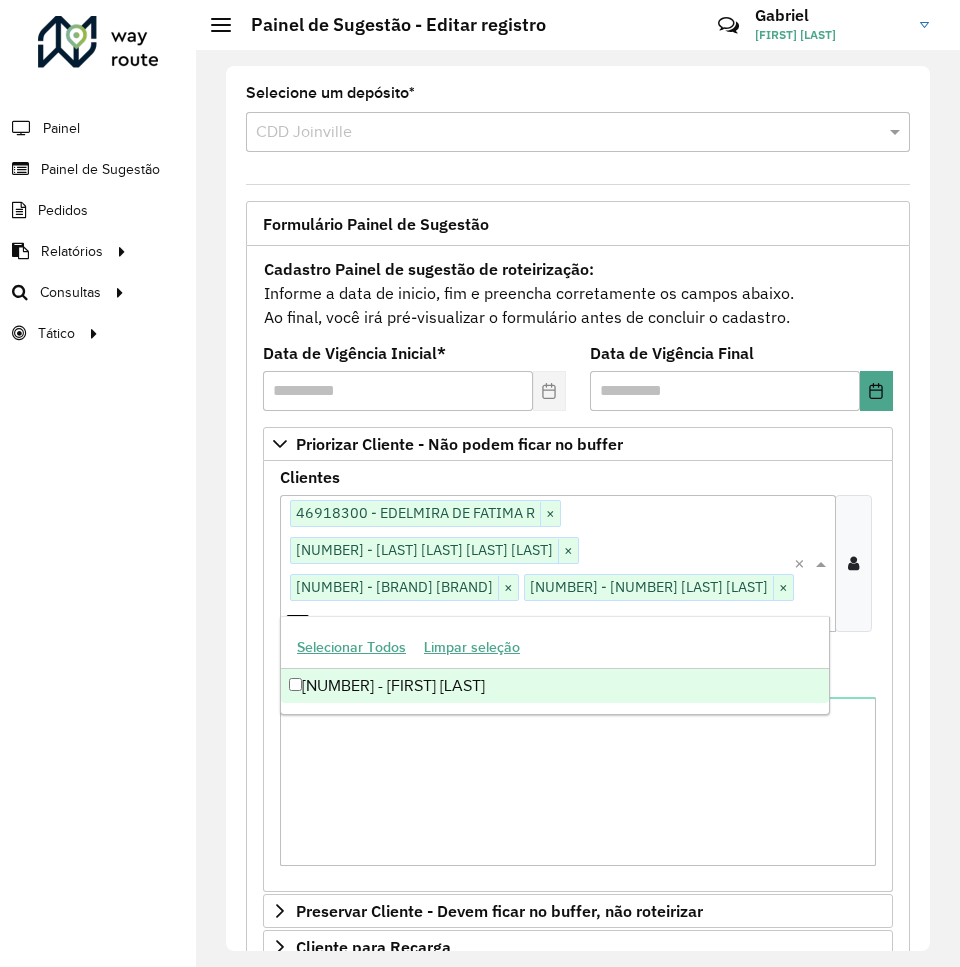 click on "46903633 - IRIS JOSE TASCA" at bounding box center (555, 686) 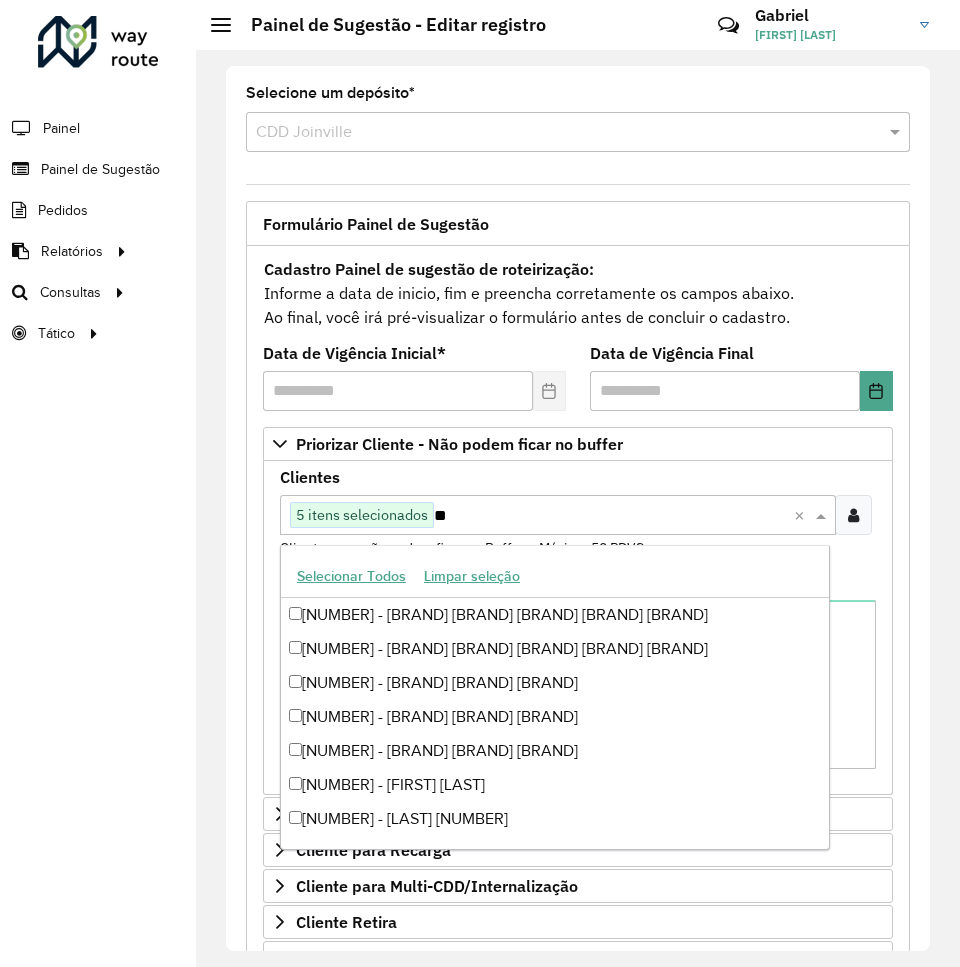 type on "*" 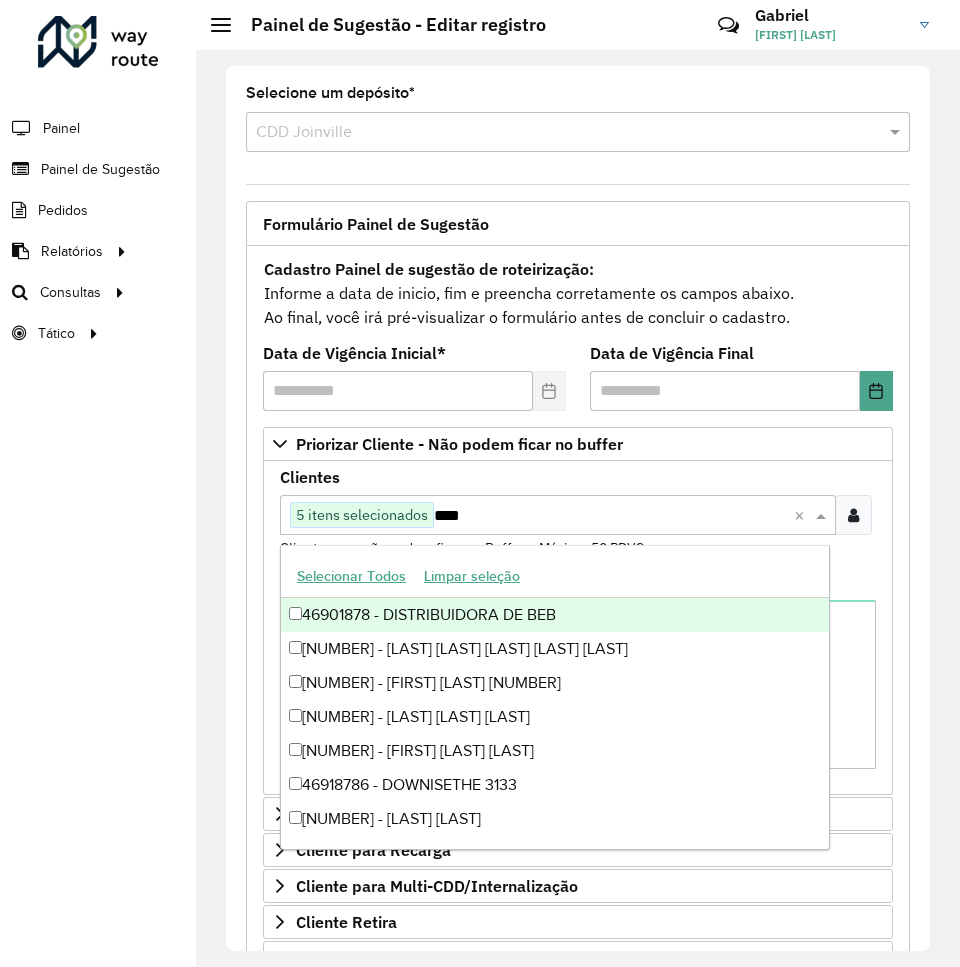 type on "*****" 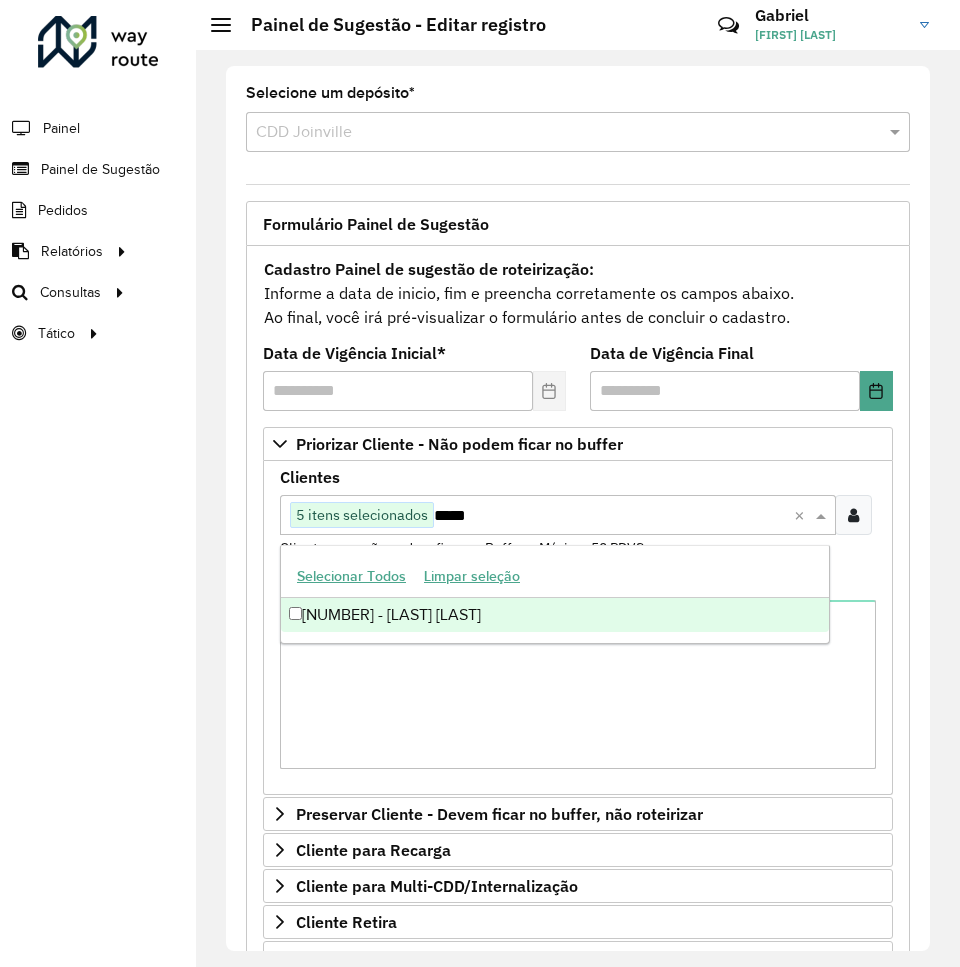 click on "46918788 - VICENTE FENRICH" at bounding box center [555, 615] 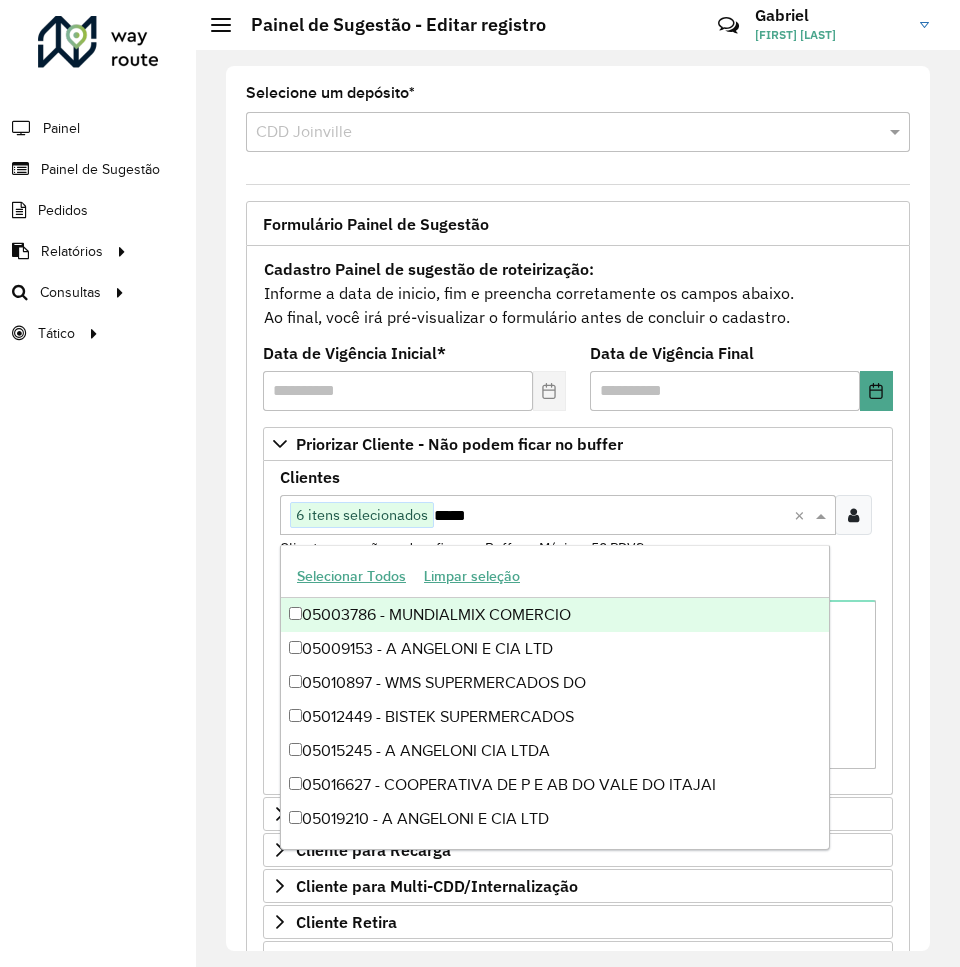 click on "*****" at bounding box center [611, 516] 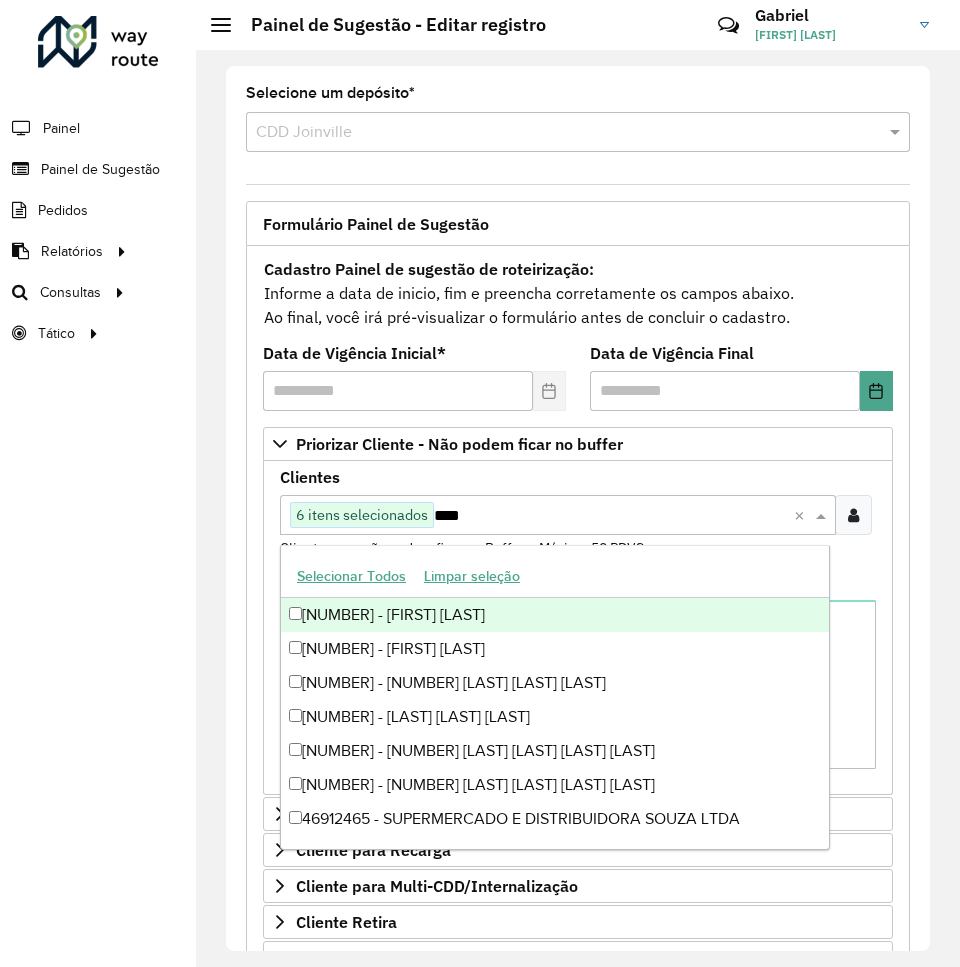 type on "*****" 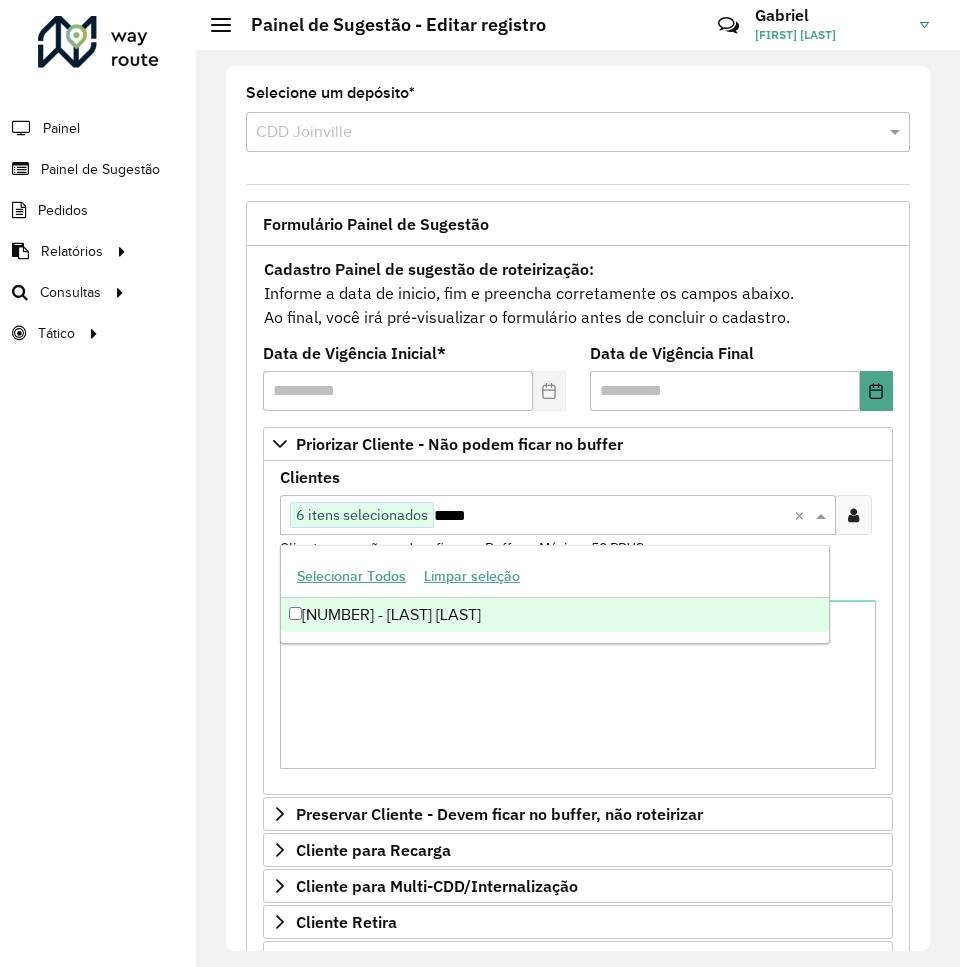 click on "46912466 - GEOVANA FUCKNER" at bounding box center [555, 615] 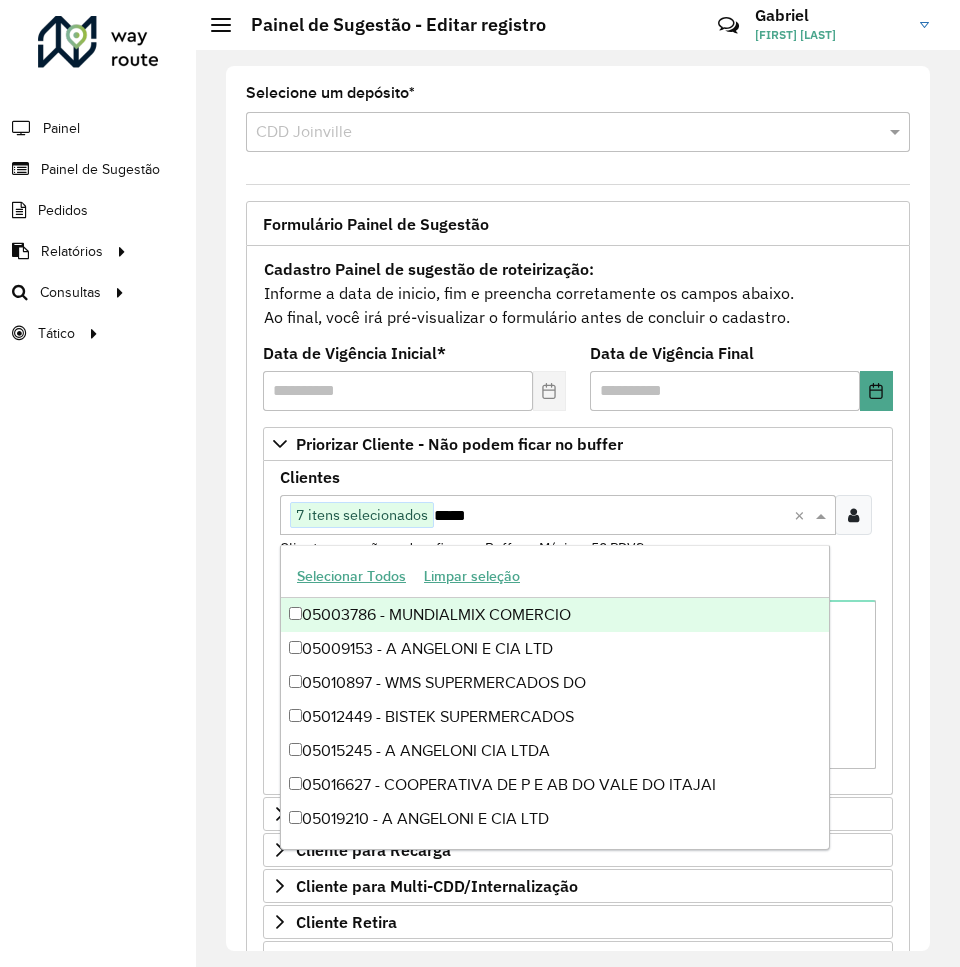 click on "*****" at bounding box center [611, 516] 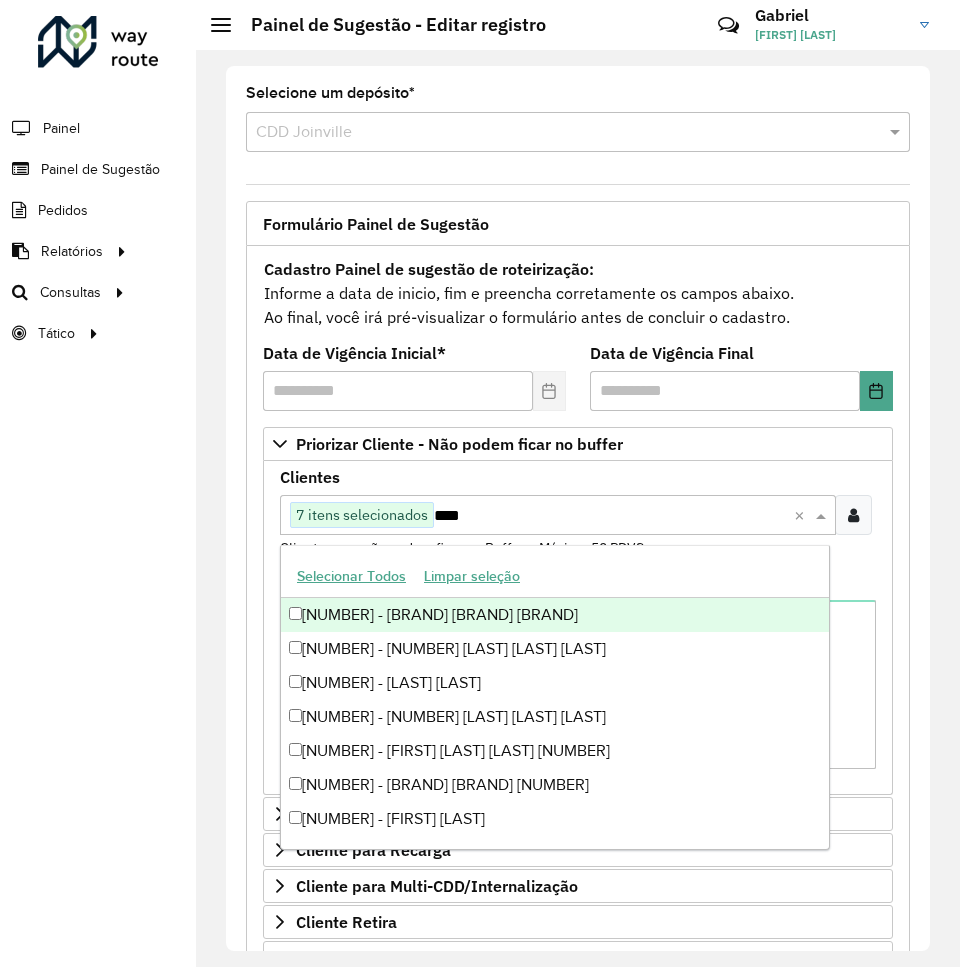 type on "*****" 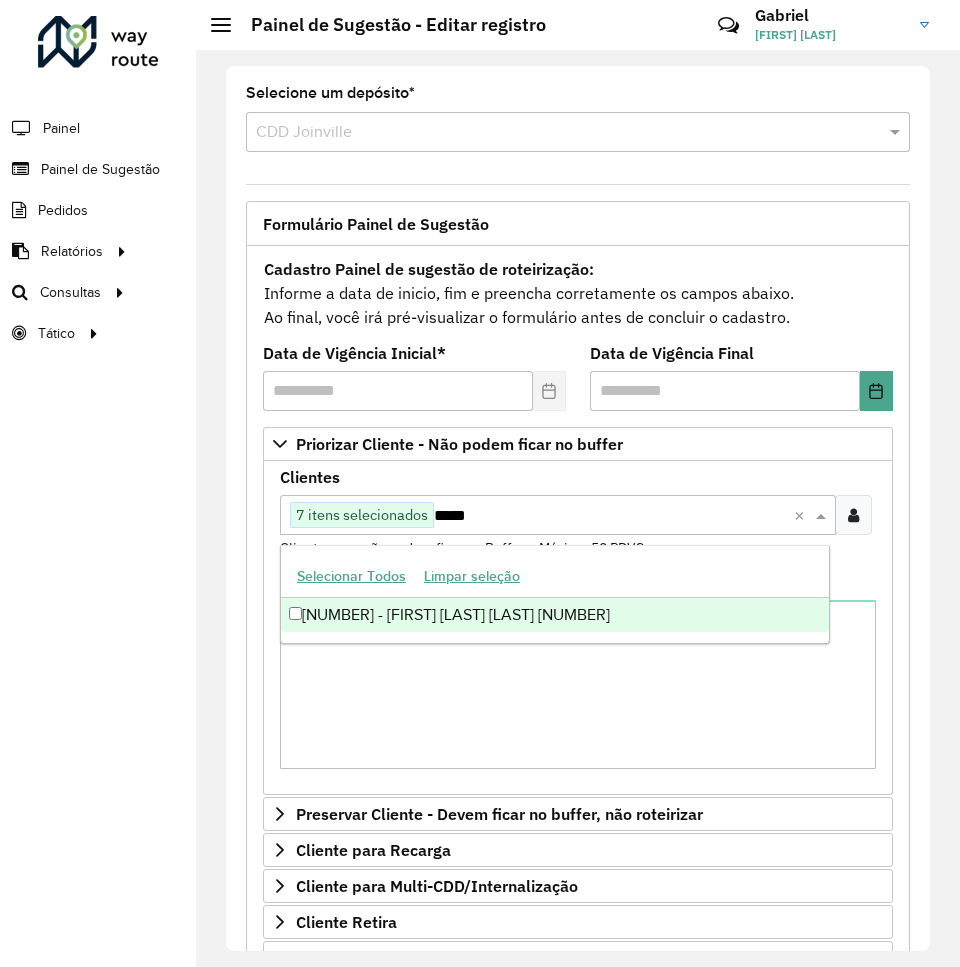 click on "46912354 - FRANCIELE APARECIDA FERREIRA 06390835957" at bounding box center (555, 615) 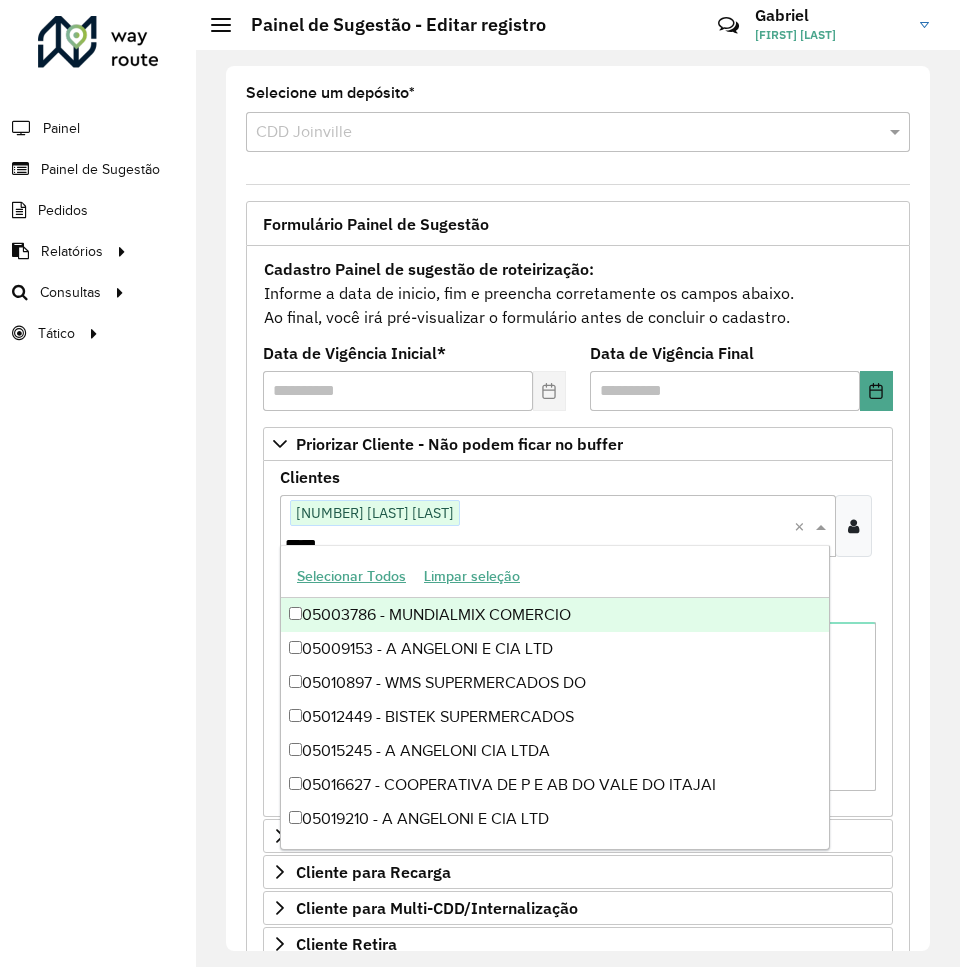 click on "*****" at bounding box center (462, 545) 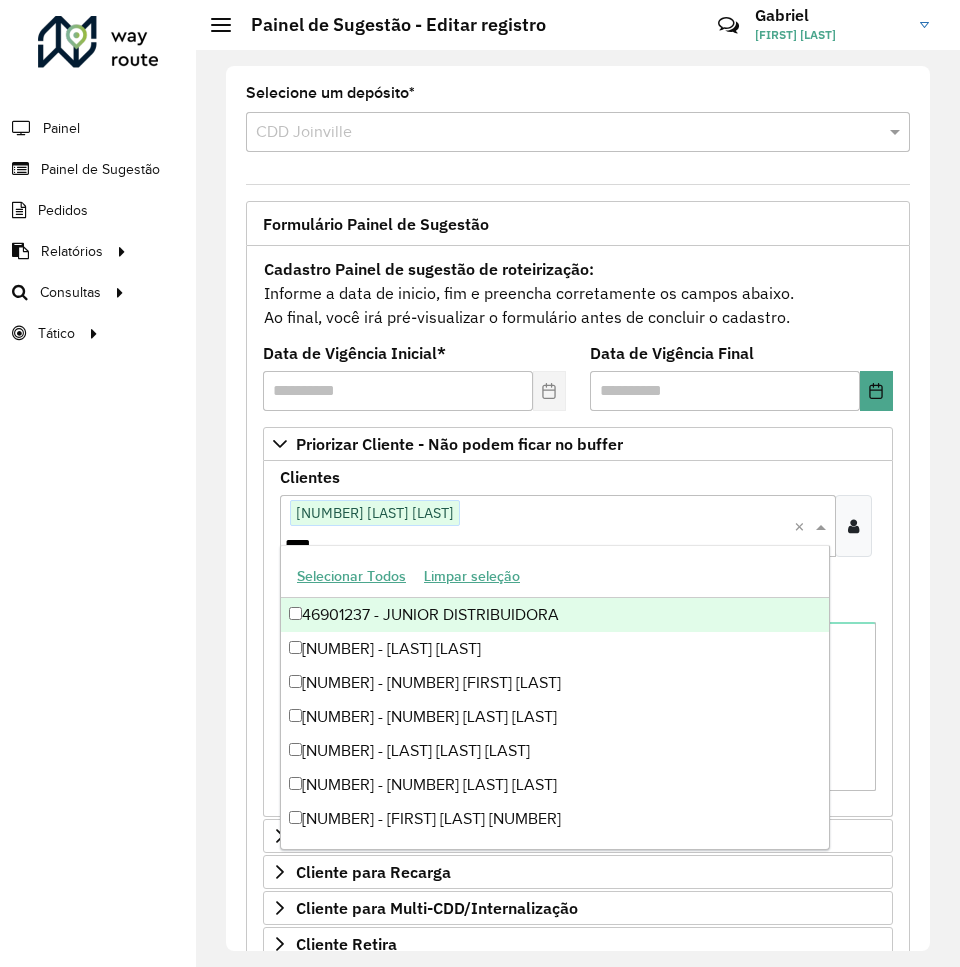 type on "*****" 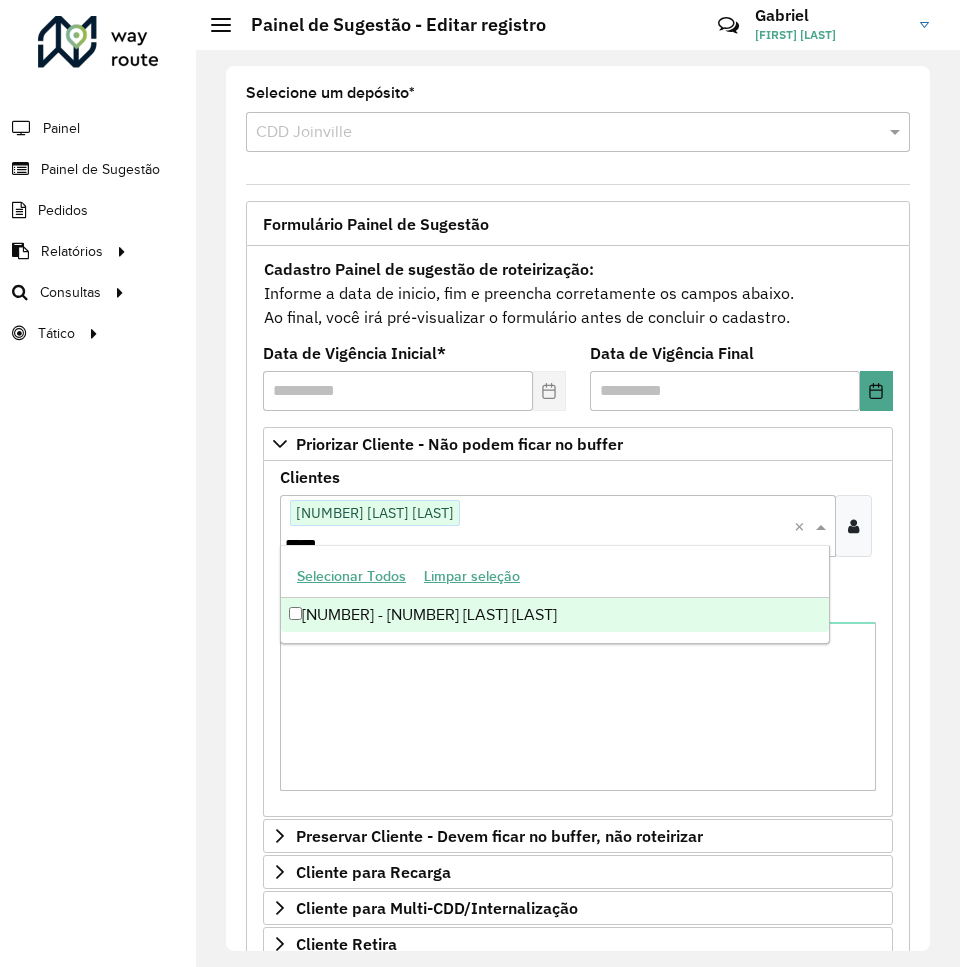 click on "46912373 - 56.307.265 AMARILDO MARIOTI" at bounding box center (555, 615) 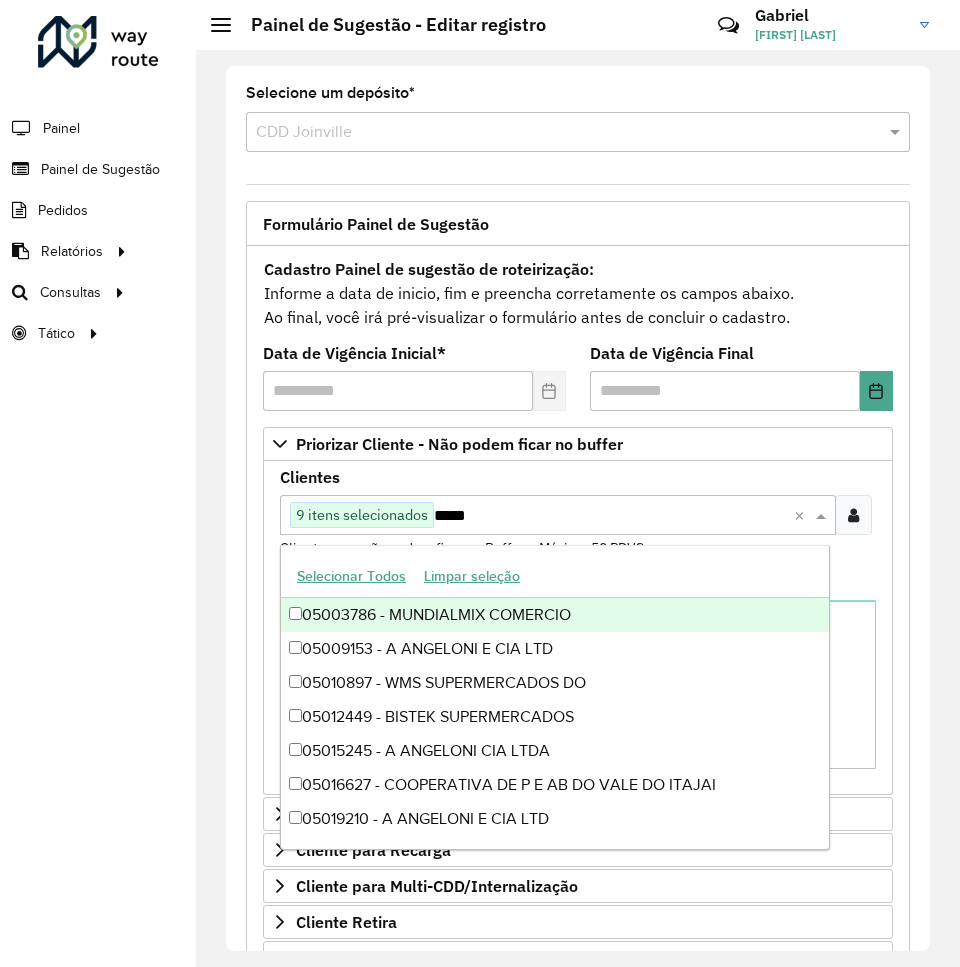 click on "*****" at bounding box center (611, 516) 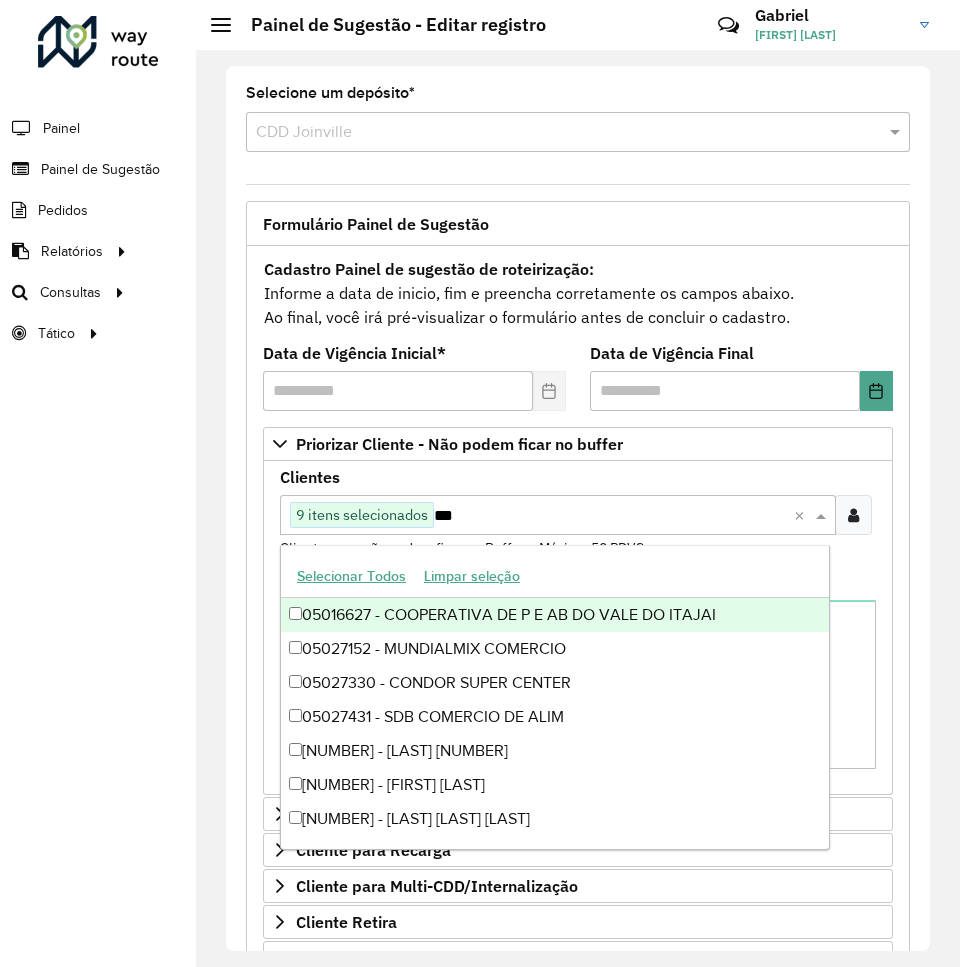 type on "****" 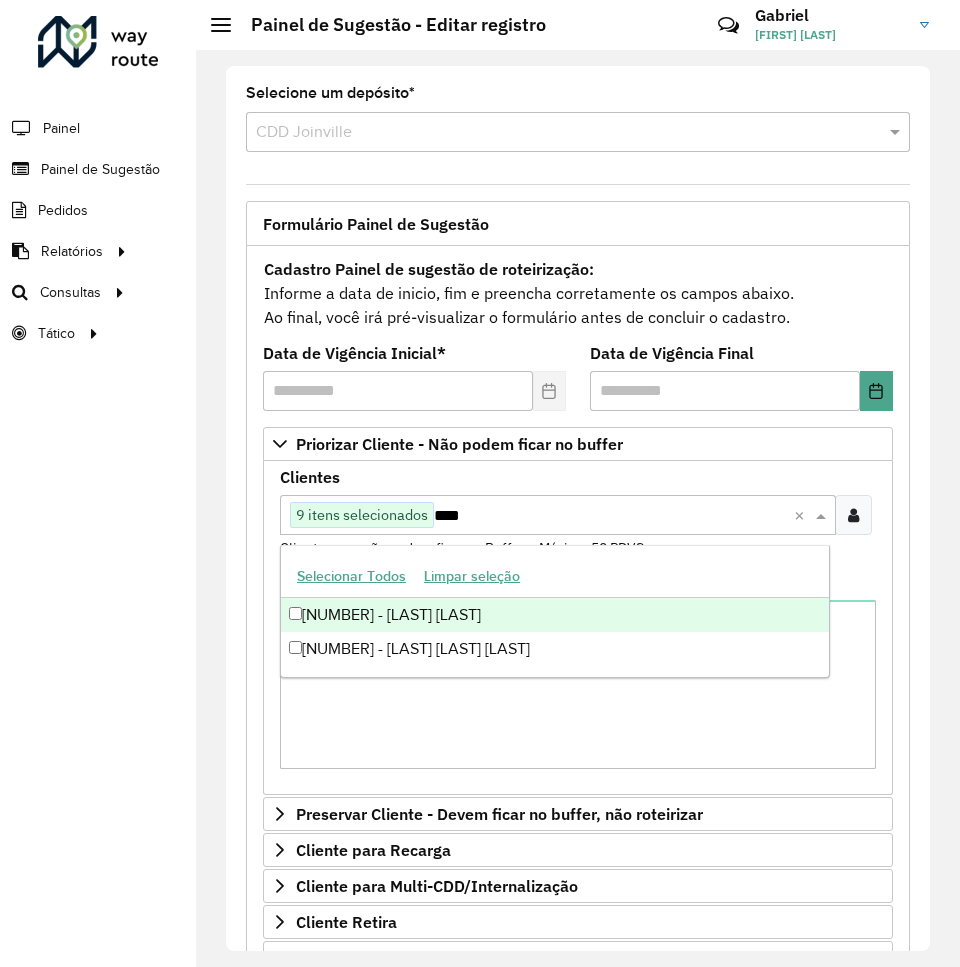 click on "46902768 - ROSANGELA  APARECIDA" at bounding box center (555, 615) 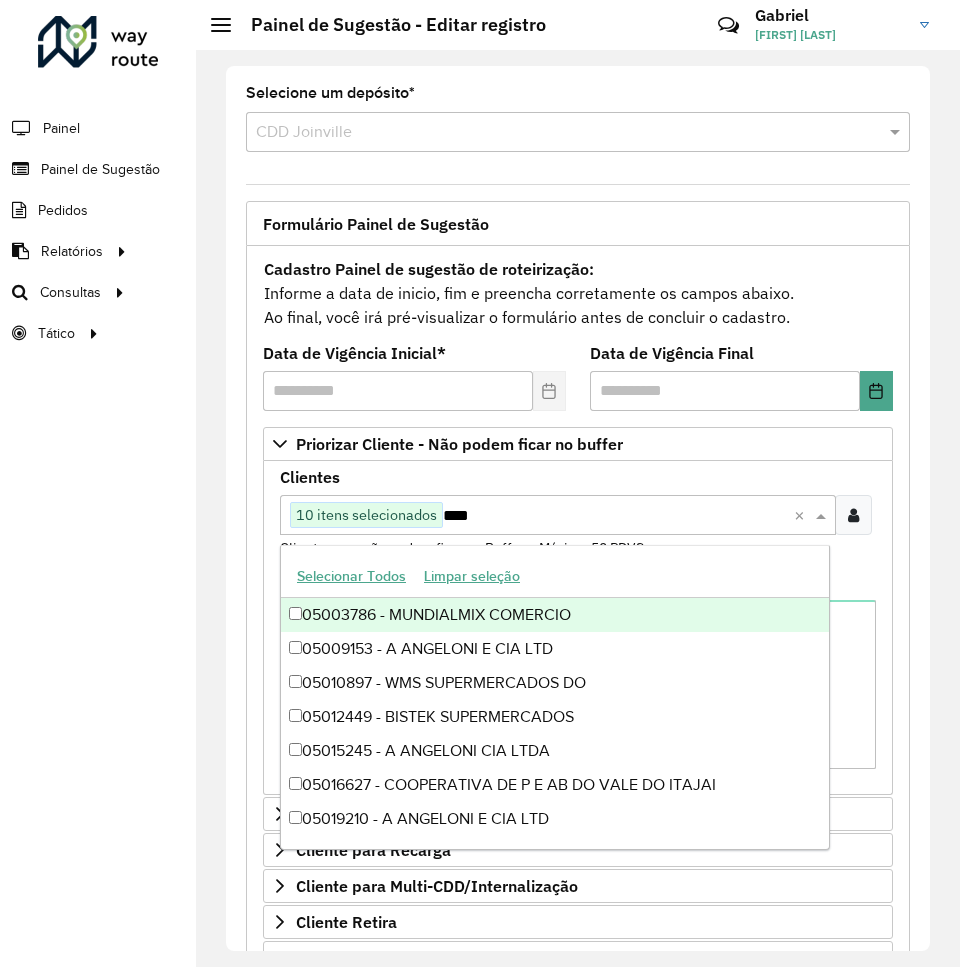 click on "****" at bounding box center [615, 516] 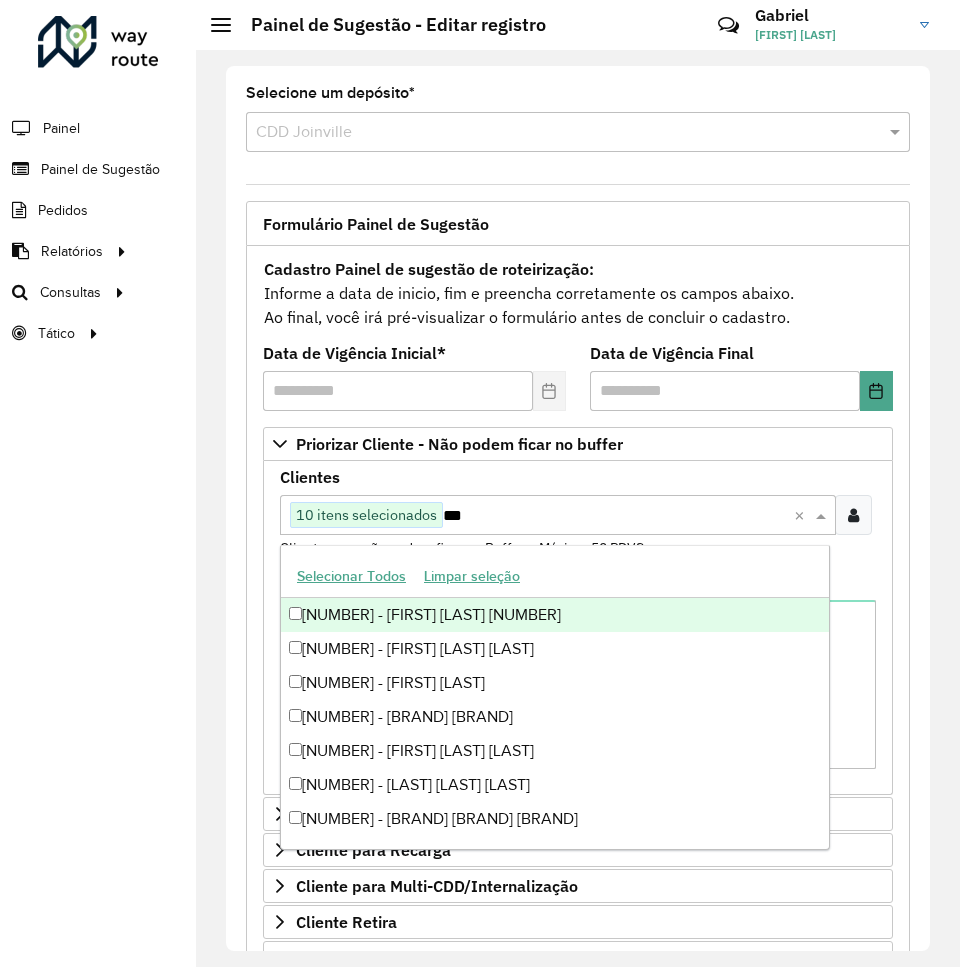 type on "****" 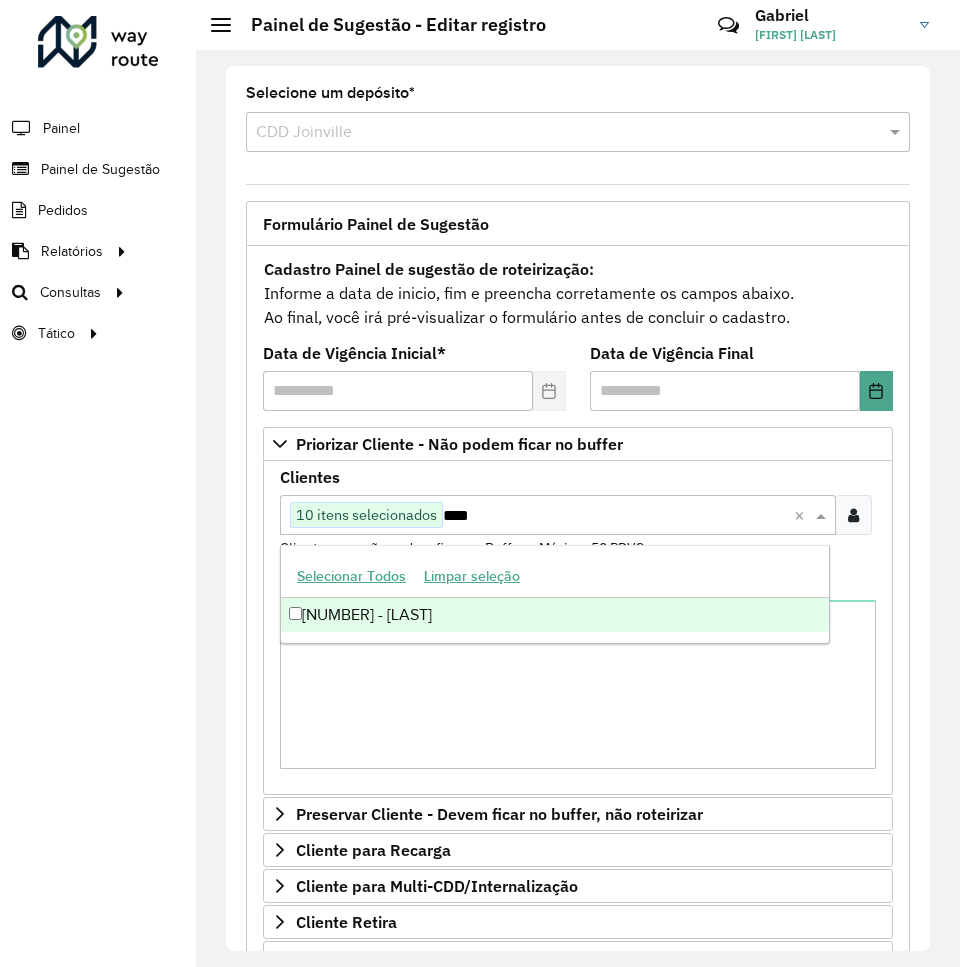 click on "46907721 - SOL" at bounding box center (555, 615) 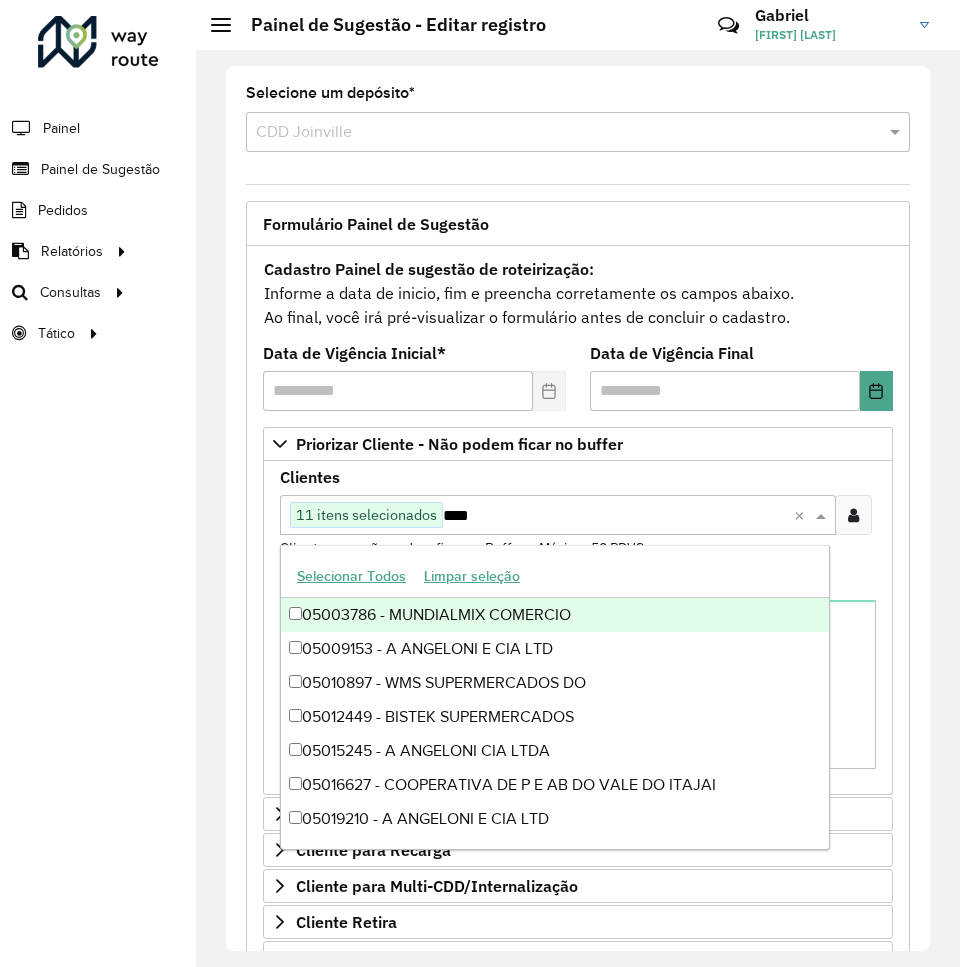 click on "****" at bounding box center (615, 516) 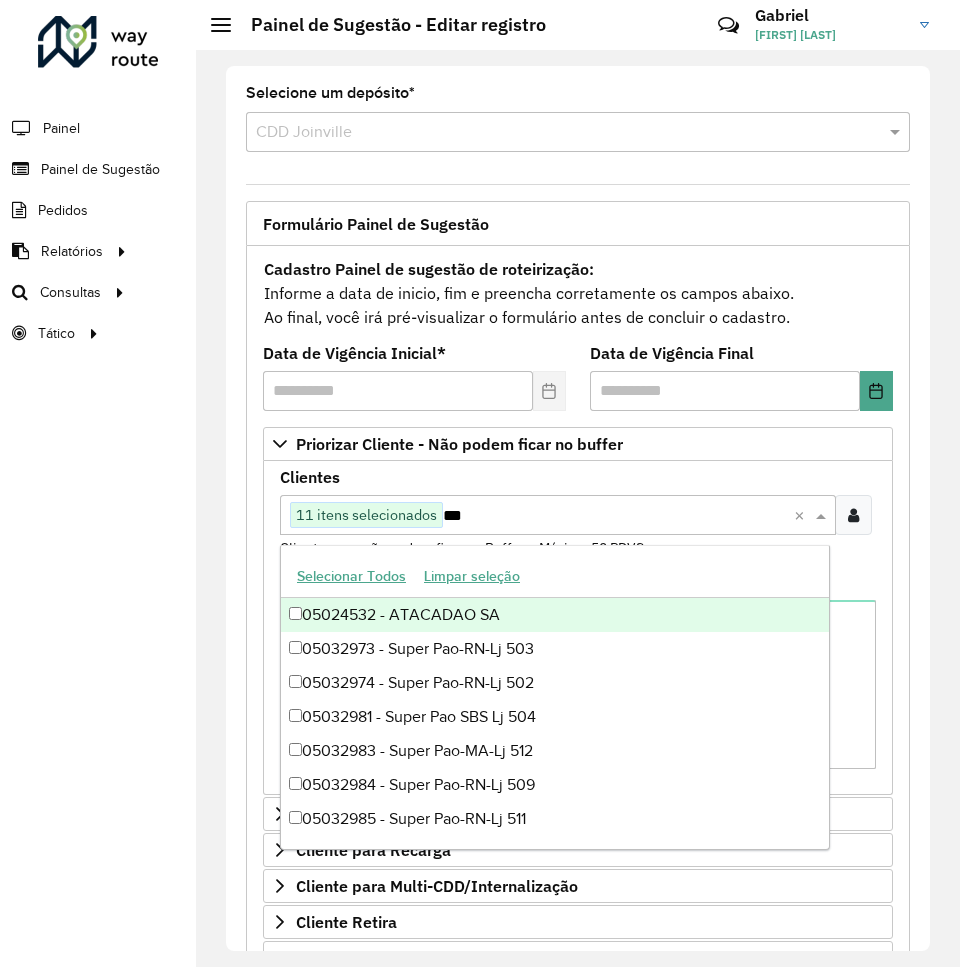 type on "****" 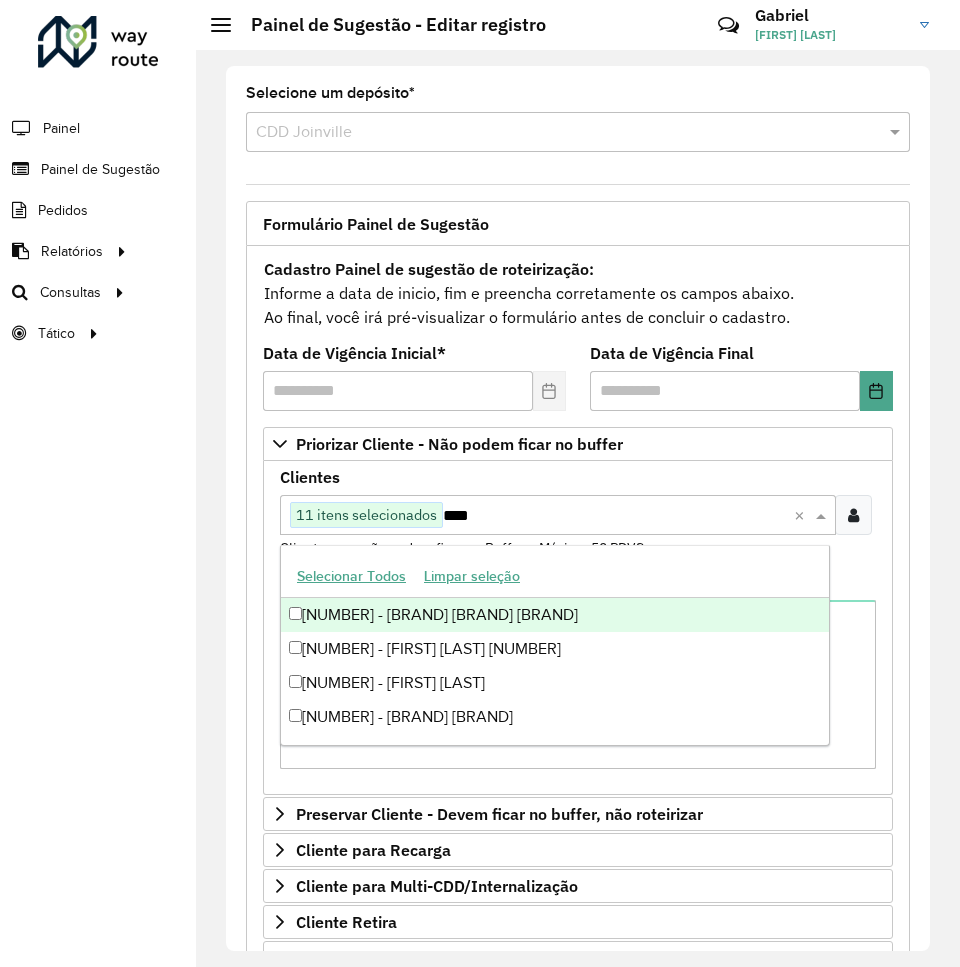 click on "46903234 - HOTEL FAZENDA CASARA" at bounding box center (555, 615) 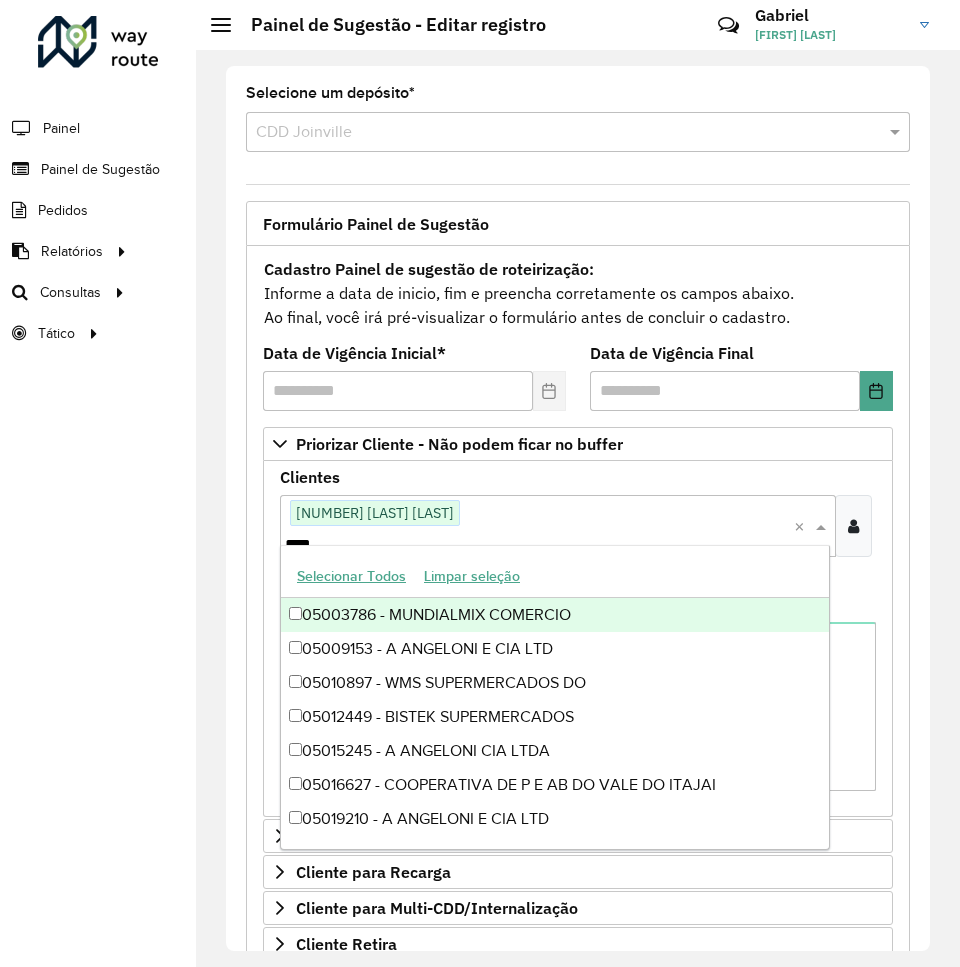 click on "****" at bounding box center [457, 545] 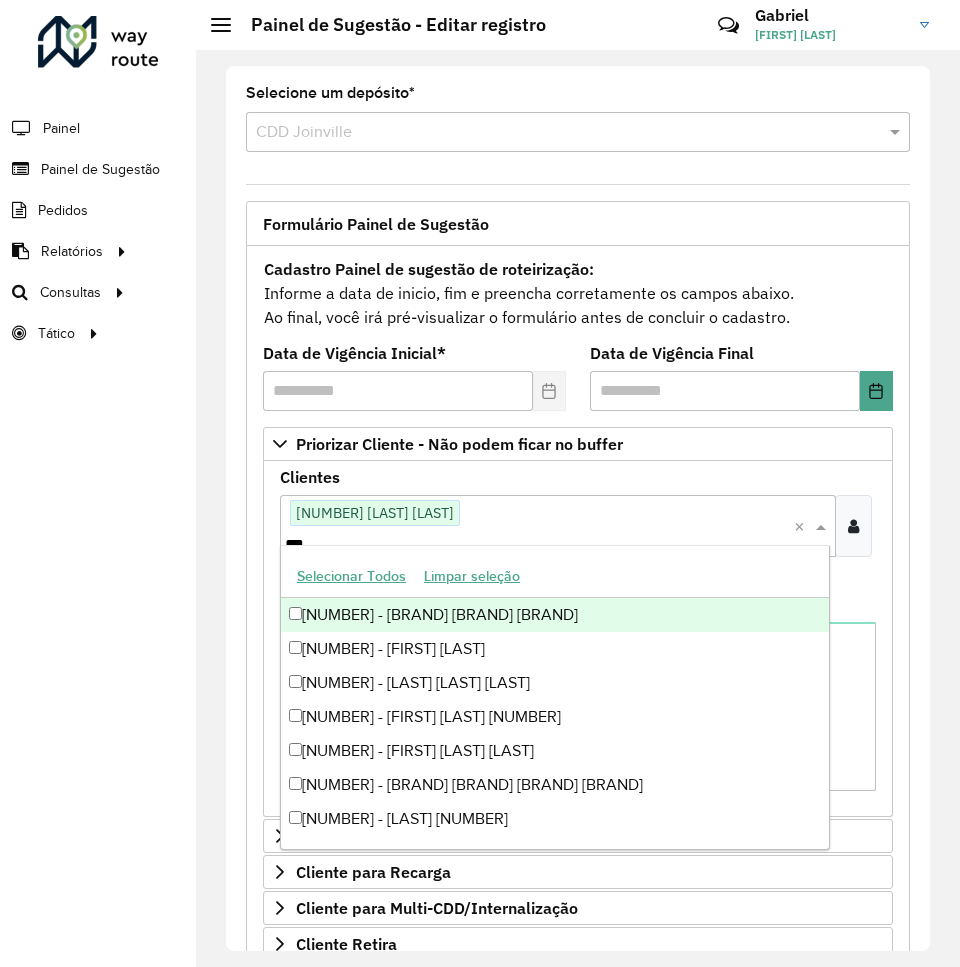 type on "****" 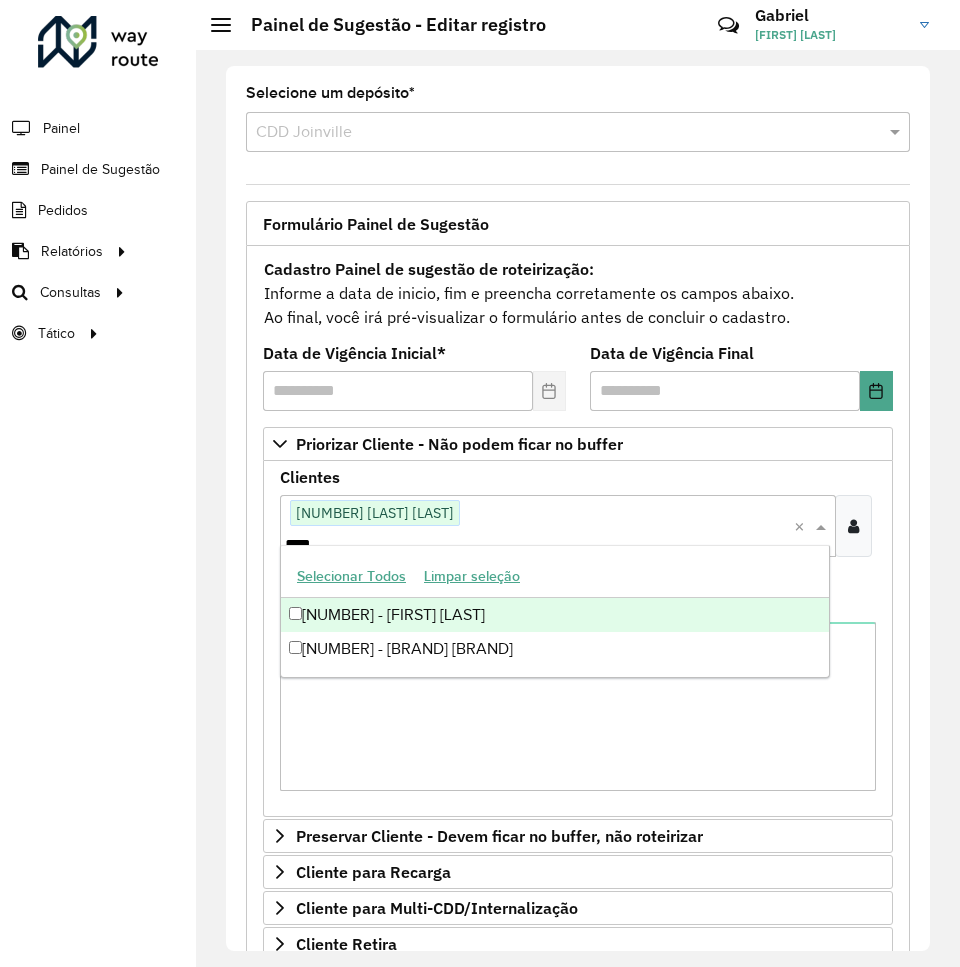 click on "46906266 - ADRIANO  FEY" at bounding box center (555, 615) 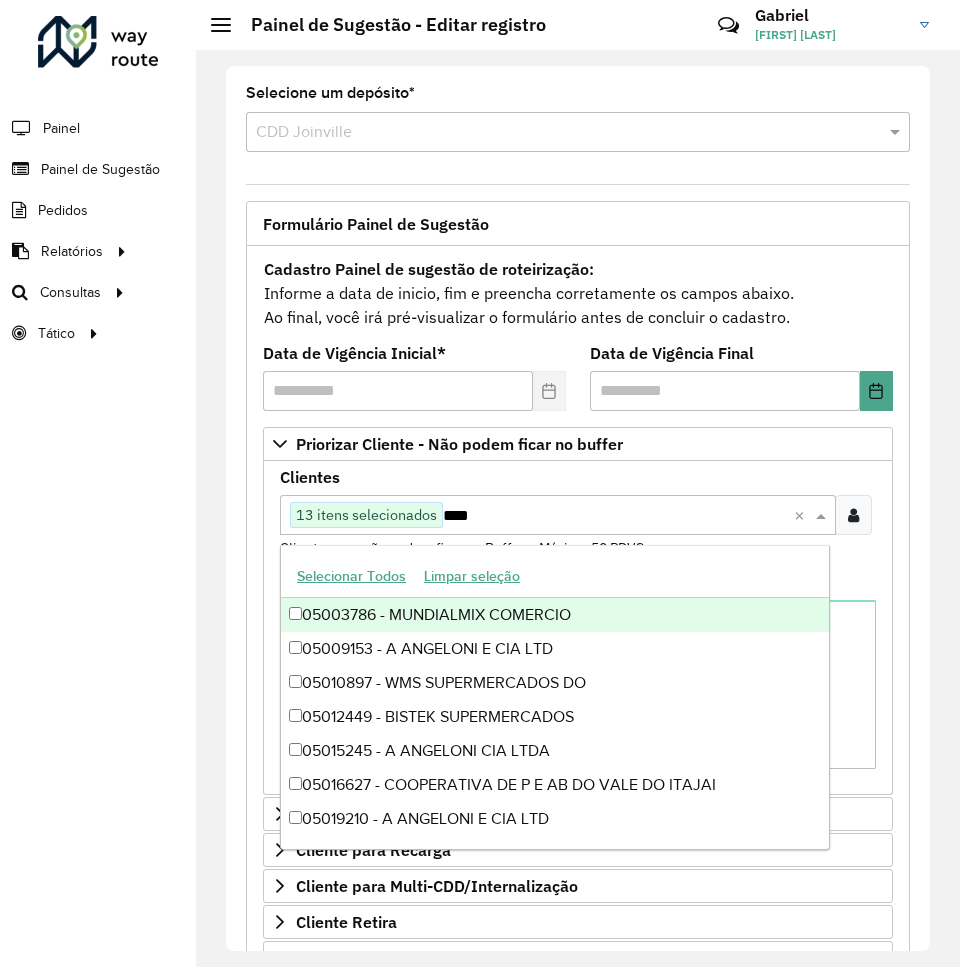 click on "****" at bounding box center (615, 516) 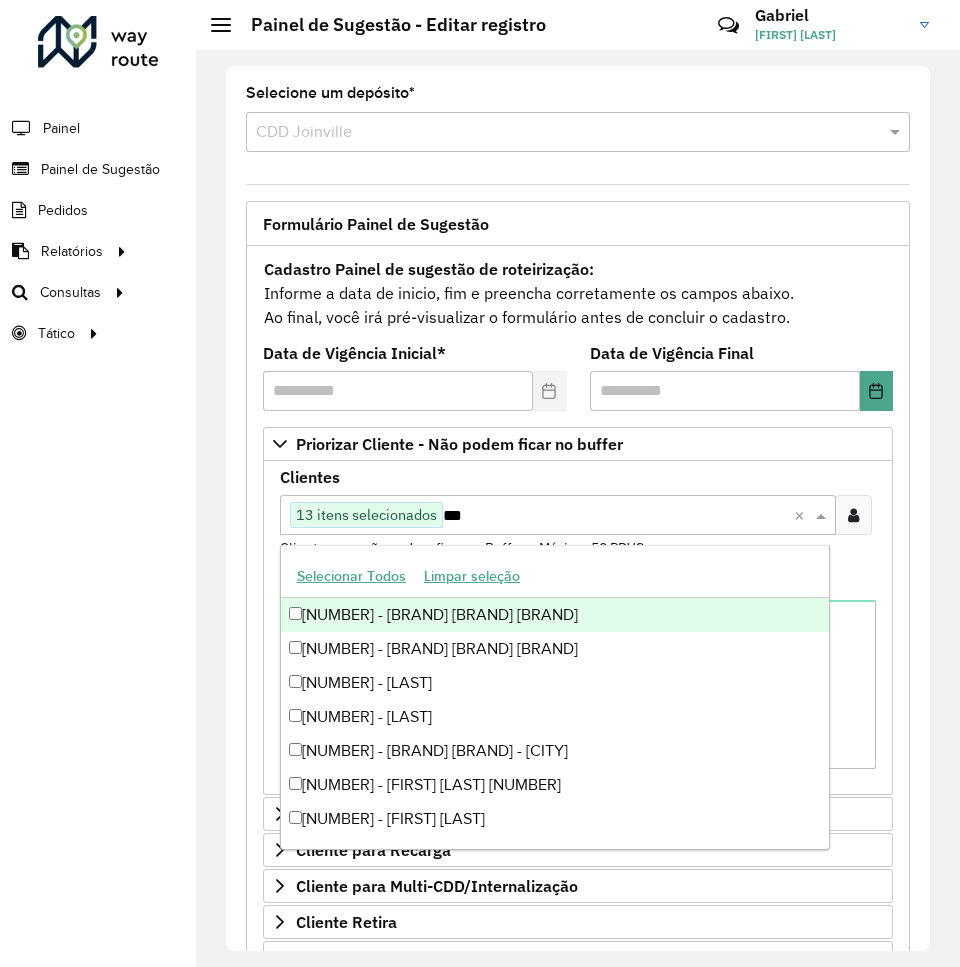 type on "****" 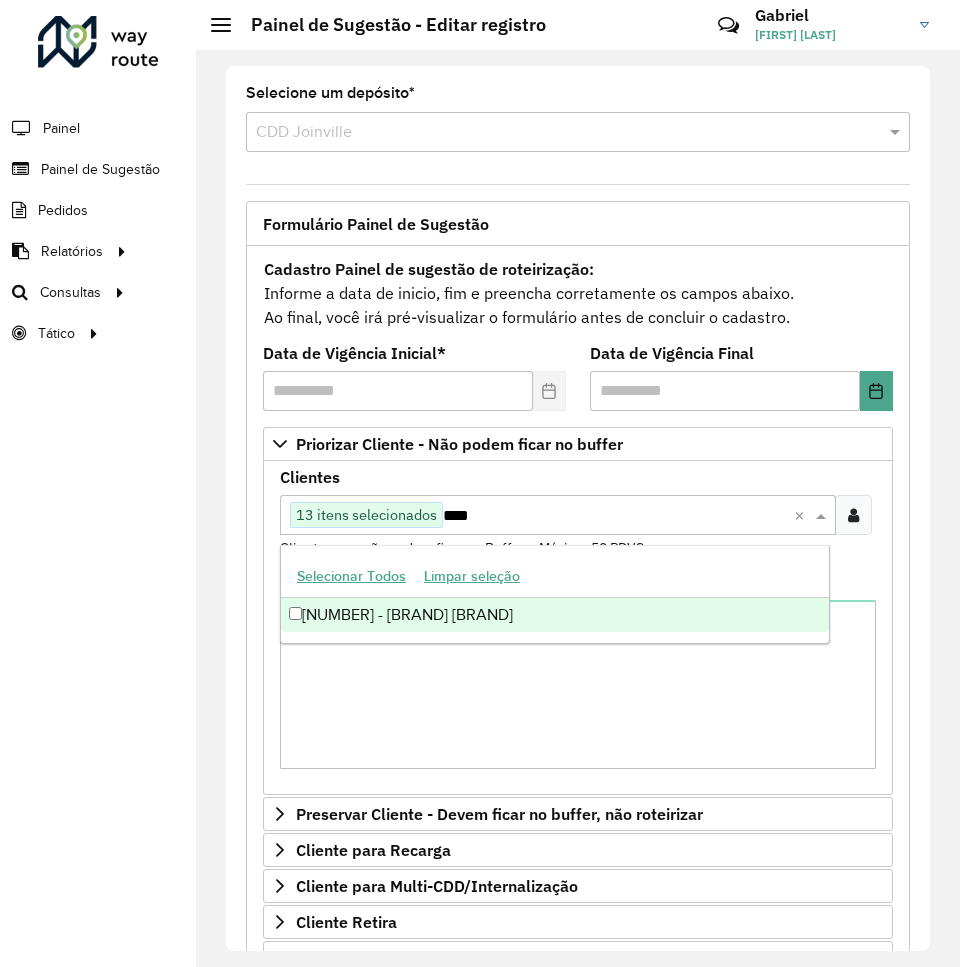 click on "46907164 - EMPORIO COLON" at bounding box center (555, 615) 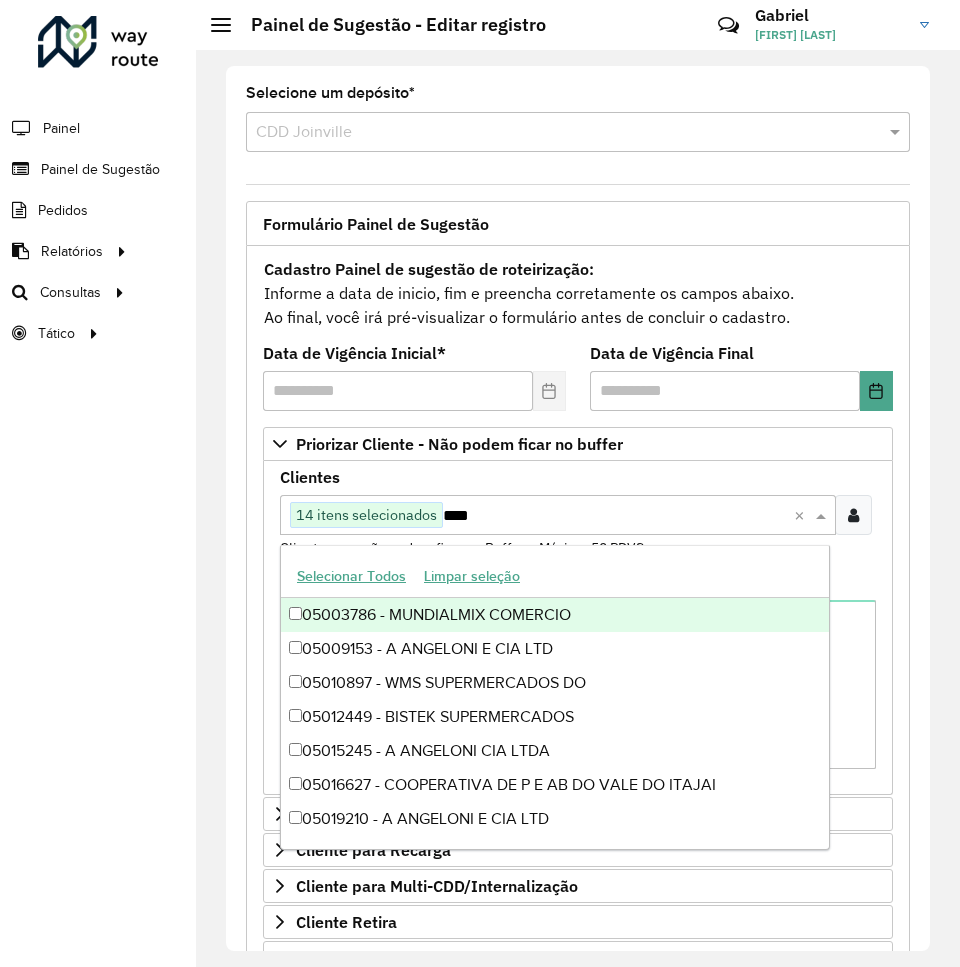 click on "Clientes  Clique no botão para buscar clientes 14 itens selecionados **** × Clientes que não podem ficar no Buffer – Máximo 50 PDVS" at bounding box center (578, 514) 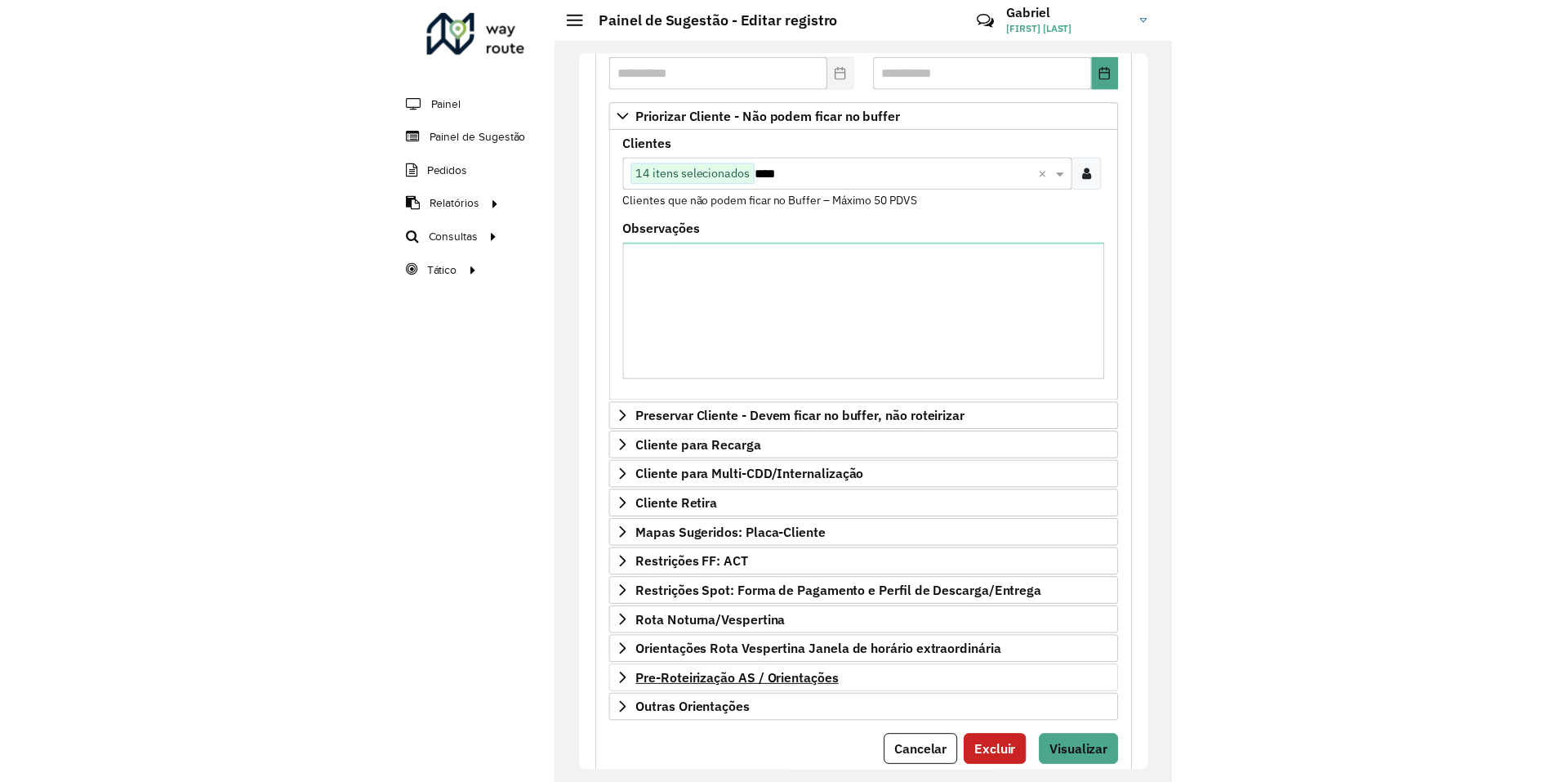 scroll, scrollTop: 297, scrollLeft: 0, axis: vertical 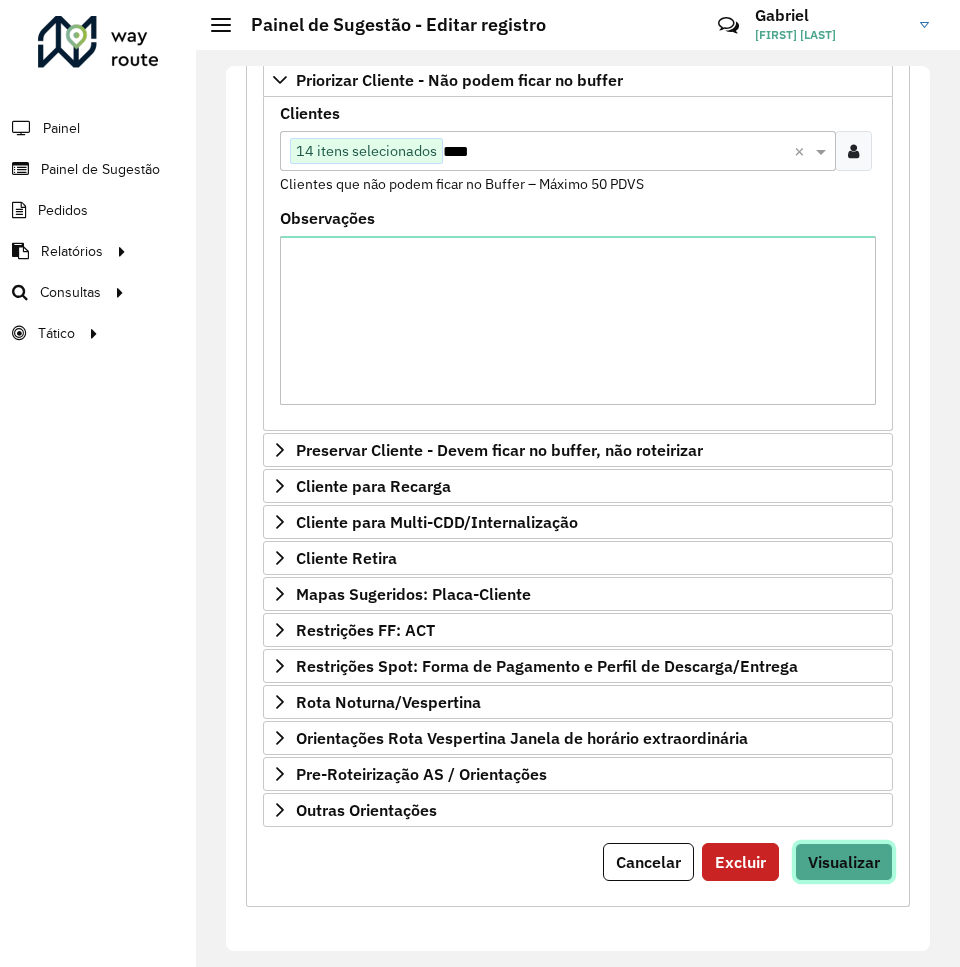 click on "Visualizar" at bounding box center [844, 862] 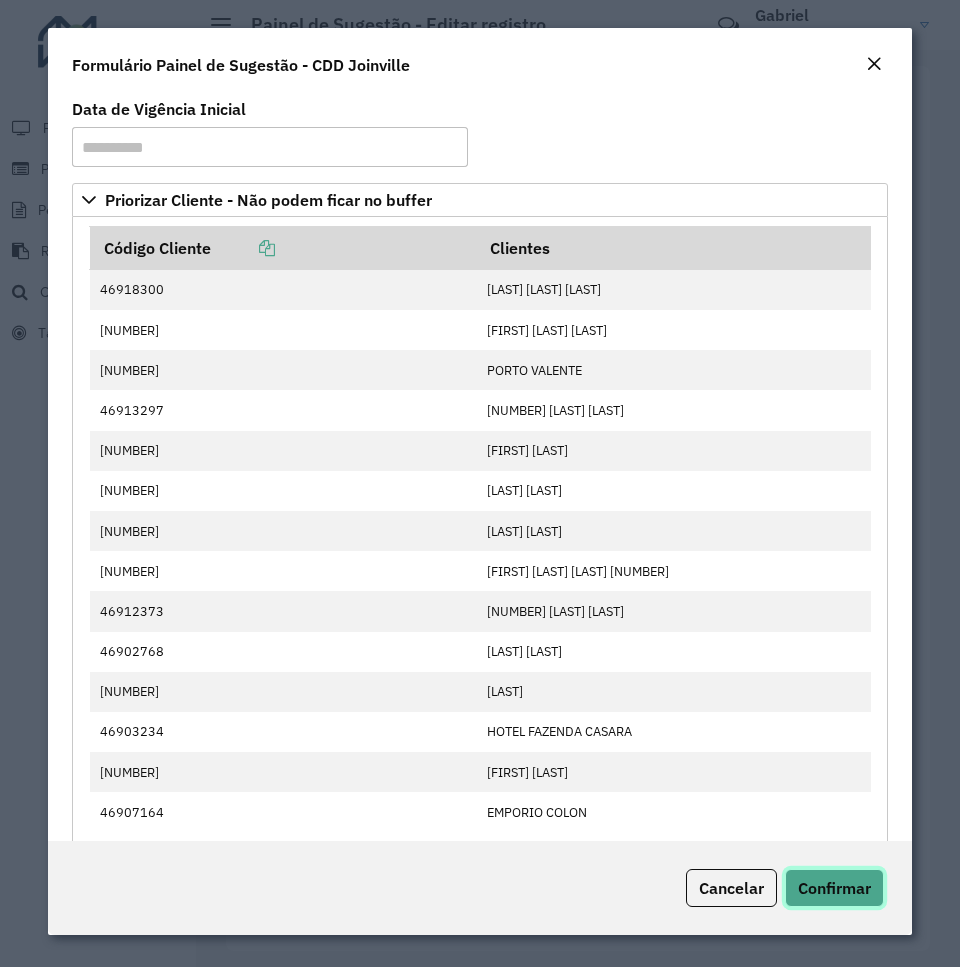 click on "Confirmar" 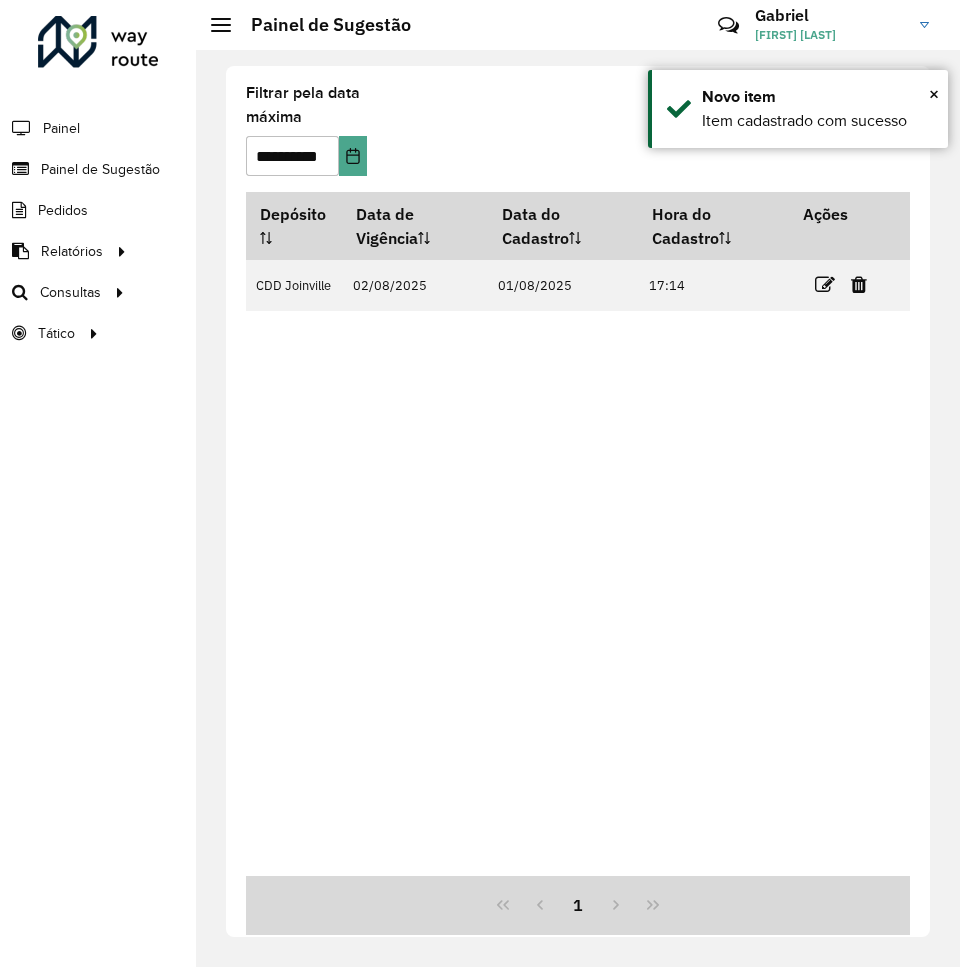 click on "Depósito   Data de Vigência   Data do Cadastro   Hora do Cadastro   Ações   CDD Joinville   02/08/2025   01/08/2025   17:14" at bounding box center (578, 534) 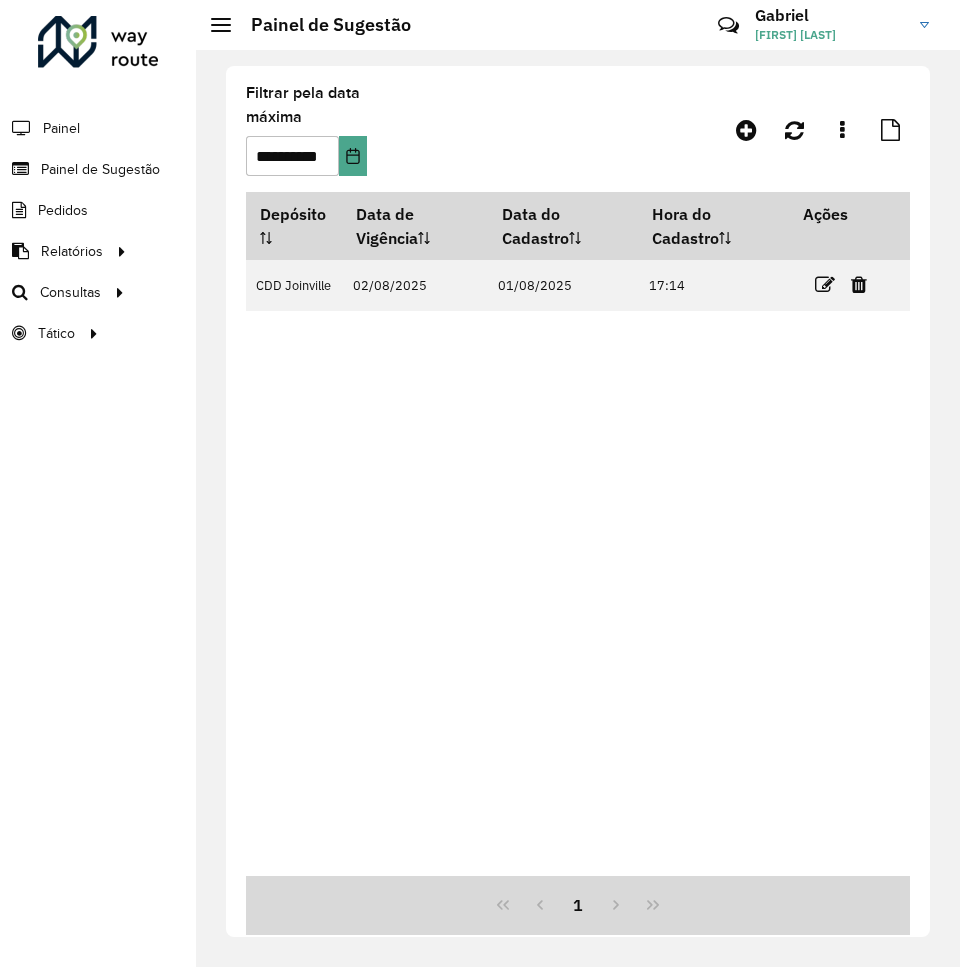 click on "Depósito   Data de Vigência   Data do Cadastro   Hora do Cadastro   Ações   CDD Joinville   02/08/2025   01/08/2025   17:14" at bounding box center [578, 534] 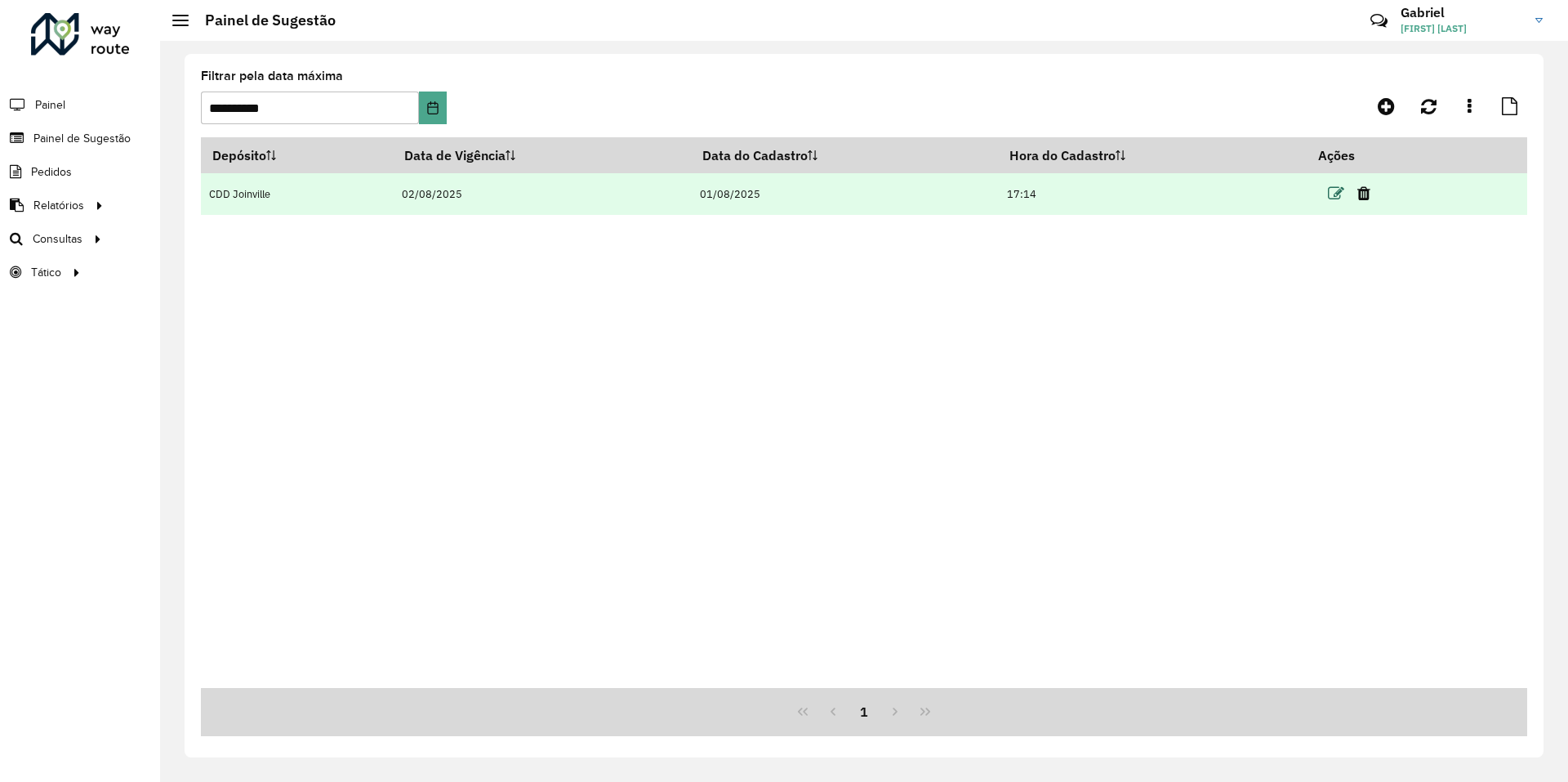 click at bounding box center (1336, 193) 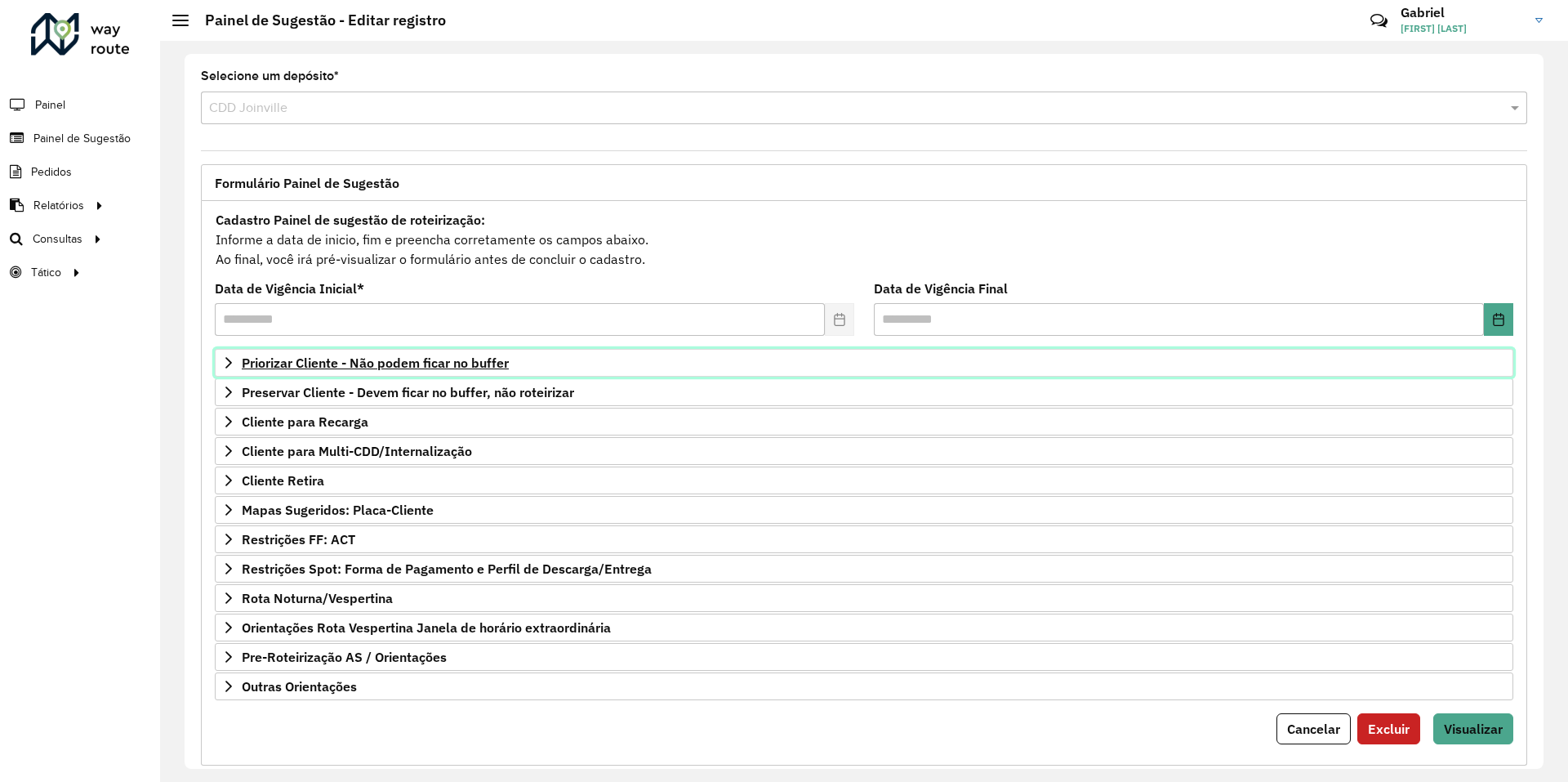 click on "Priorizar Cliente - Não podem ficar no buffer" at bounding box center (375, 363) 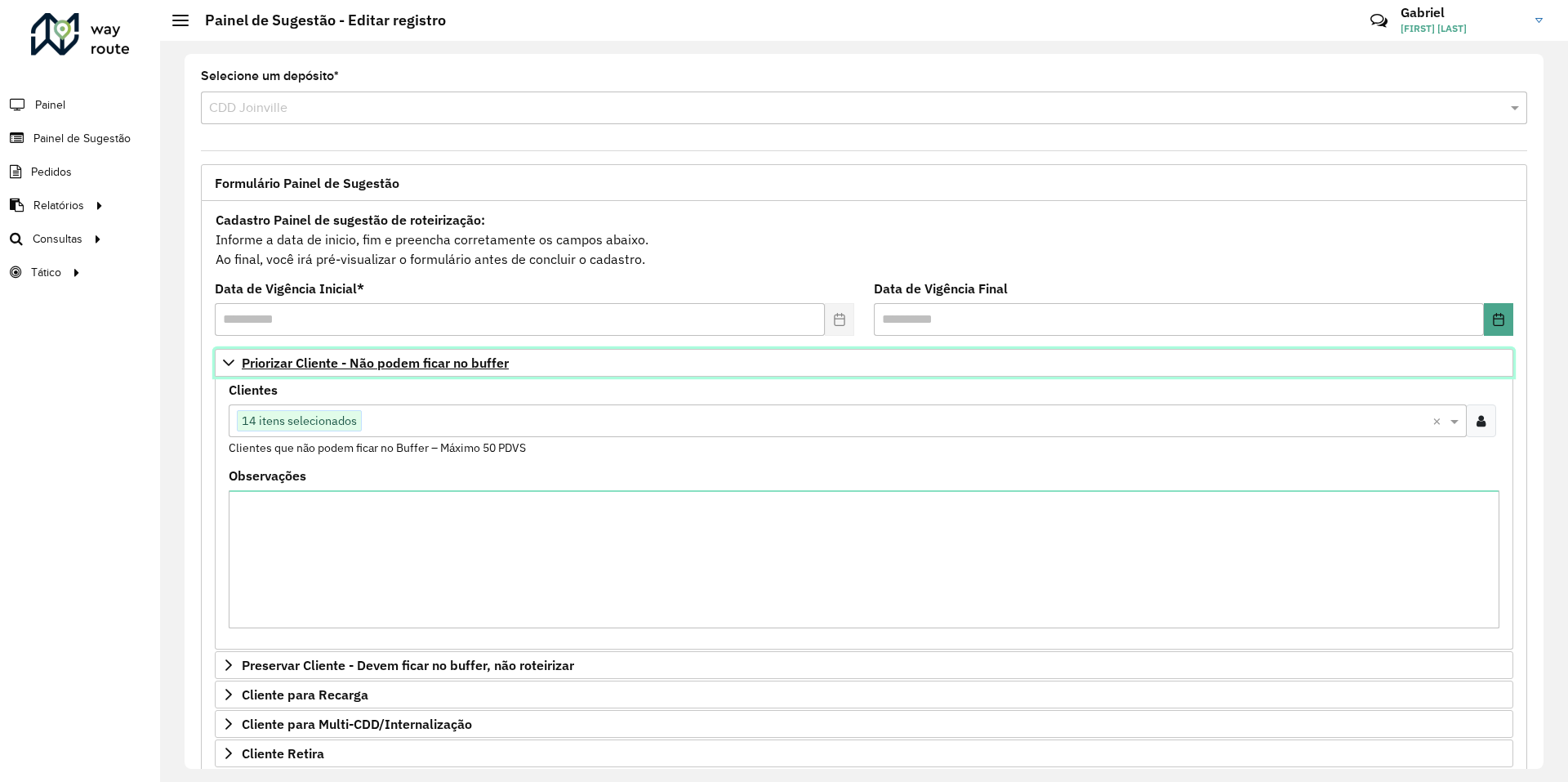 click on "Priorizar Cliente - Não podem ficar no buffer" at bounding box center (375, 363) 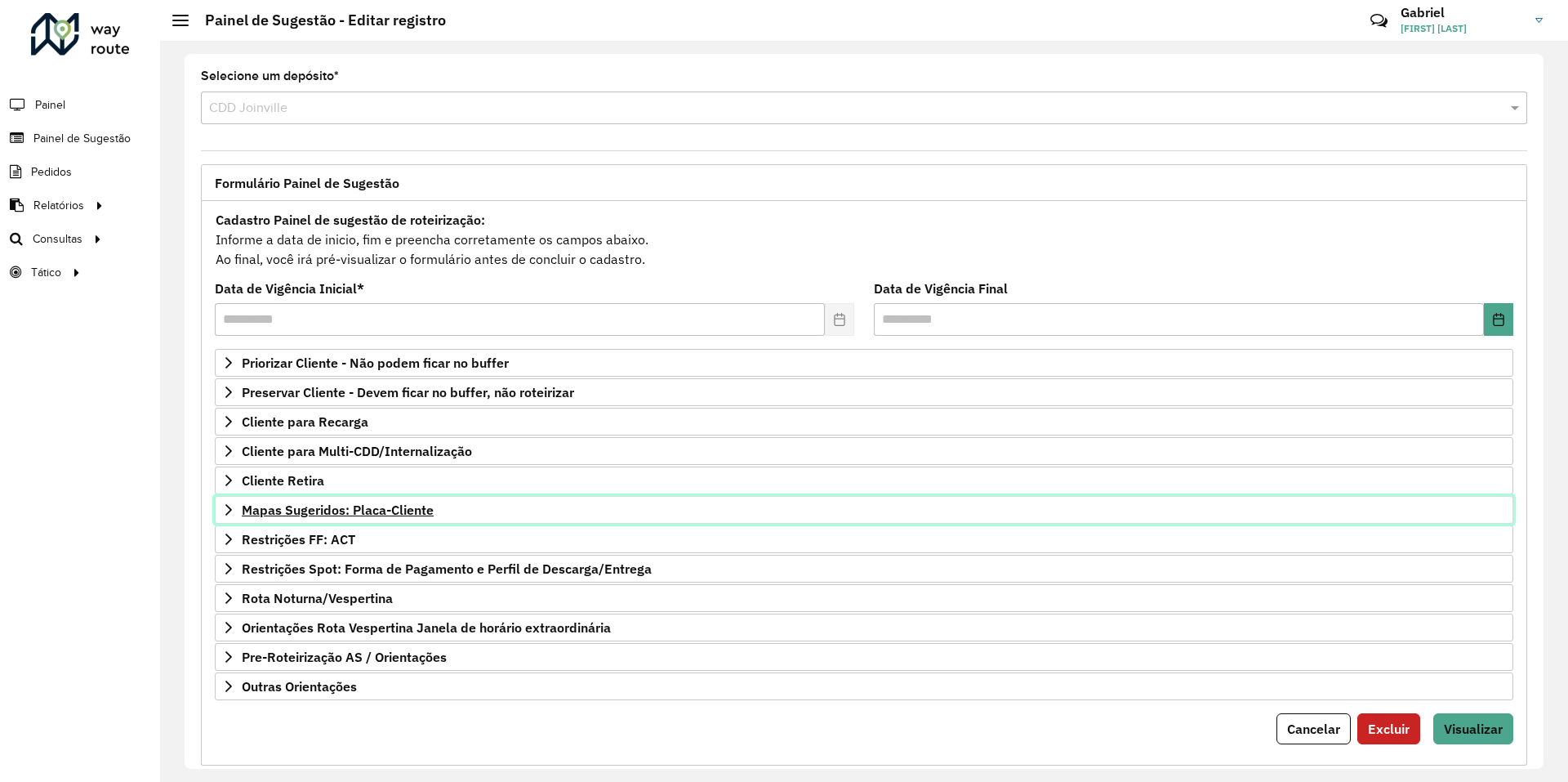 click on "Mapas Sugeridos: Placa-Cliente" at bounding box center (337, 510) 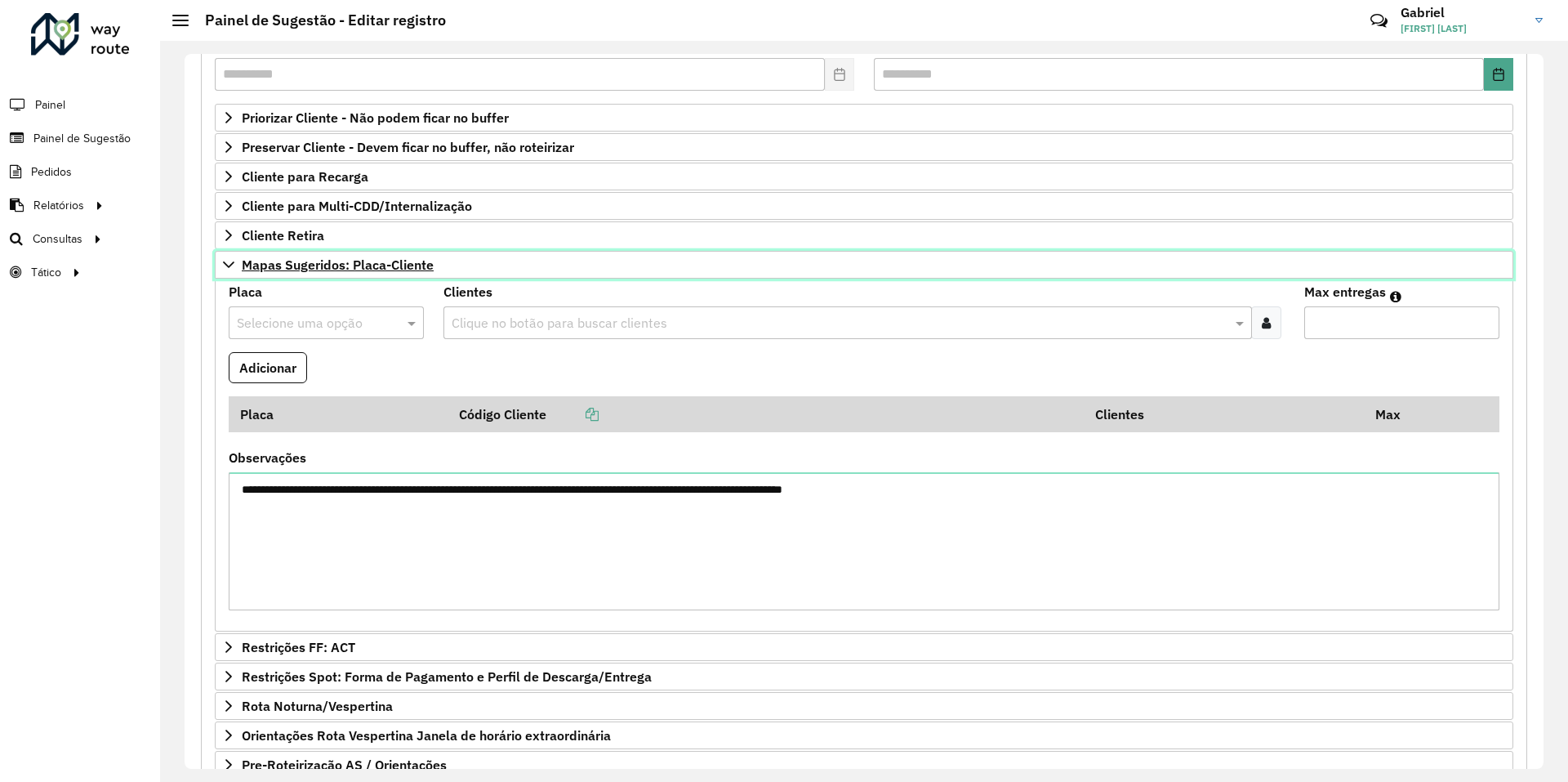 scroll, scrollTop: 386, scrollLeft: 0, axis: vertical 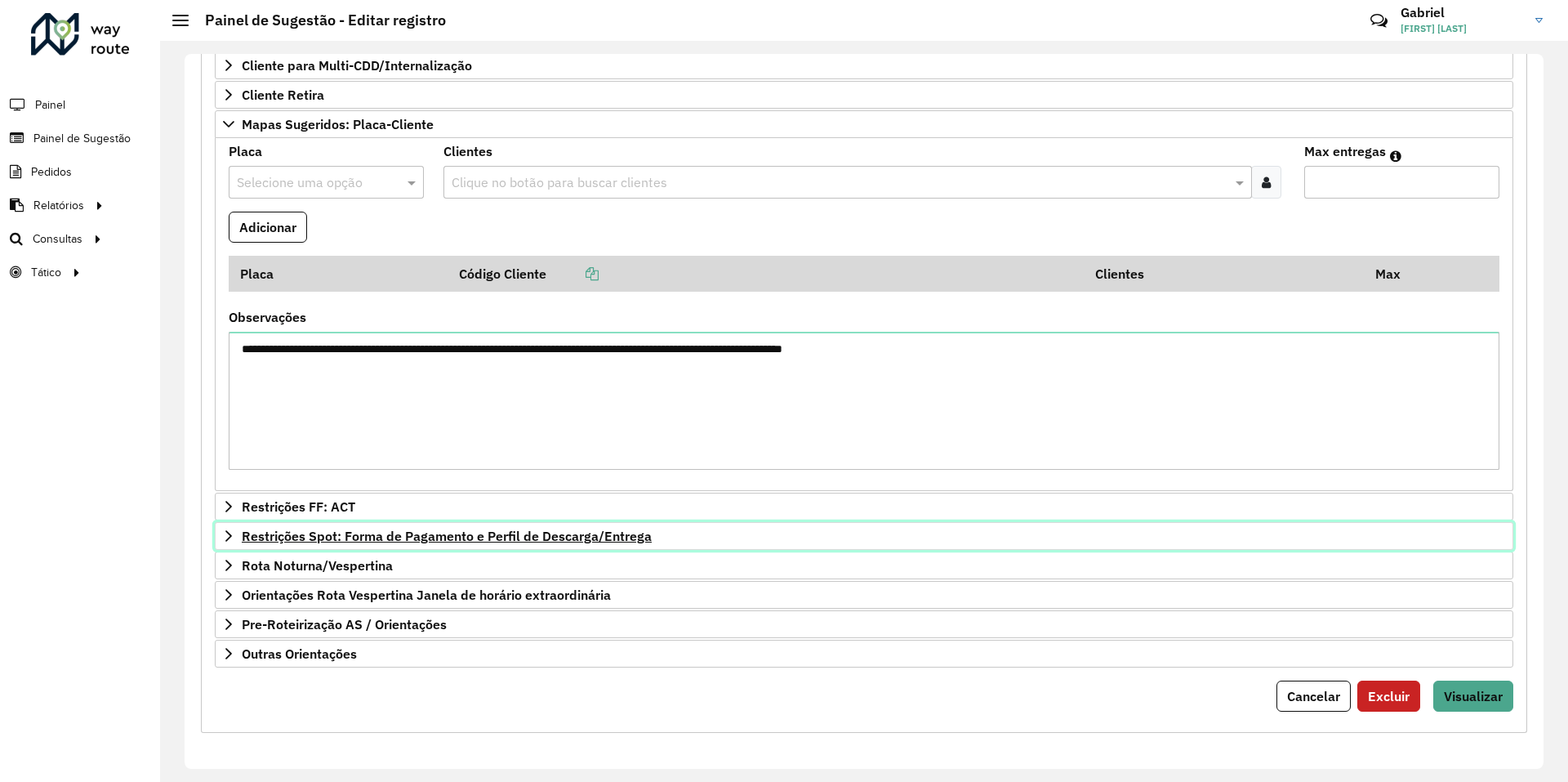 click on "Restrições Spot: Forma de Pagamento e Perfil de Descarga/Entrega" at bounding box center [447, 536] 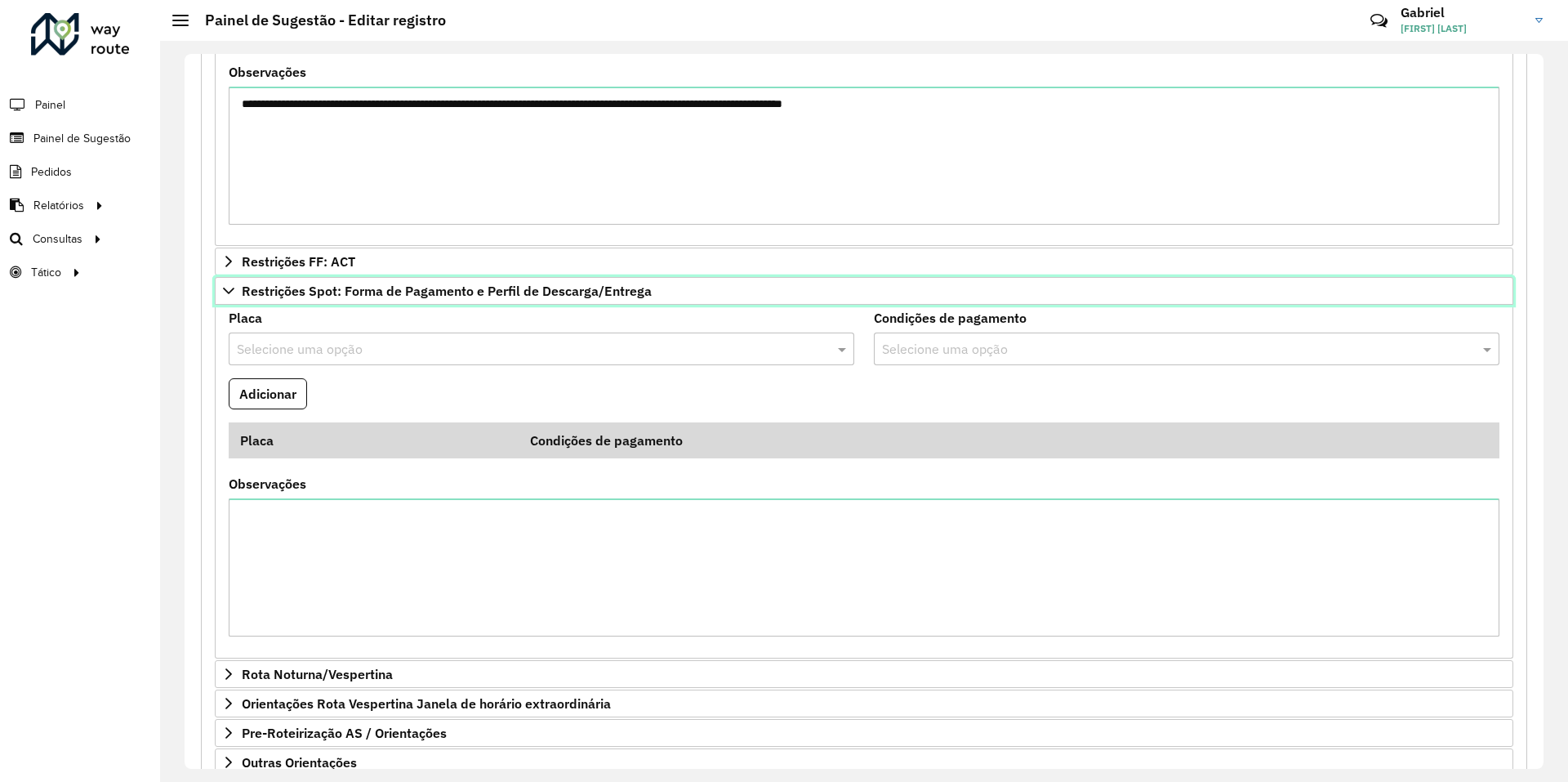 scroll, scrollTop: 740, scrollLeft: 0, axis: vertical 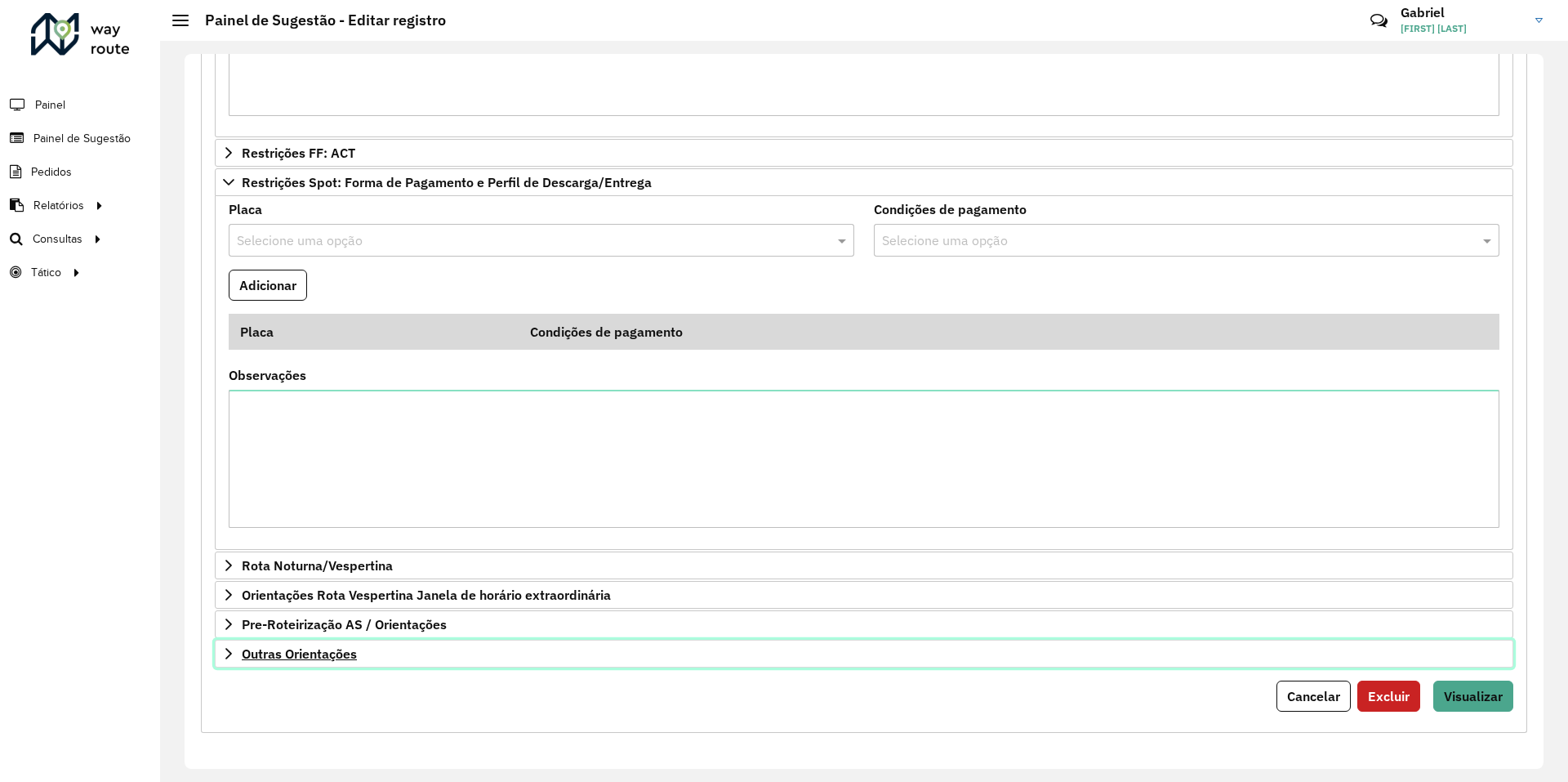 click on "Outras Orientações" at bounding box center [299, 654] 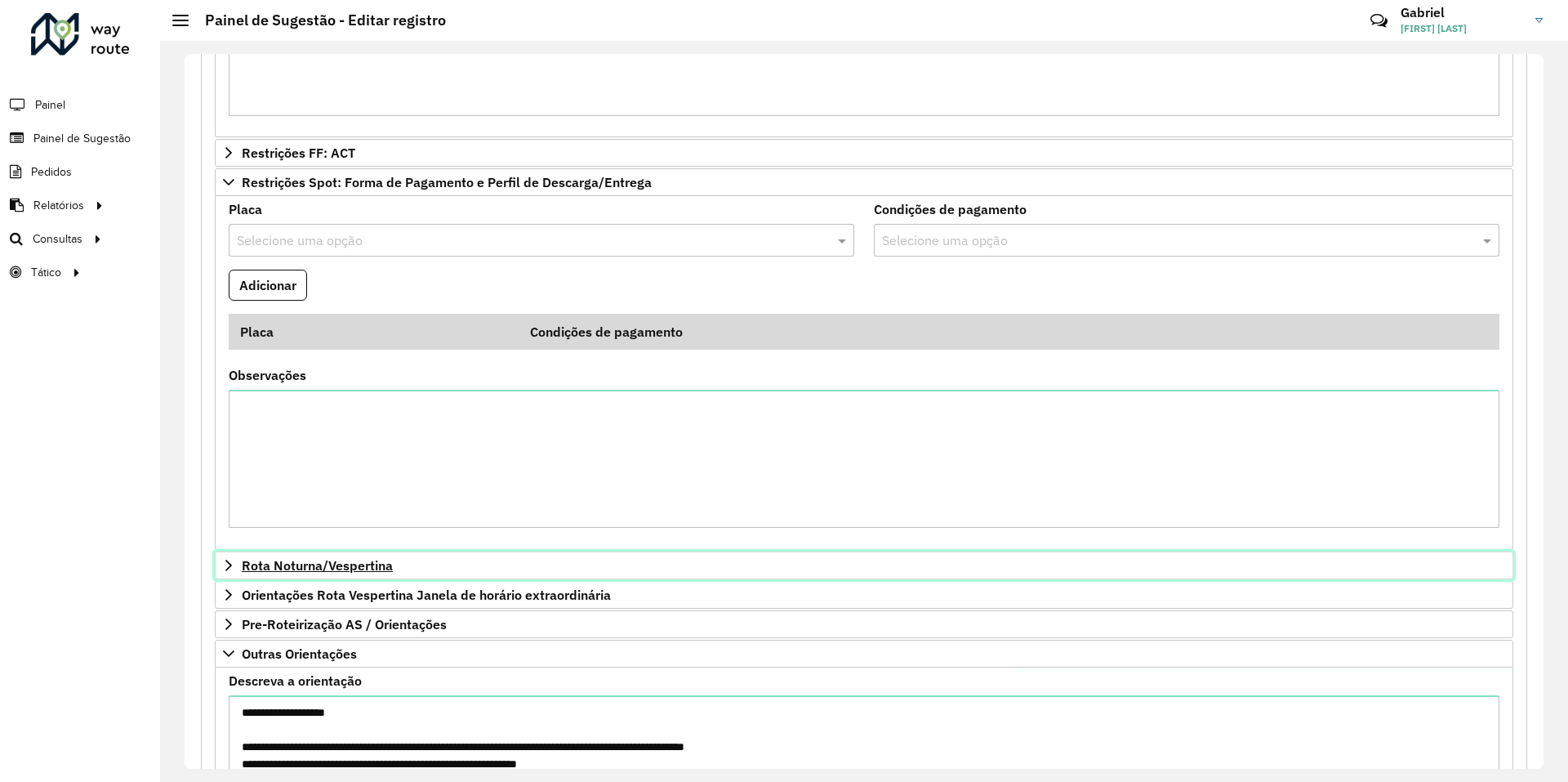 click on "Rota Noturna/Vespertina" at bounding box center [317, 565] 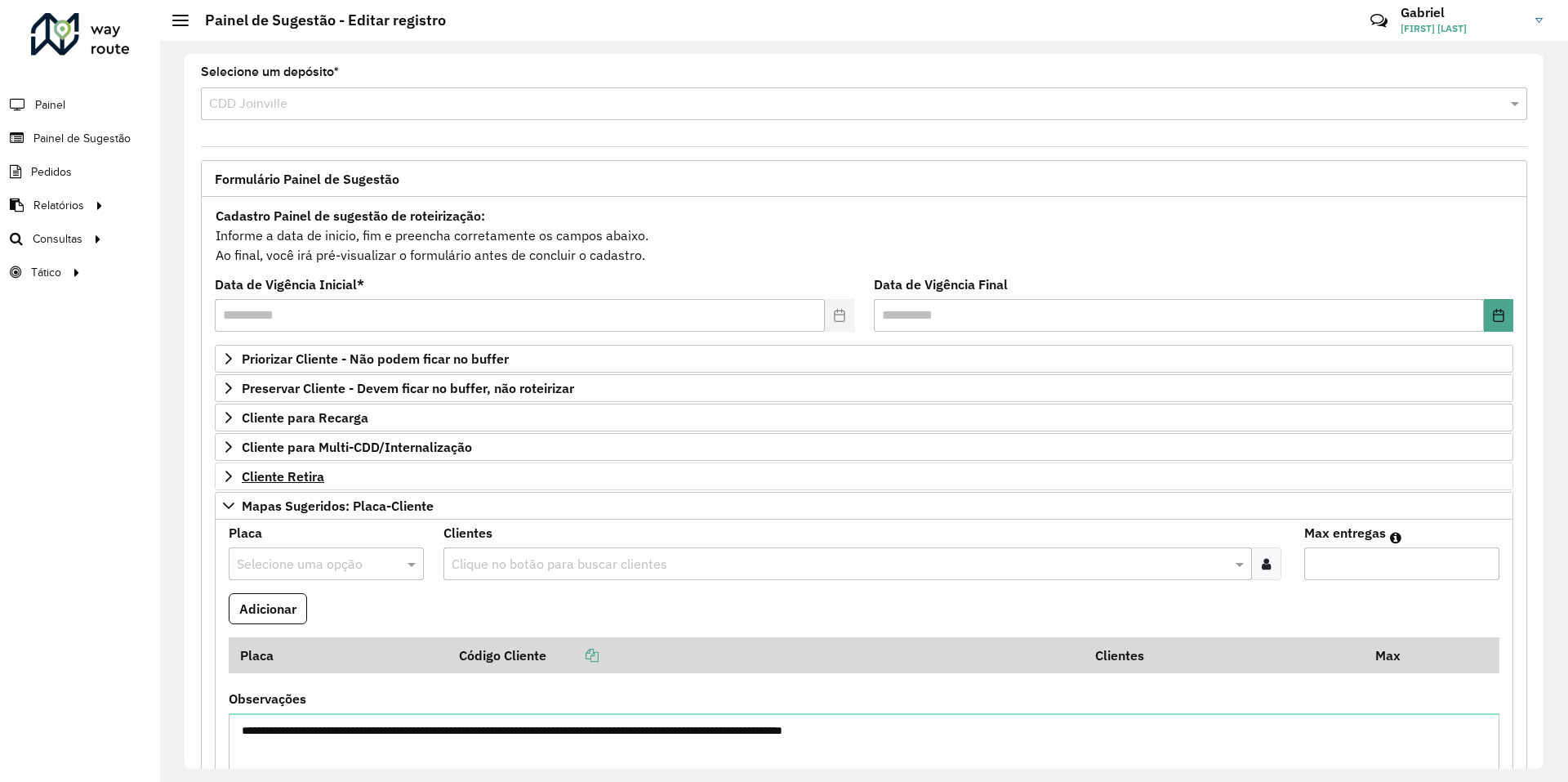 scroll, scrollTop: 0, scrollLeft: 0, axis: both 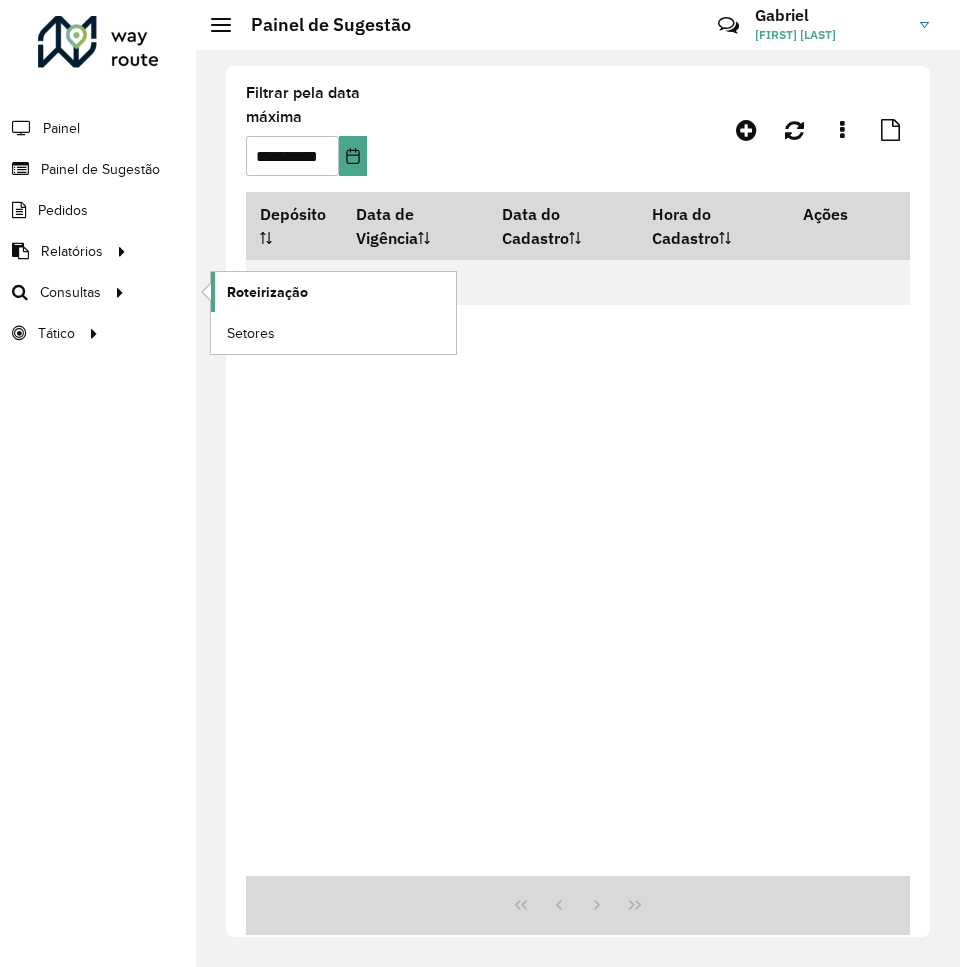 click on "Roteirização" 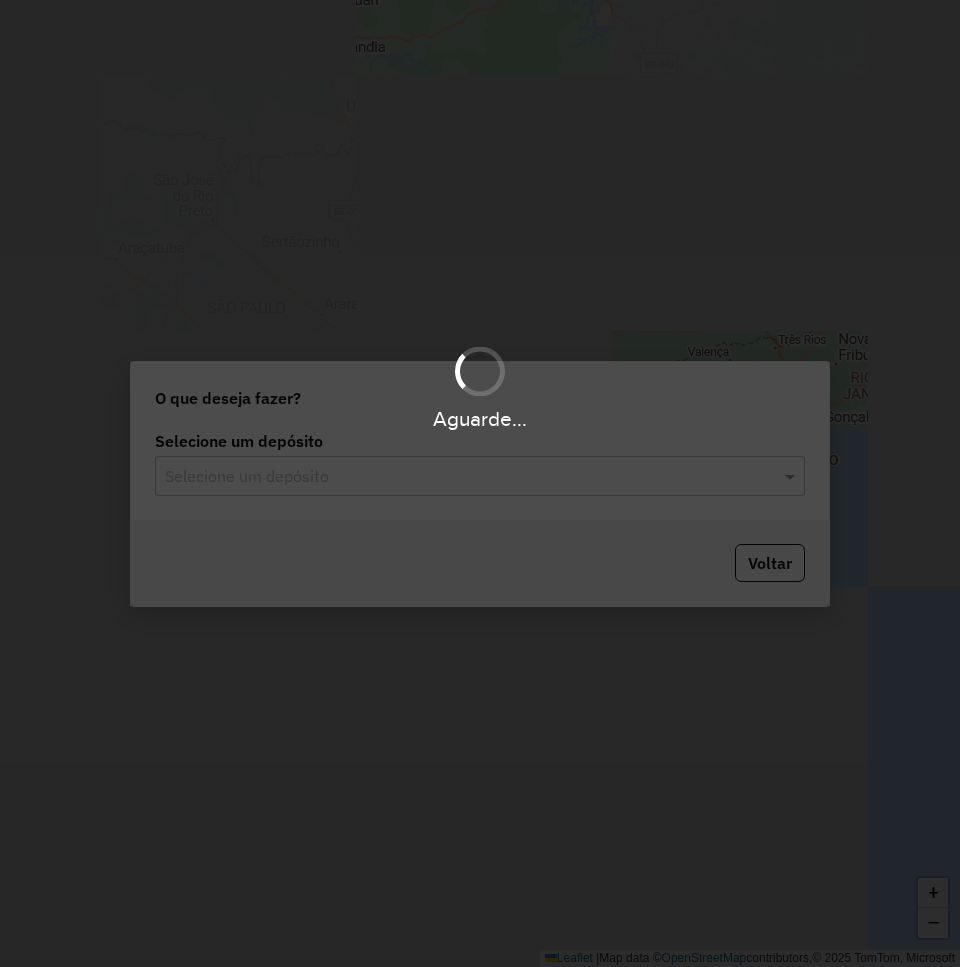 scroll, scrollTop: 0, scrollLeft: 0, axis: both 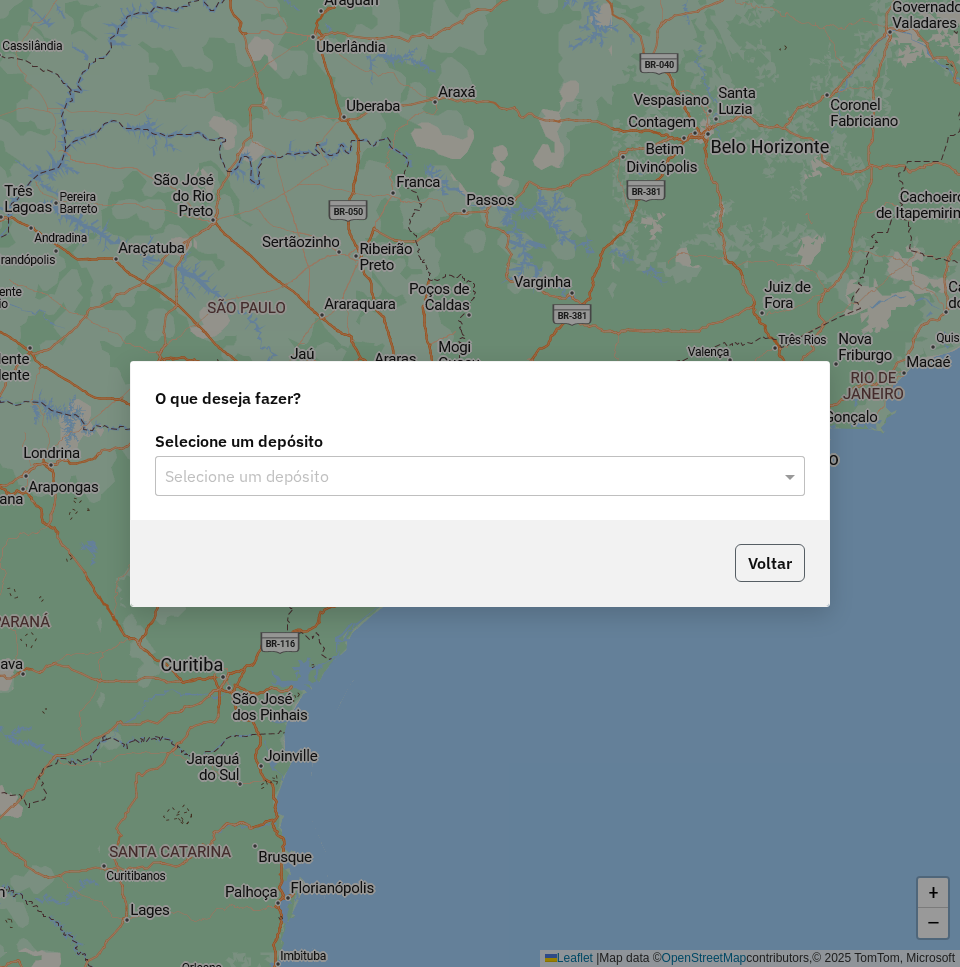 click on "Voltar" 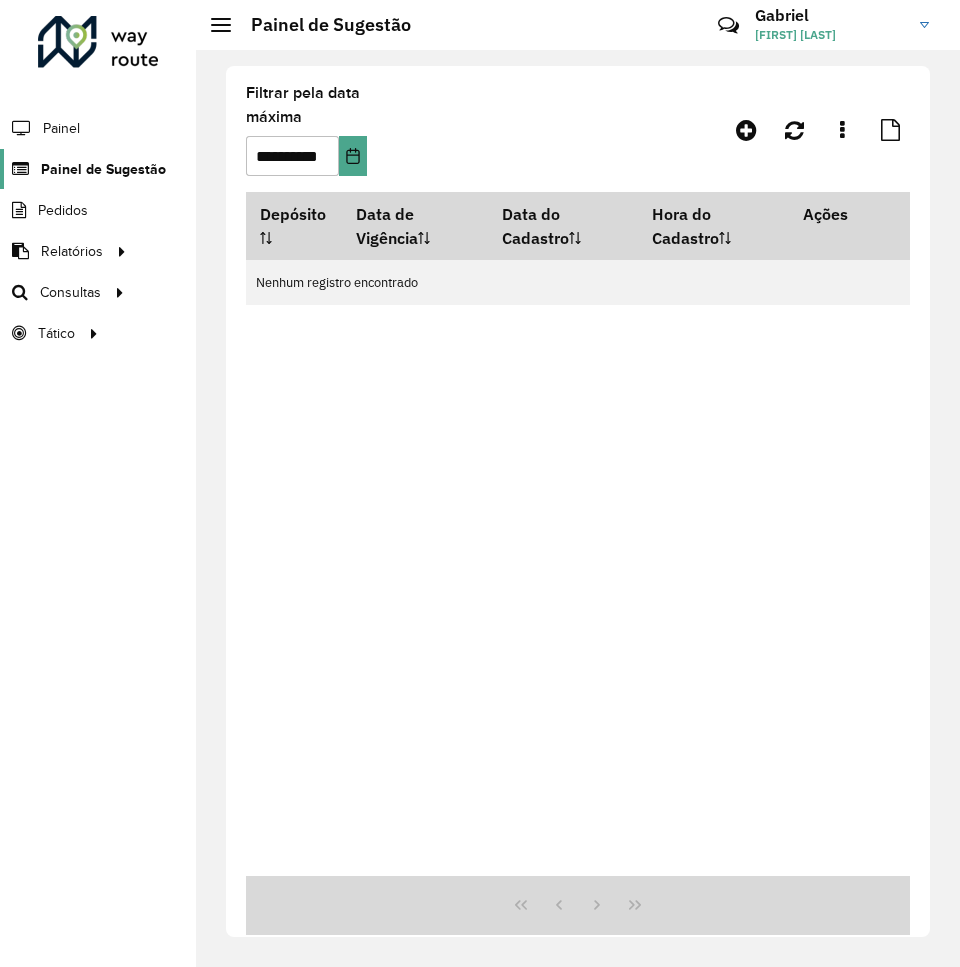 click on "Painel de Sugestão" 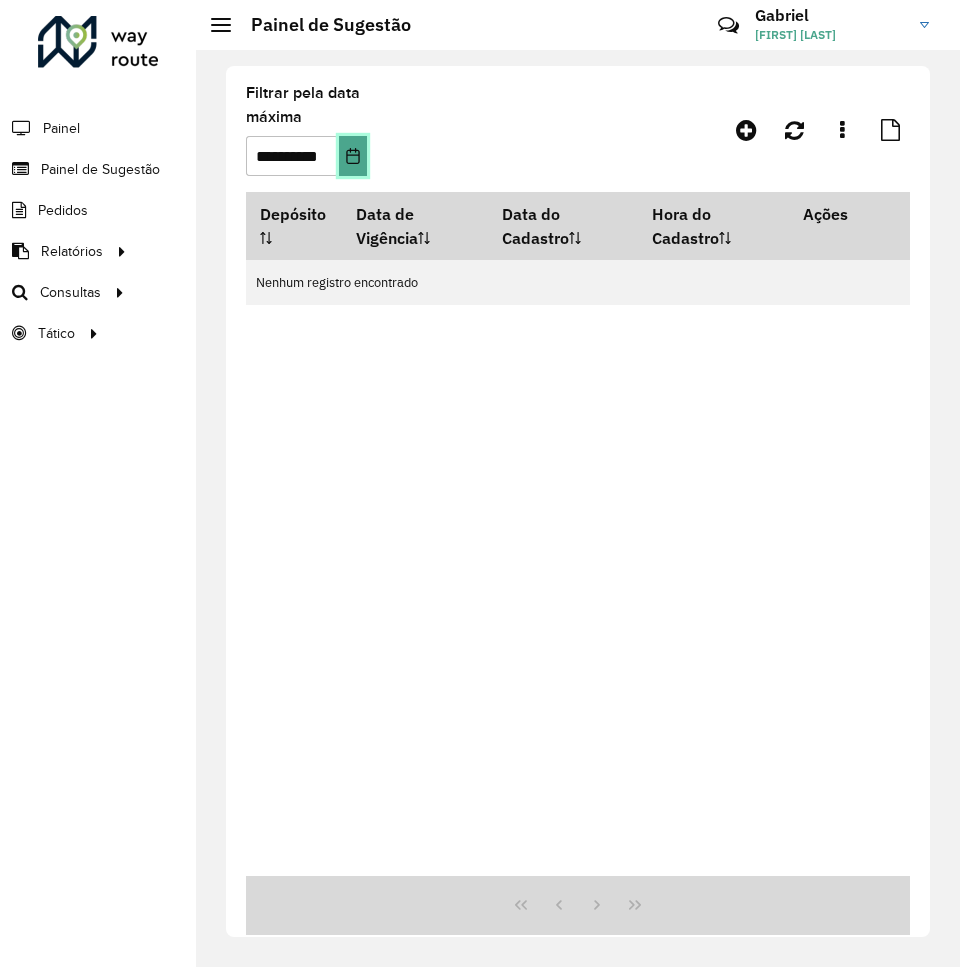 click at bounding box center (352, 156) 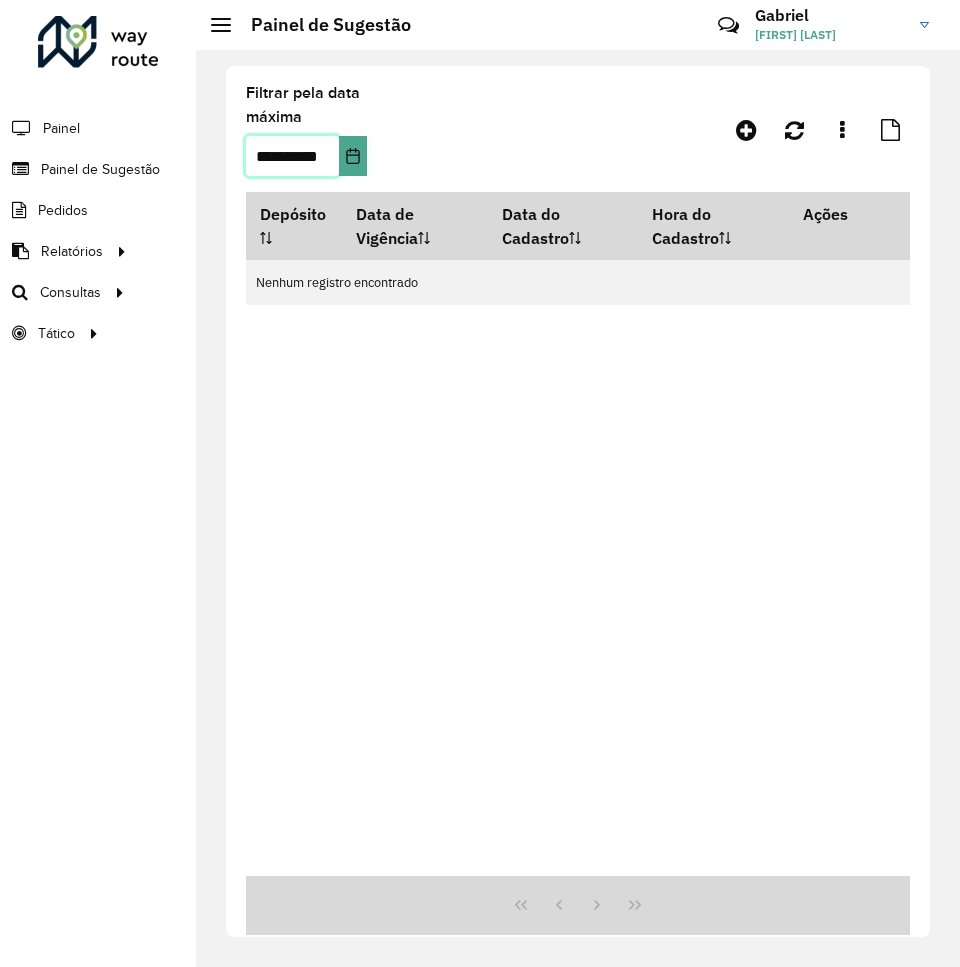 scroll, scrollTop: 0, scrollLeft: 16, axis: horizontal 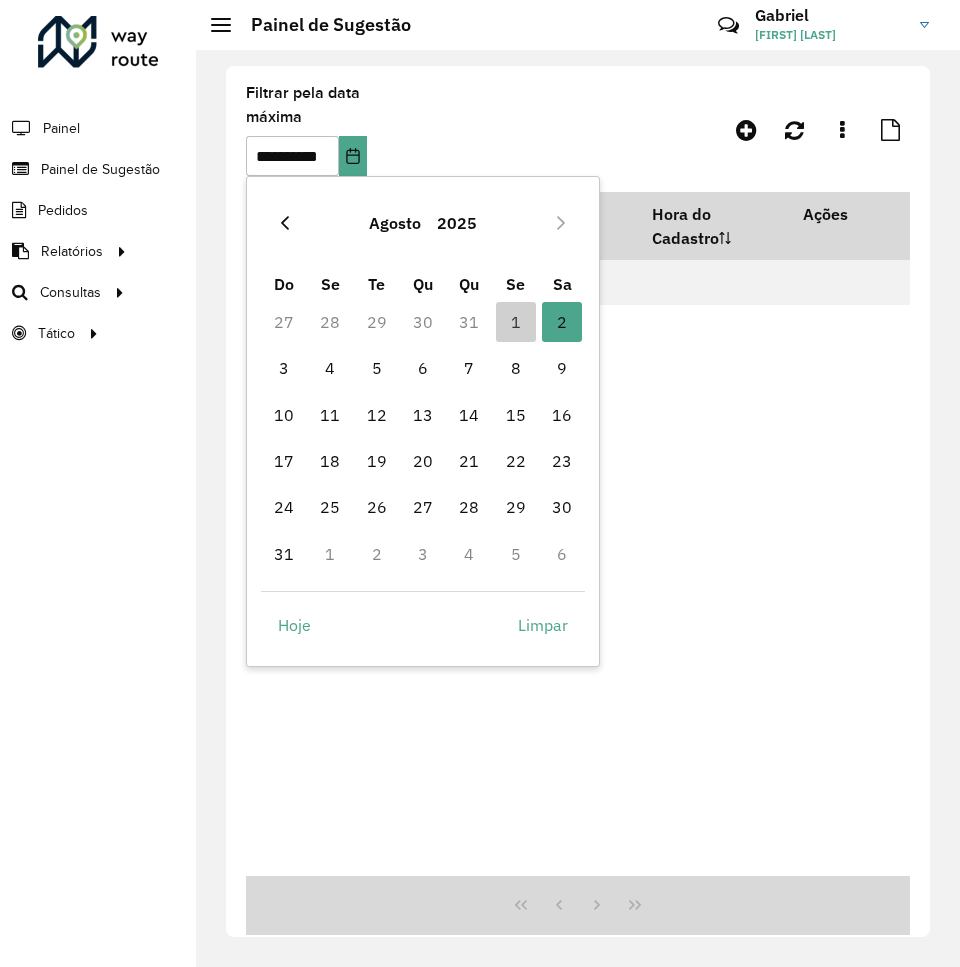 click 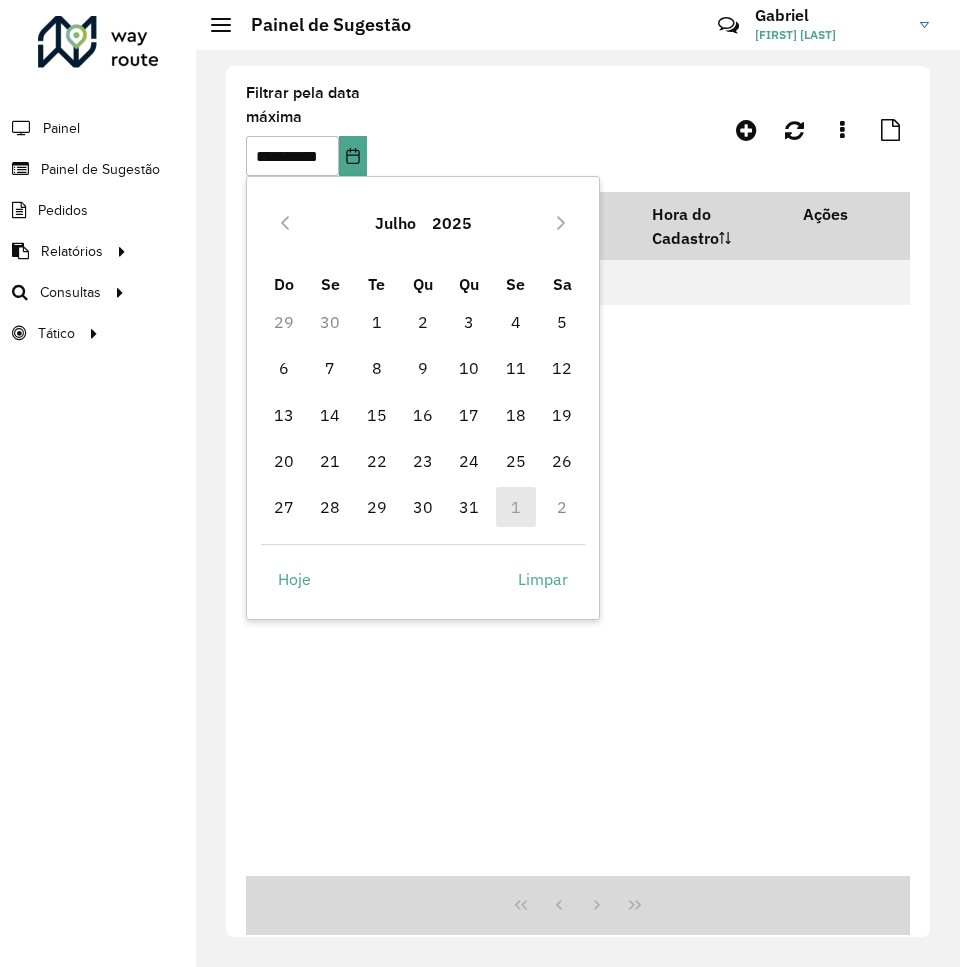 scroll, scrollTop: 0, scrollLeft: 0, axis: both 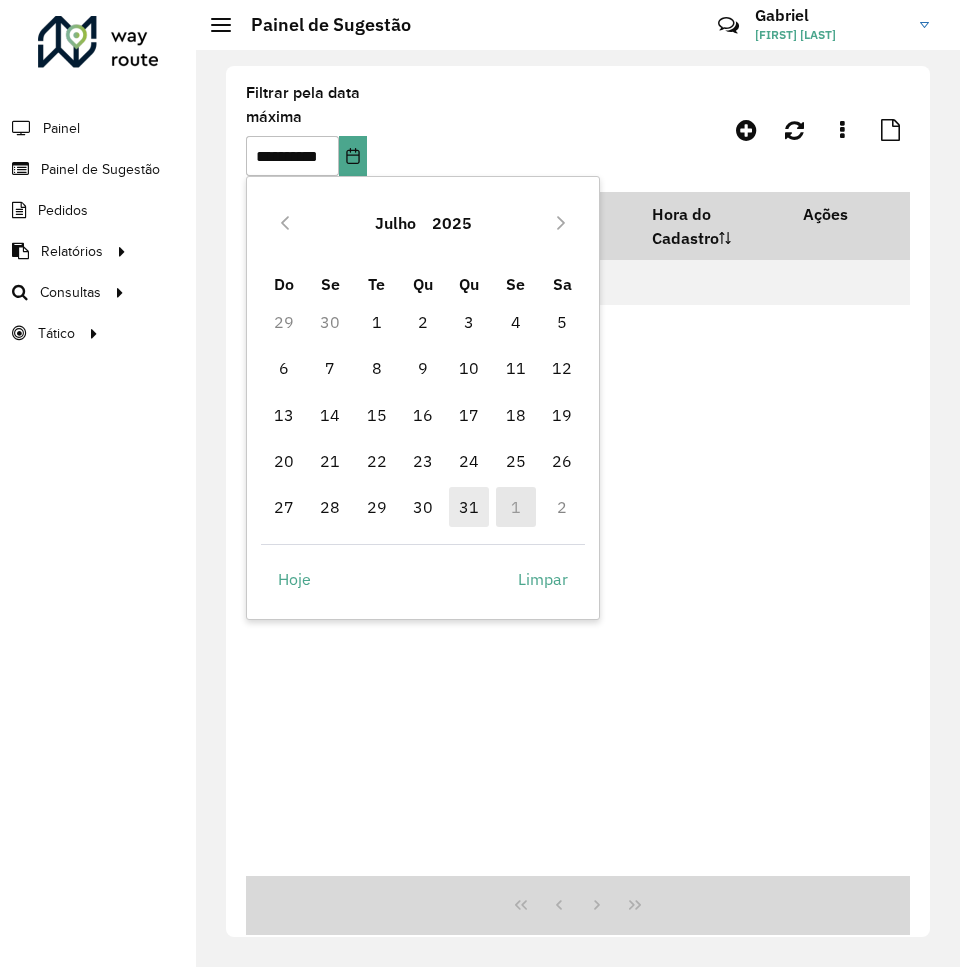 click on "31" at bounding box center [469, 507] 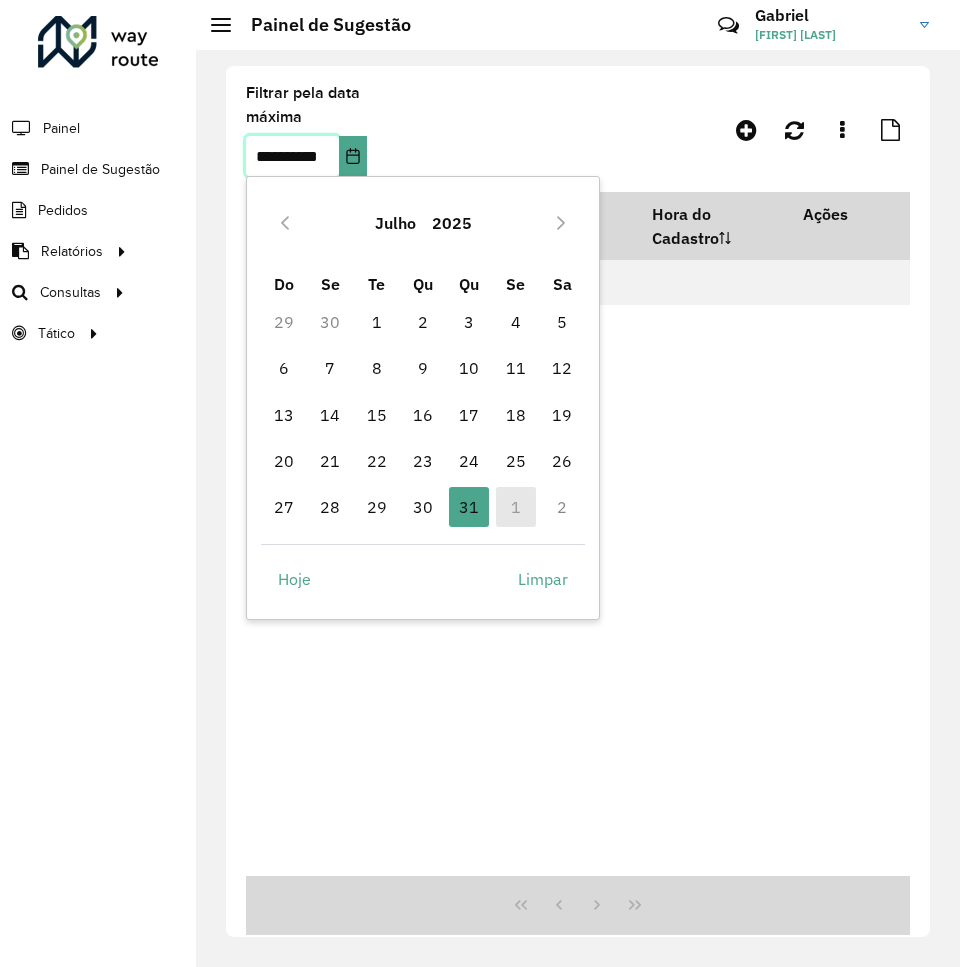 scroll, scrollTop: 0, scrollLeft: 16, axis: horizontal 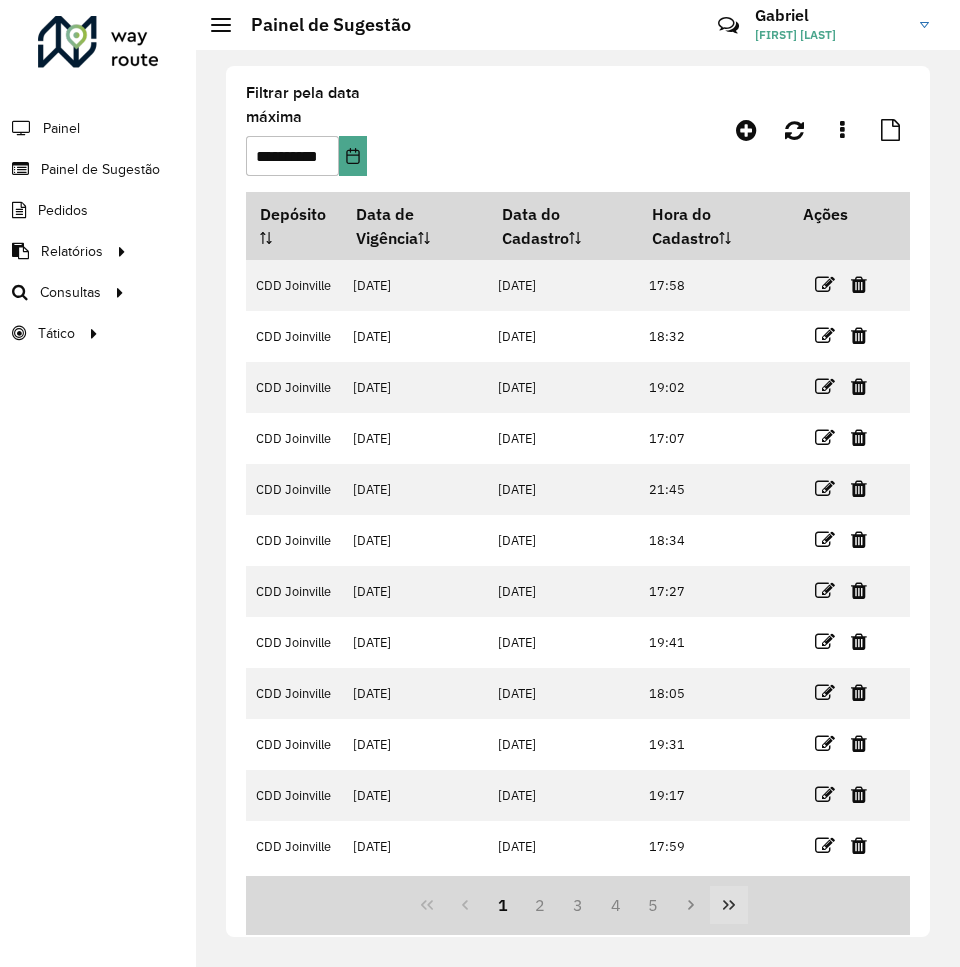 click at bounding box center [729, 905] 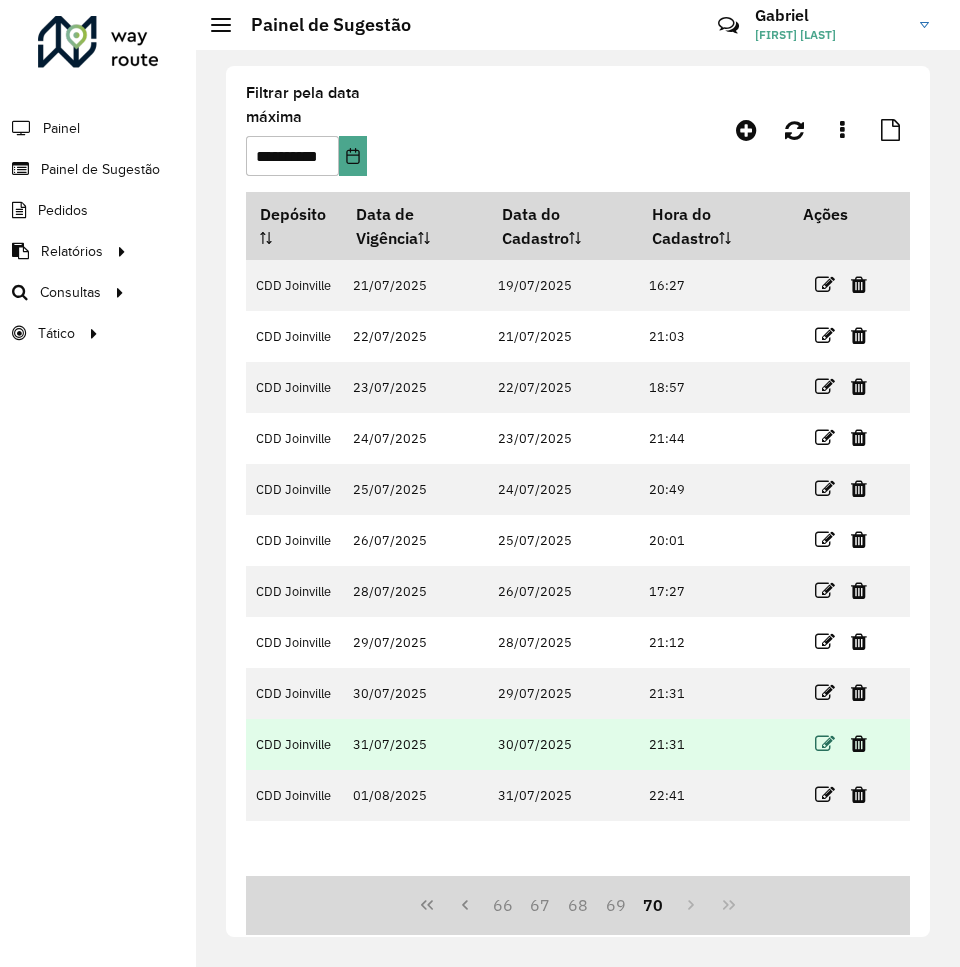 click at bounding box center [825, 744] 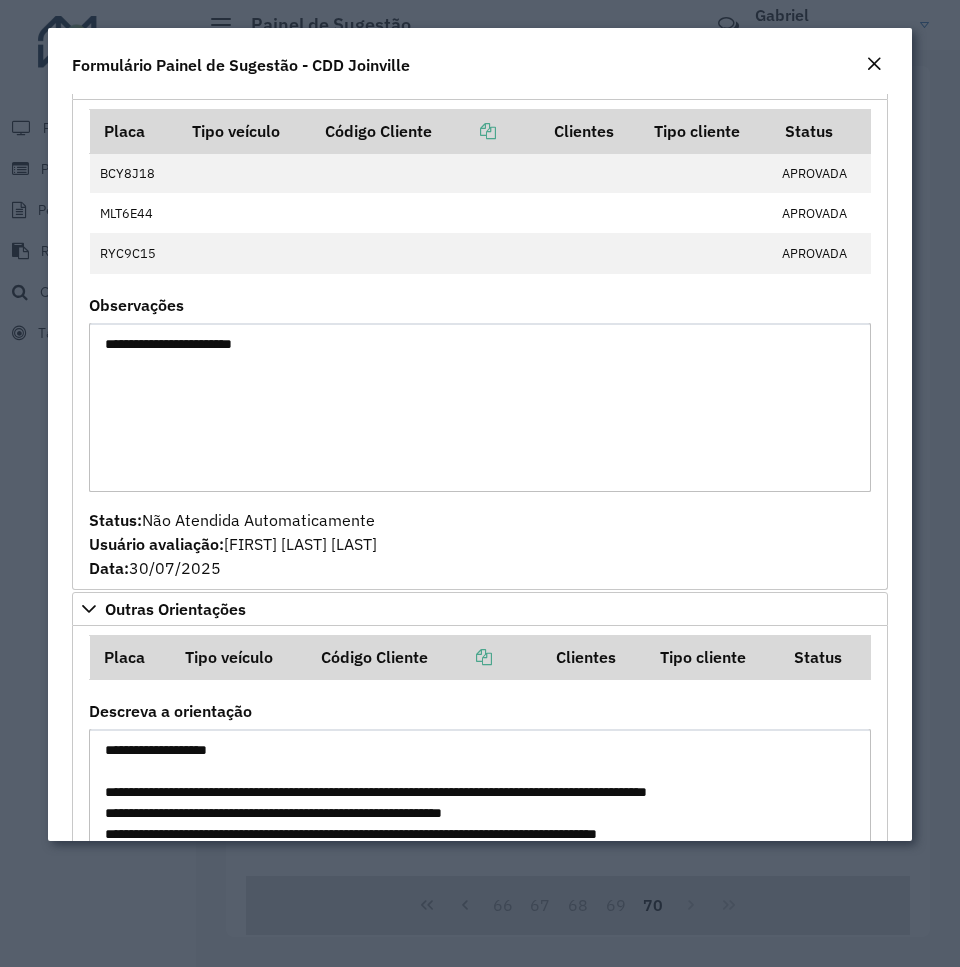 scroll, scrollTop: 2681, scrollLeft: 0, axis: vertical 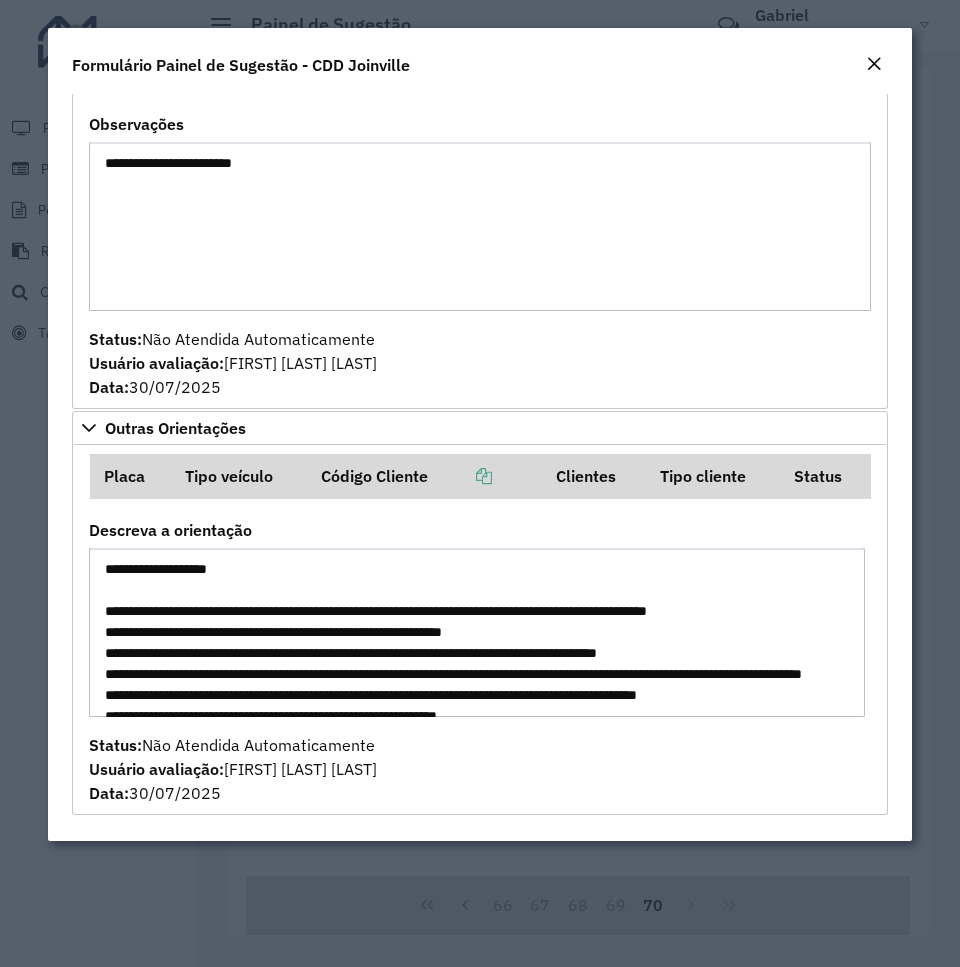 drag, startPoint x: 591, startPoint y: 697, endPoint x: 95, endPoint y: 559, distance: 514.8398 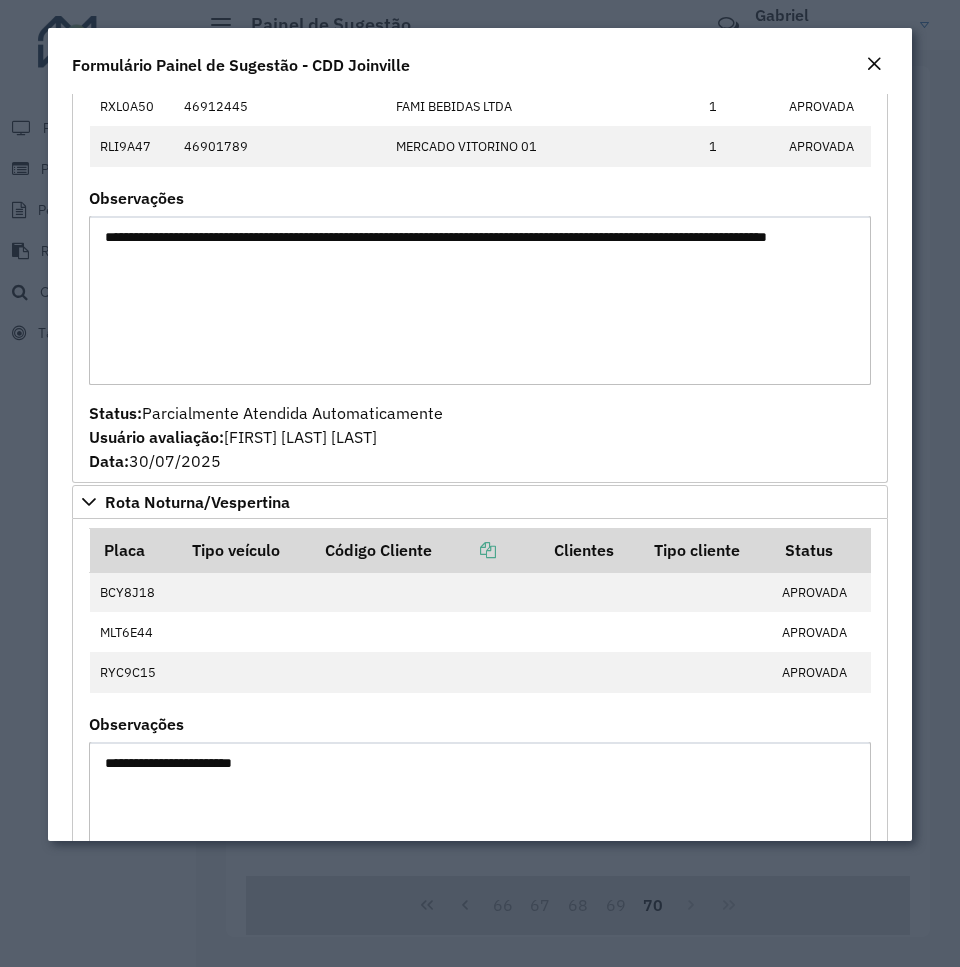 scroll, scrollTop: 1981, scrollLeft: 0, axis: vertical 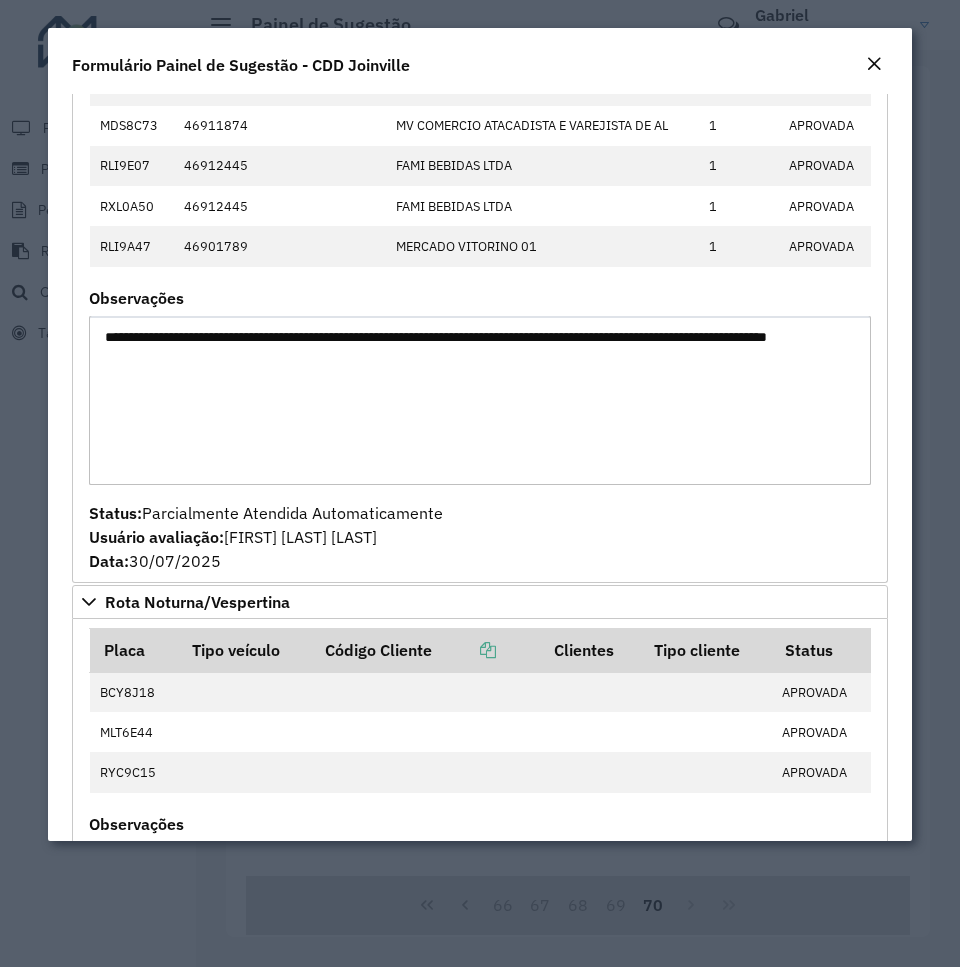 drag, startPoint x: 387, startPoint y: 362, endPoint x: 95, endPoint y: 344, distance: 292.55426 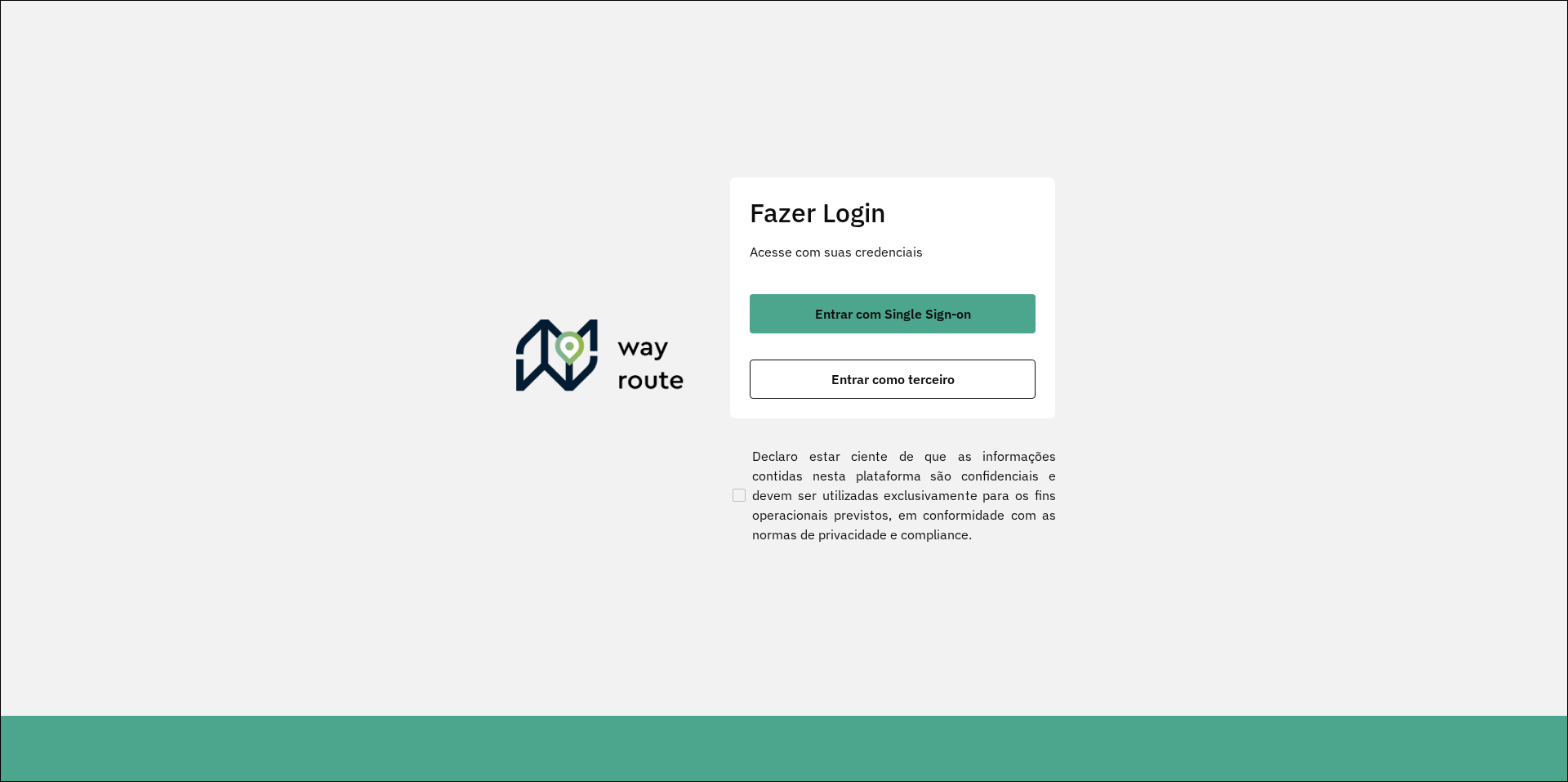 scroll, scrollTop: 0, scrollLeft: 0, axis: both 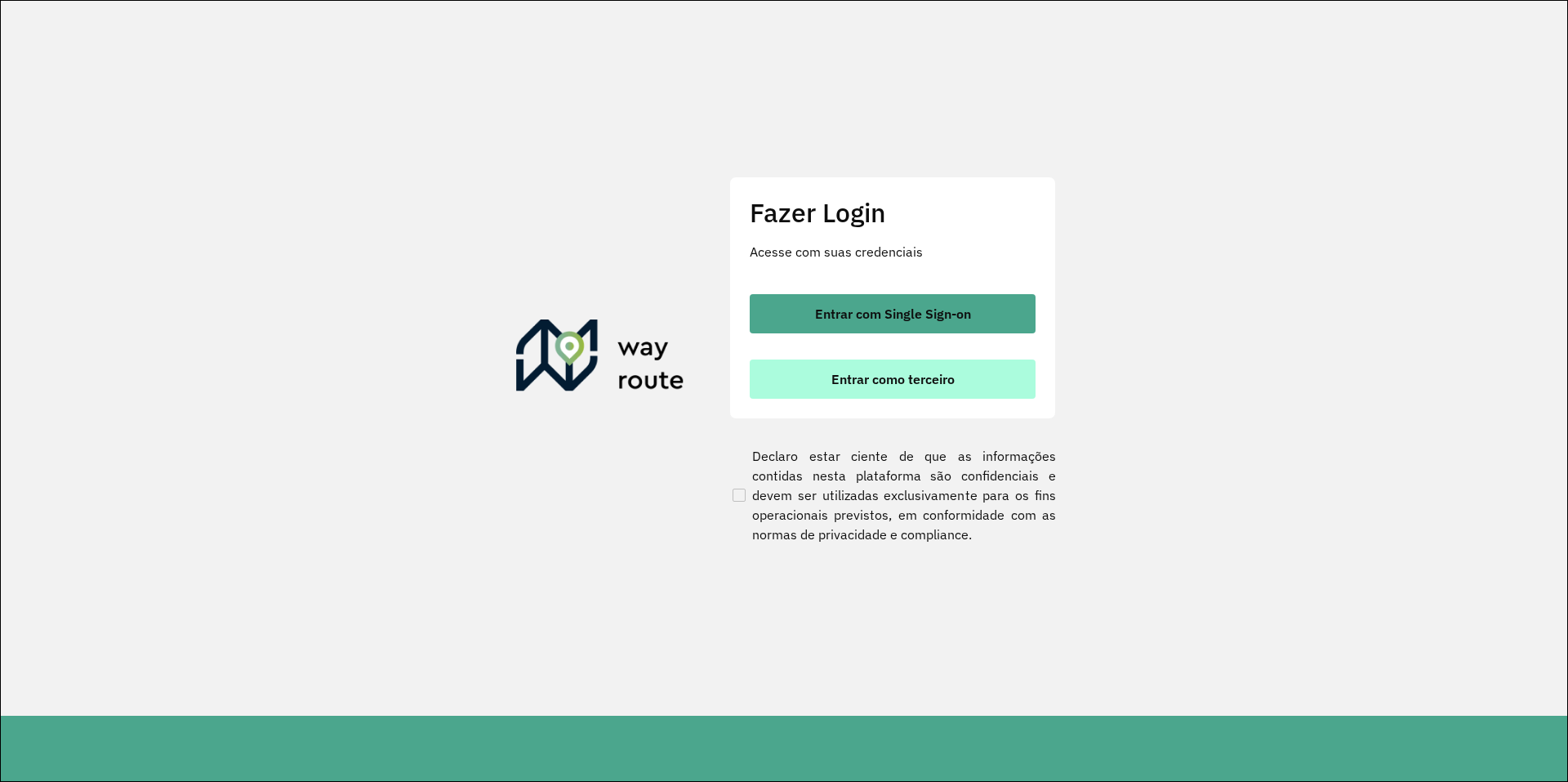 click on "Entrar como terceiro" at bounding box center [893, 379] 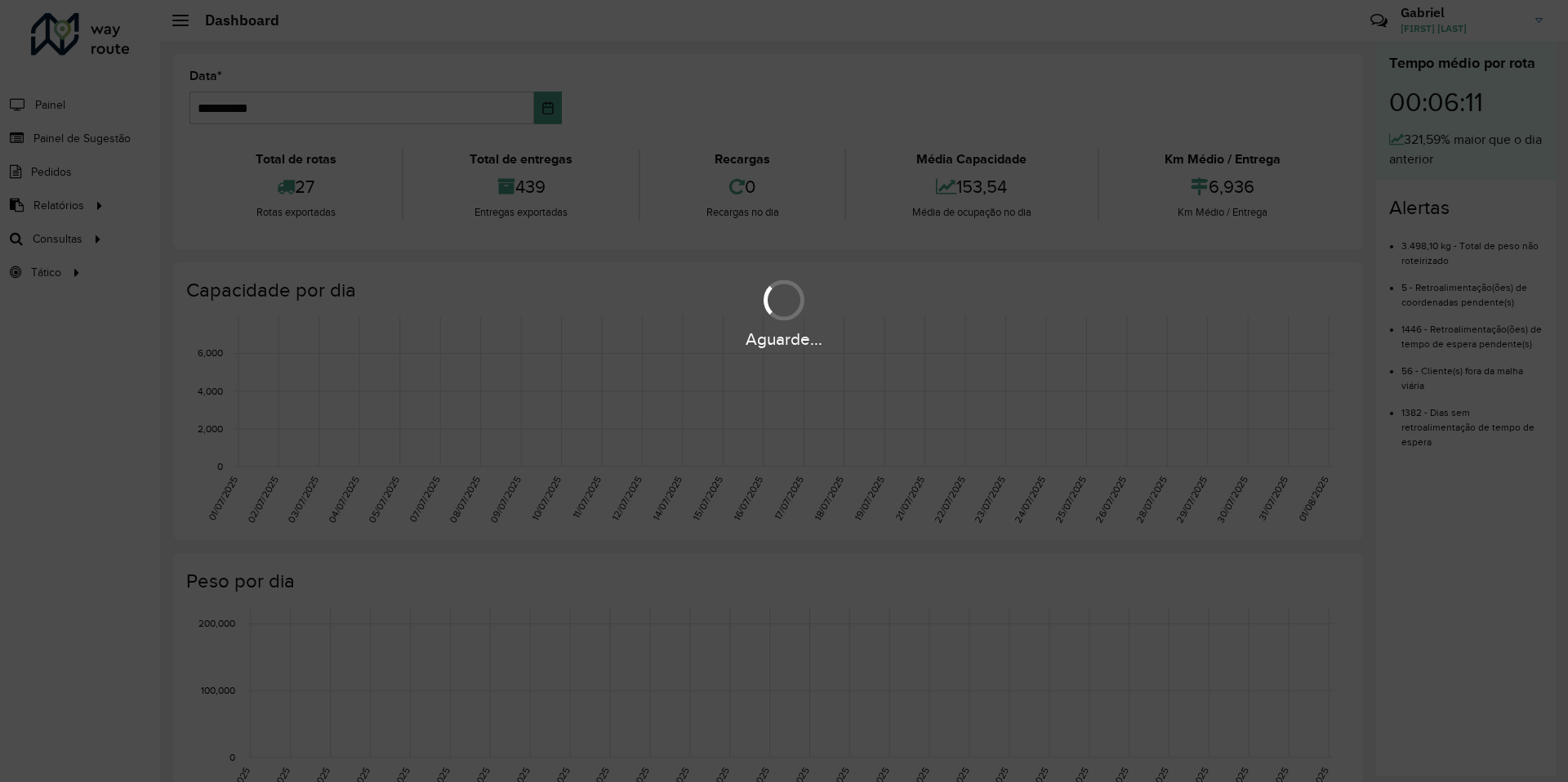 scroll, scrollTop: 0, scrollLeft: 0, axis: both 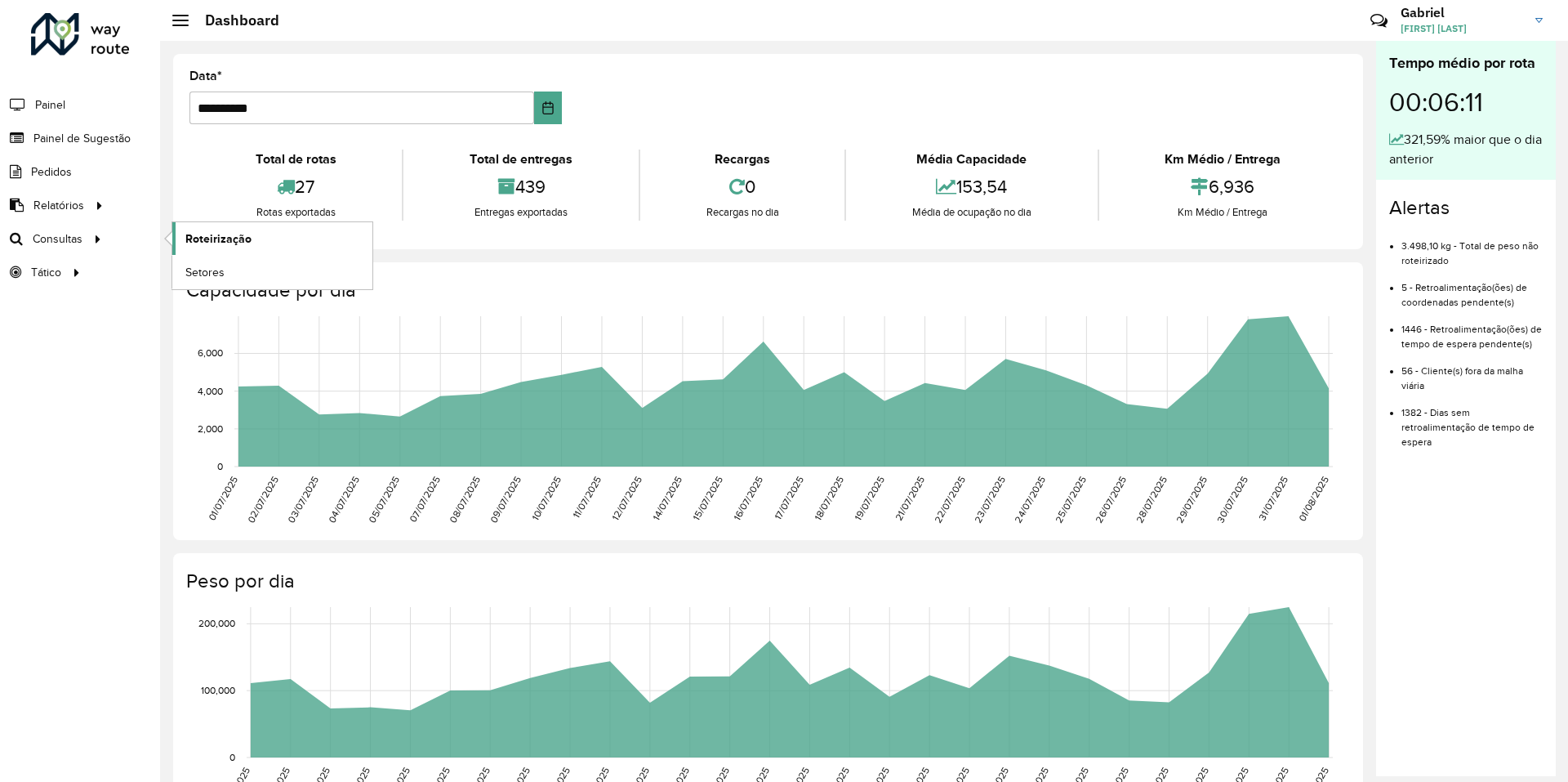 click on "Roteirização" 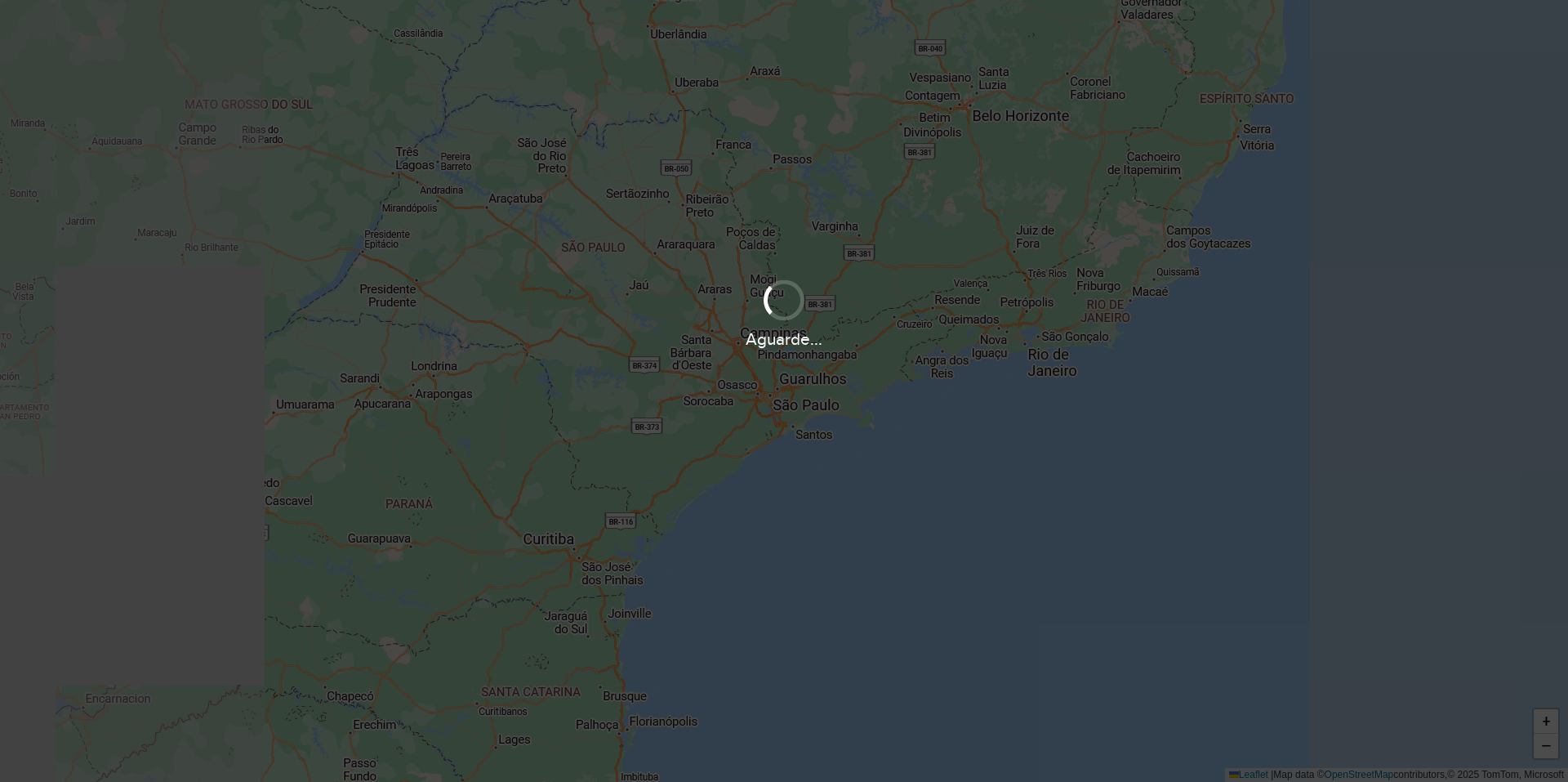 scroll, scrollTop: 0, scrollLeft: 0, axis: both 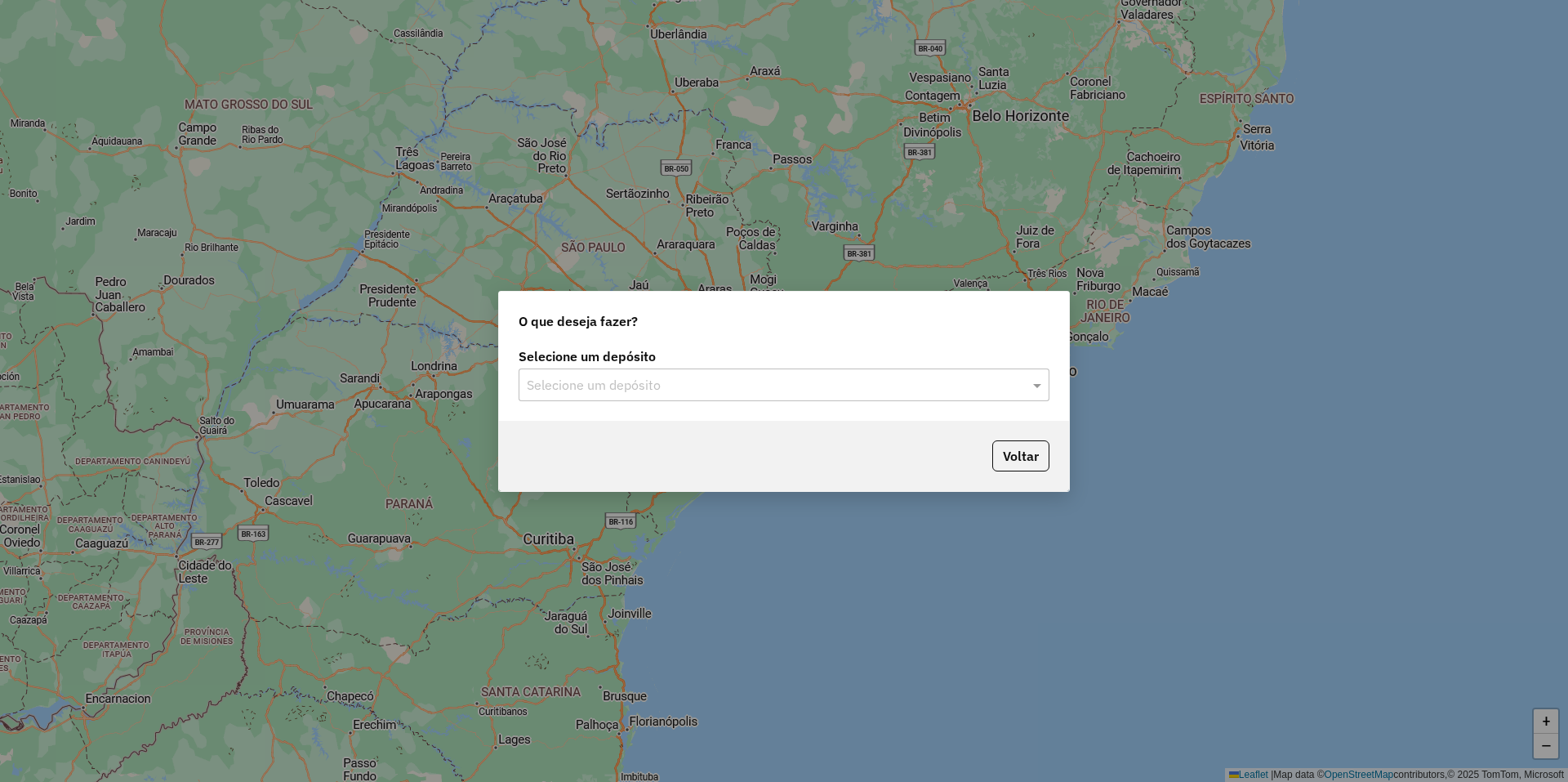 click 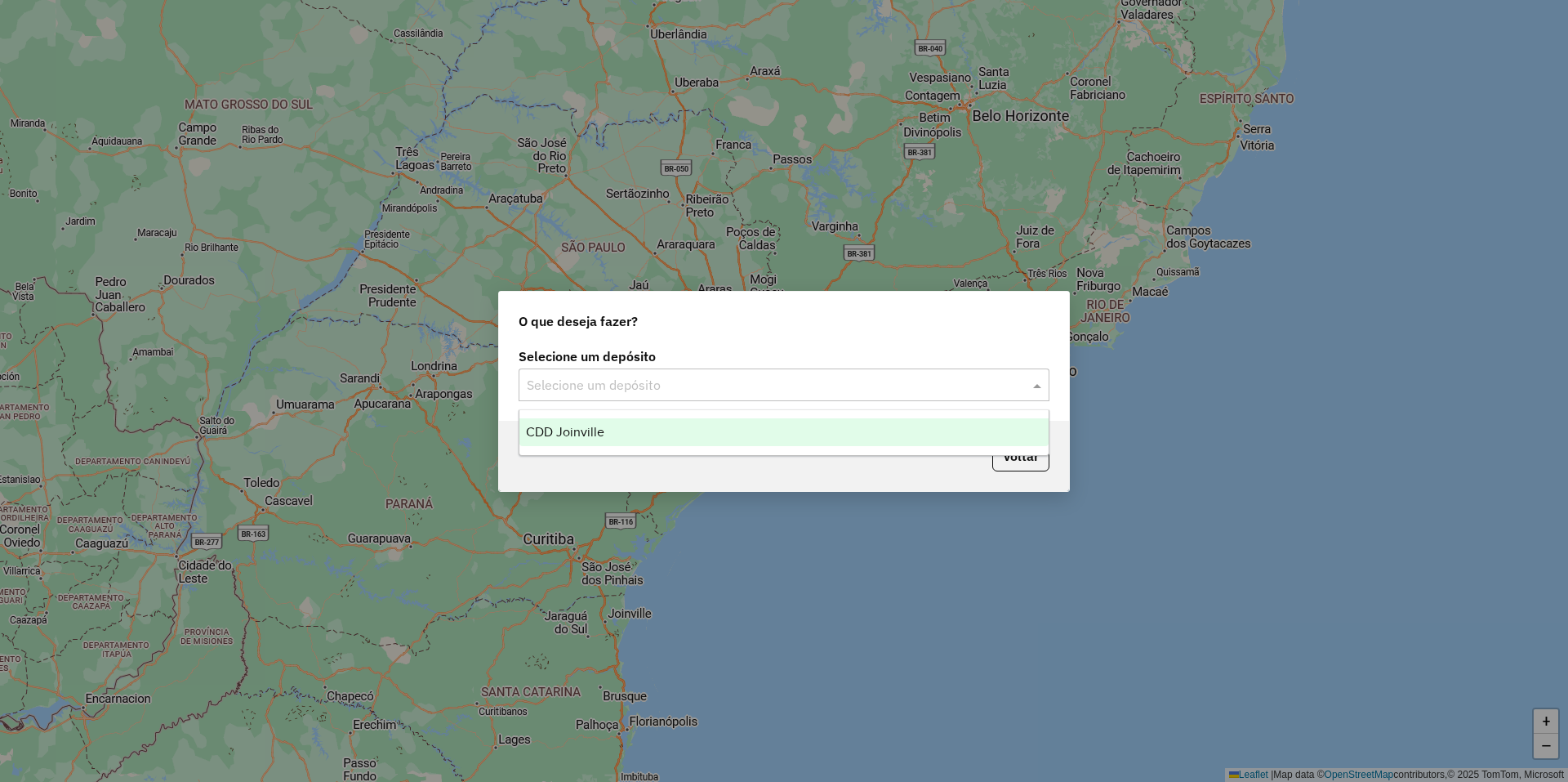 click on "CDD Joinville" at bounding box center [784, 432] 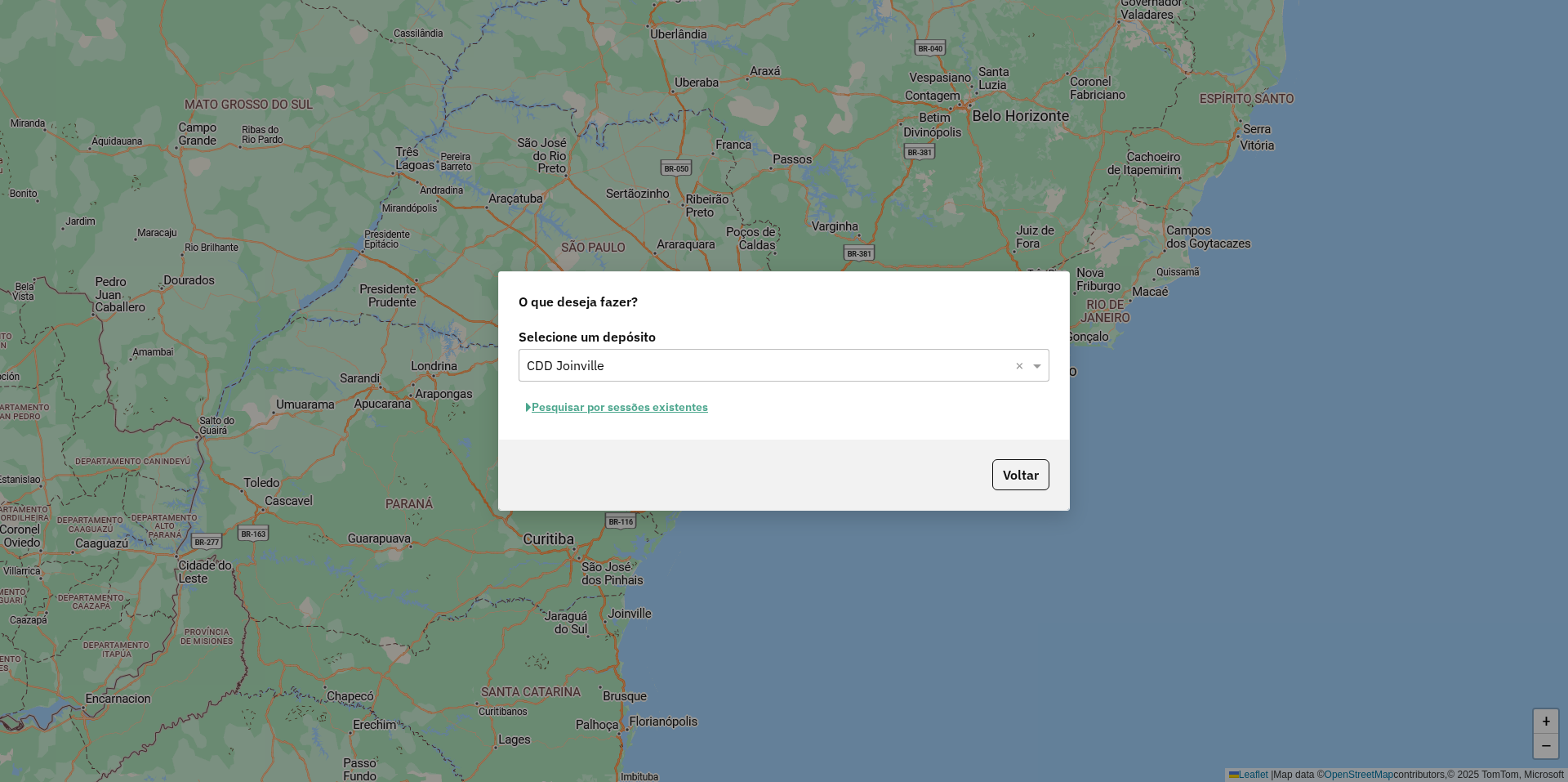 click on "Pesquisar por sessões existentes" 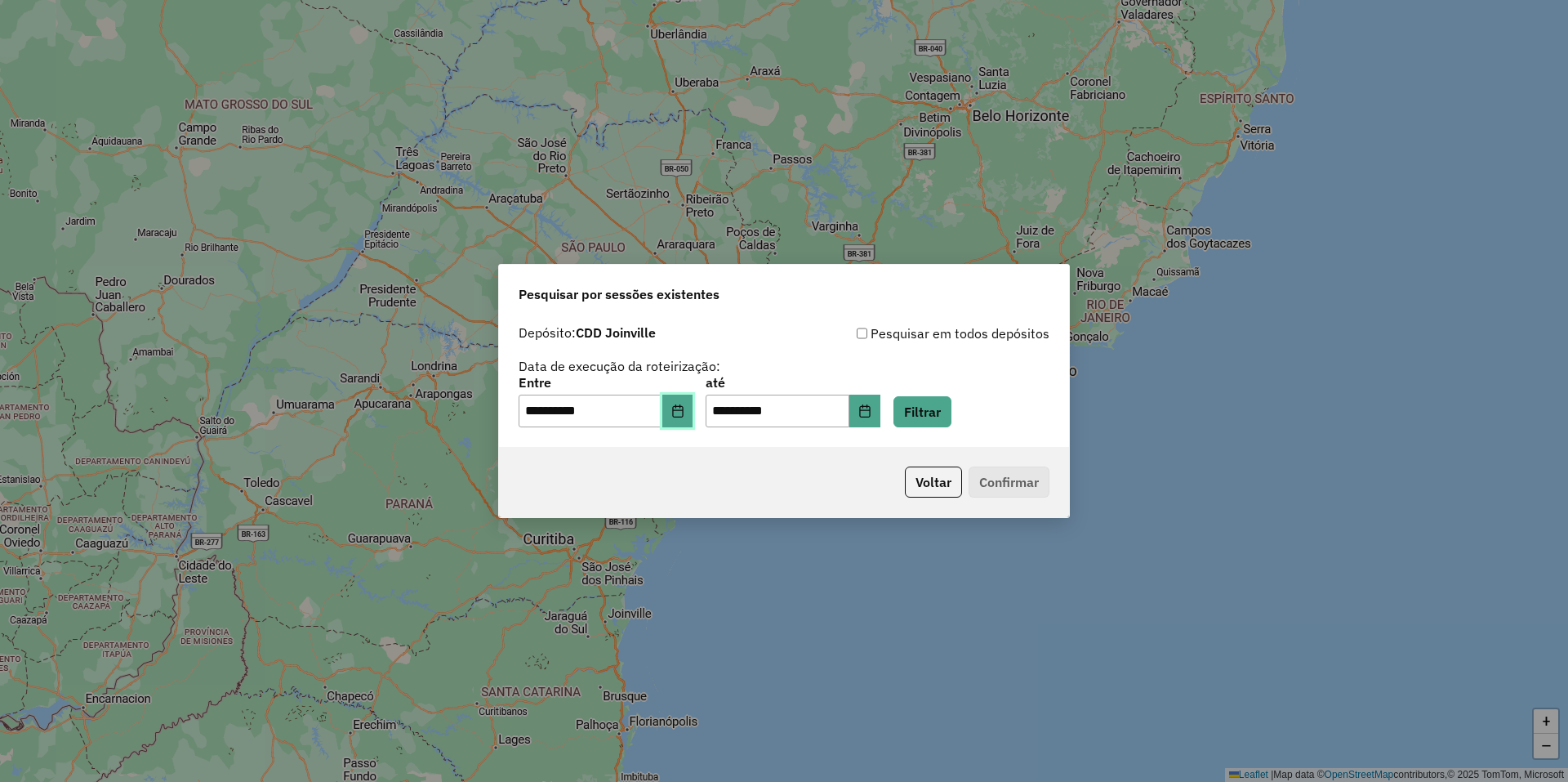 click at bounding box center (678, 411) 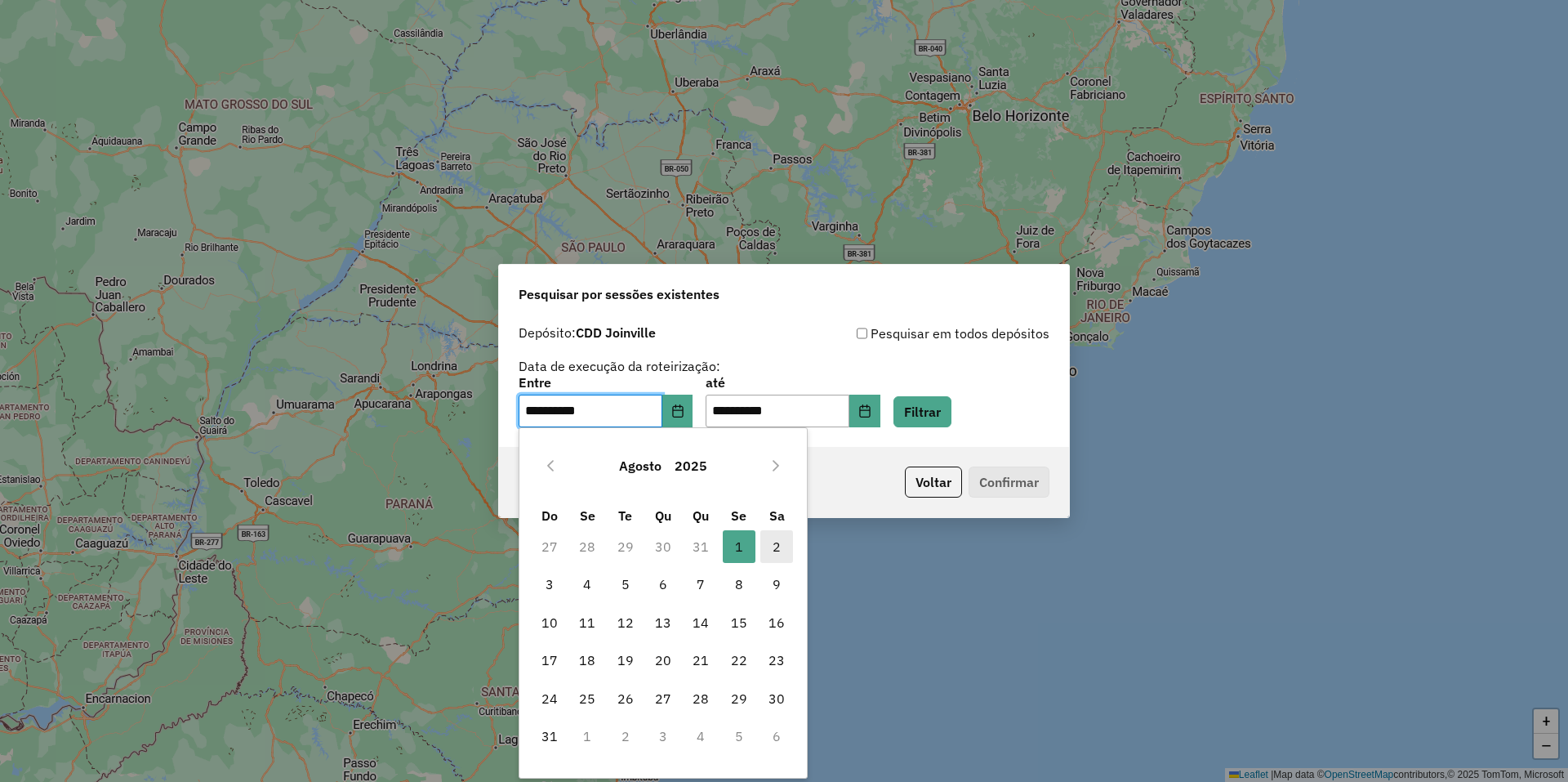 click on "2" at bounding box center (777, 547) 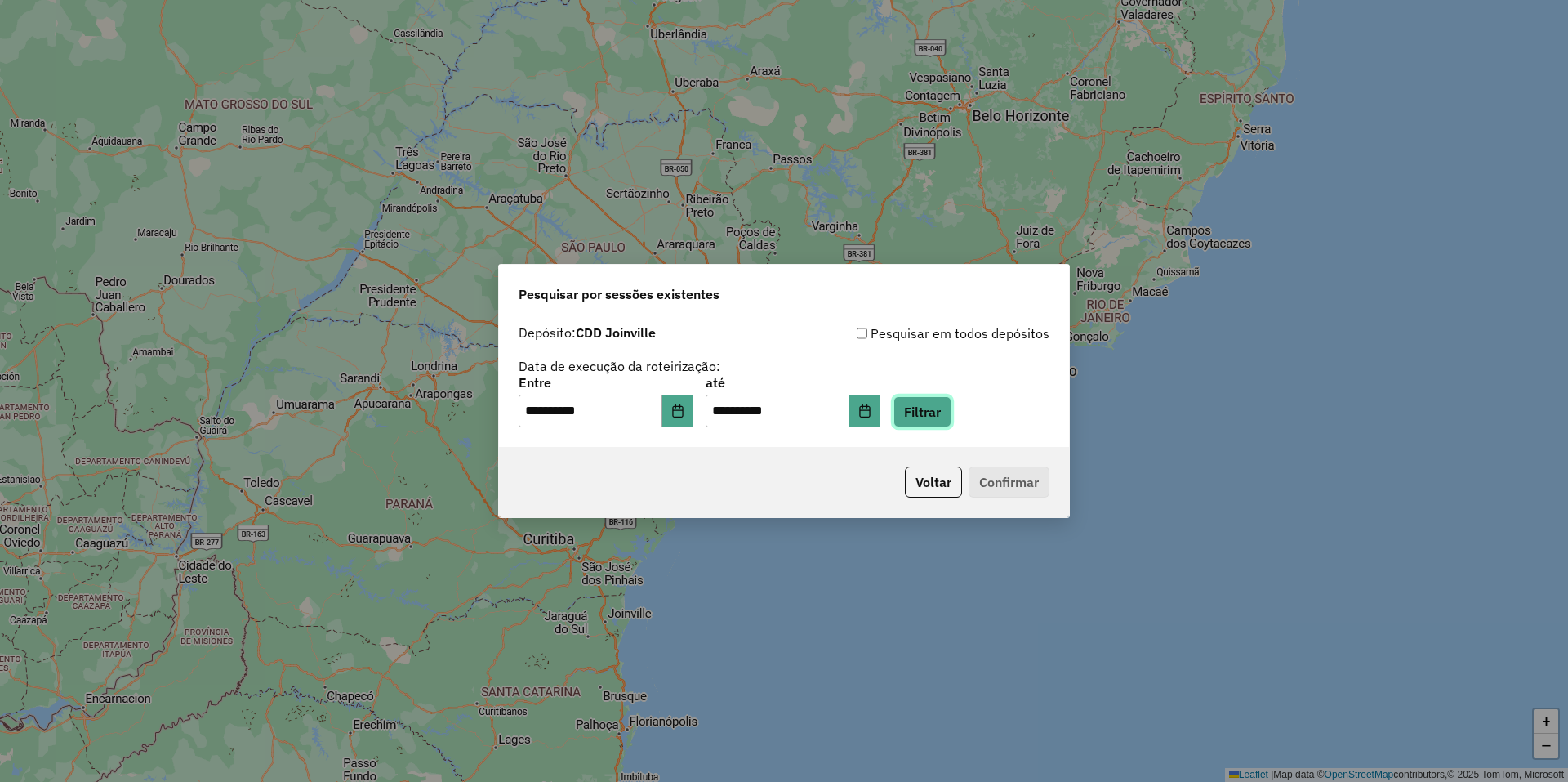 click on "Filtrar" 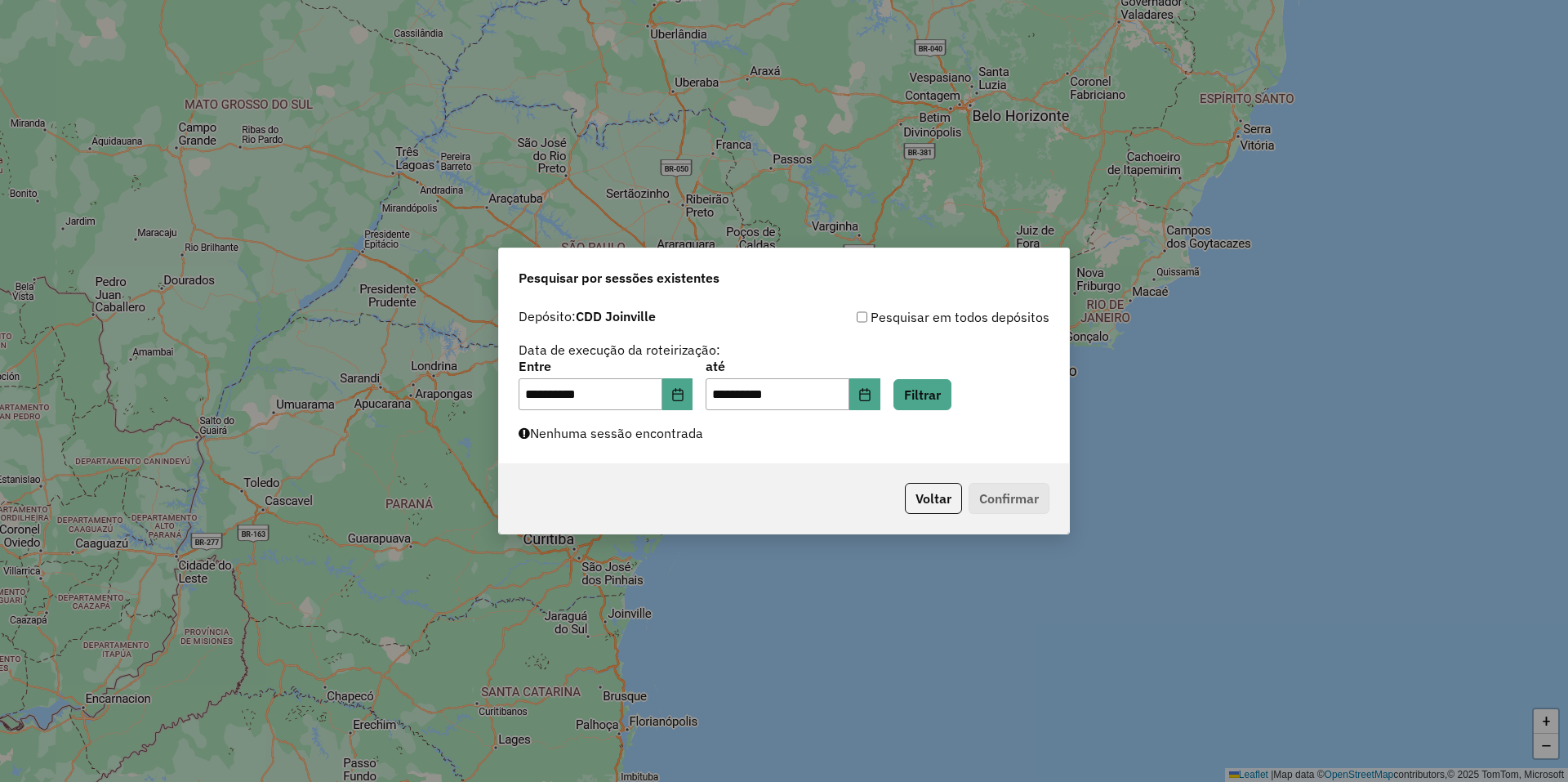 click on "Nenhuma sessão encontrada" 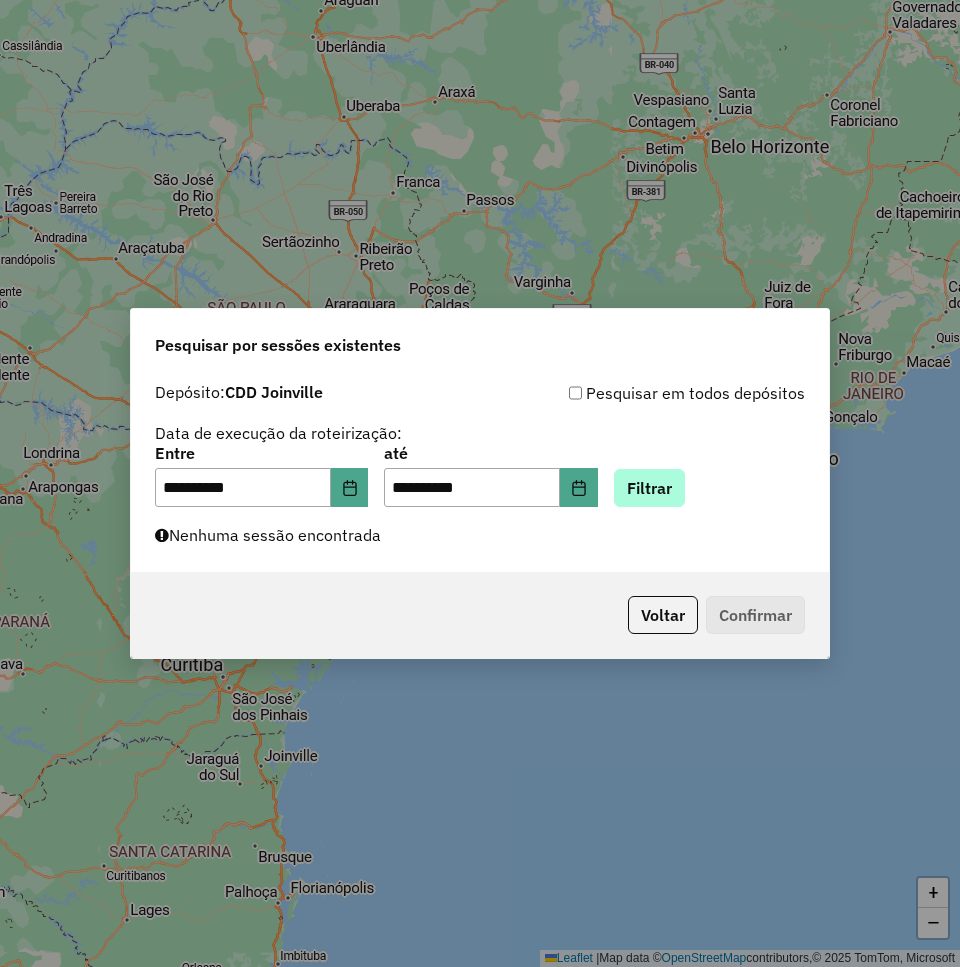 scroll, scrollTop: 0, scrollLeft: 0, axis: both 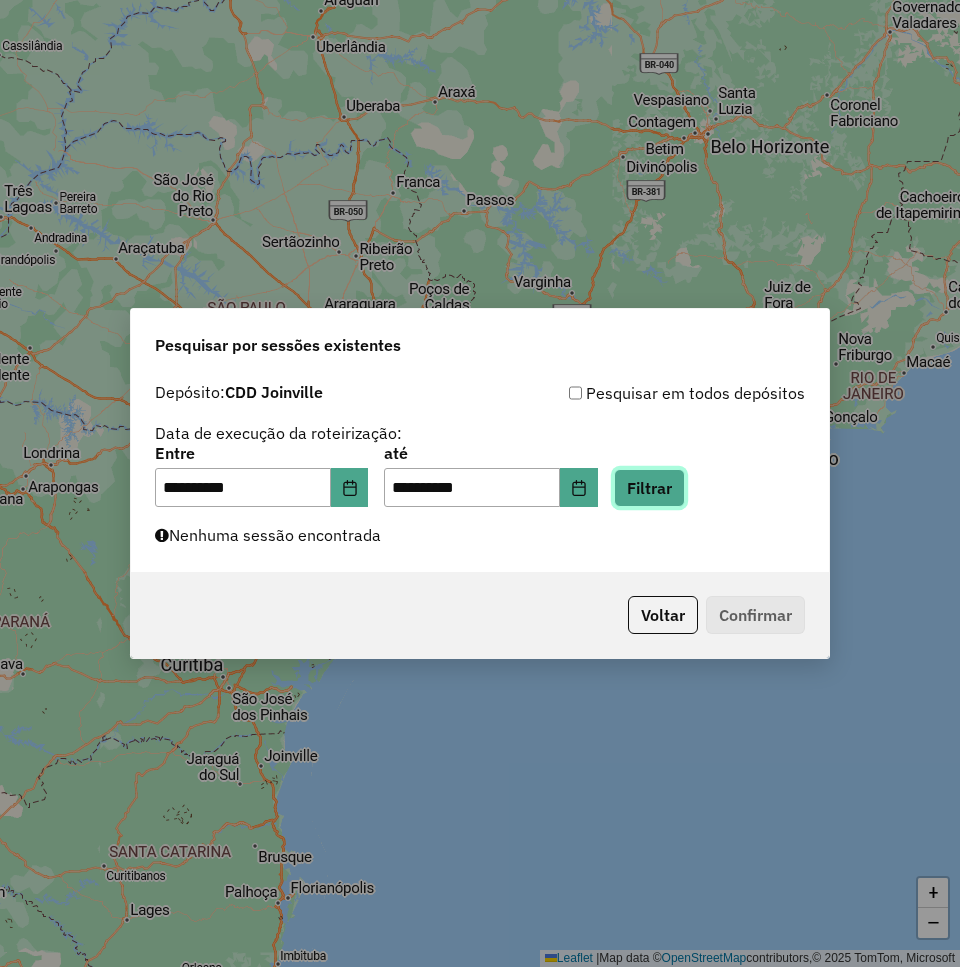 click on "Filtrar" 